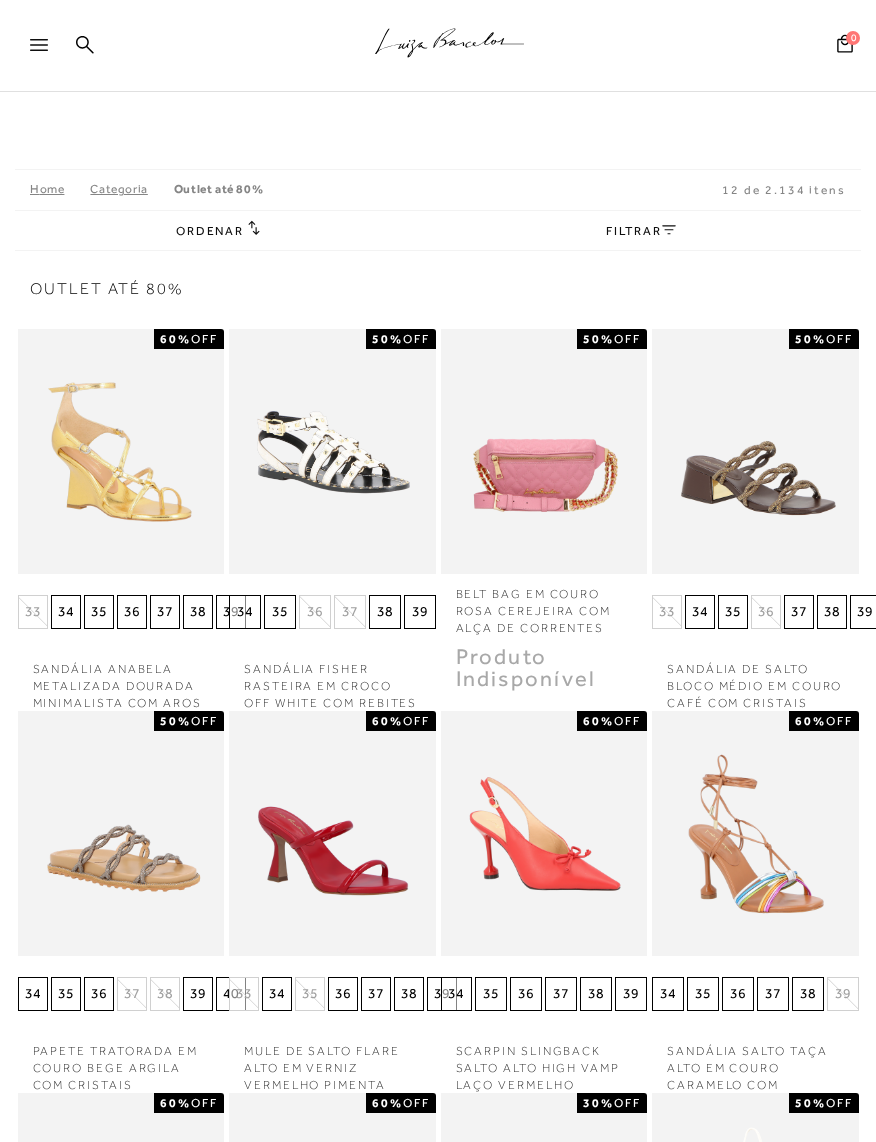 scroll, scrollTop: 5, scrollLeft: 0, axis: vertical 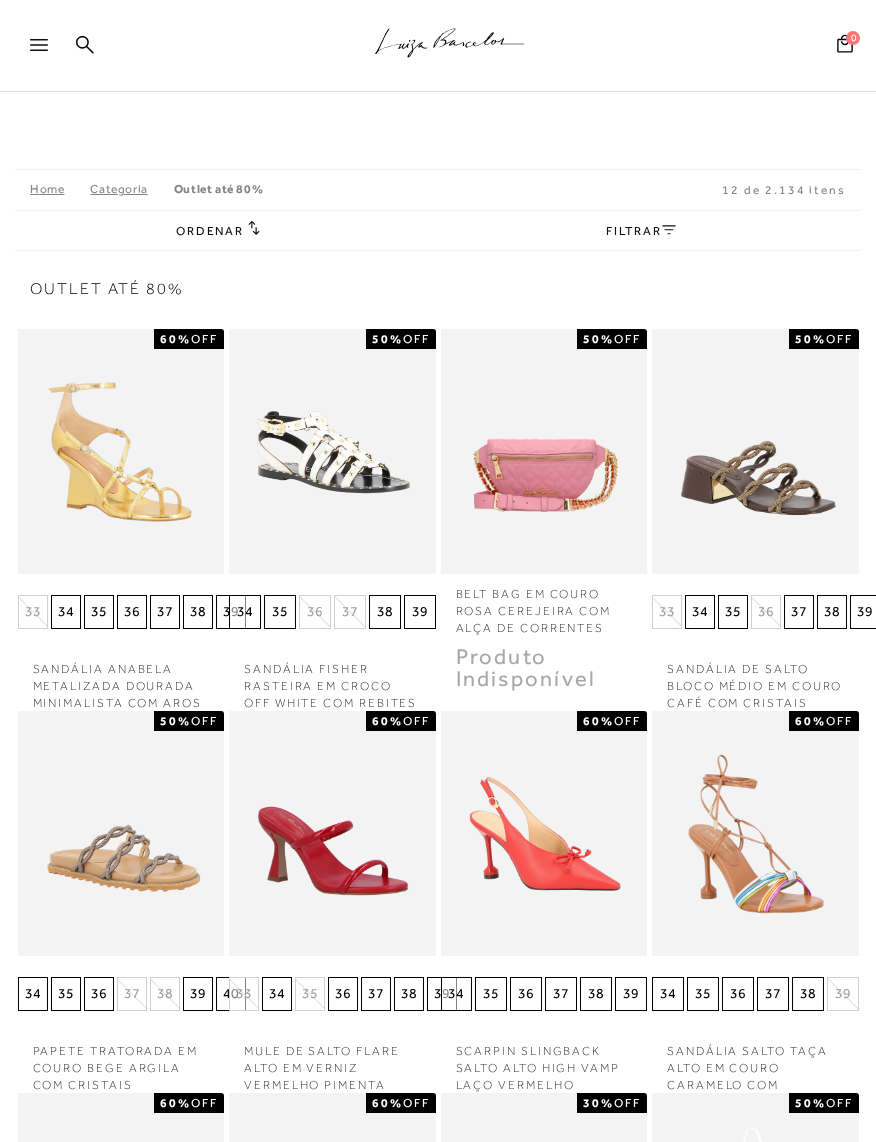 click at bounding box center (48, 51) 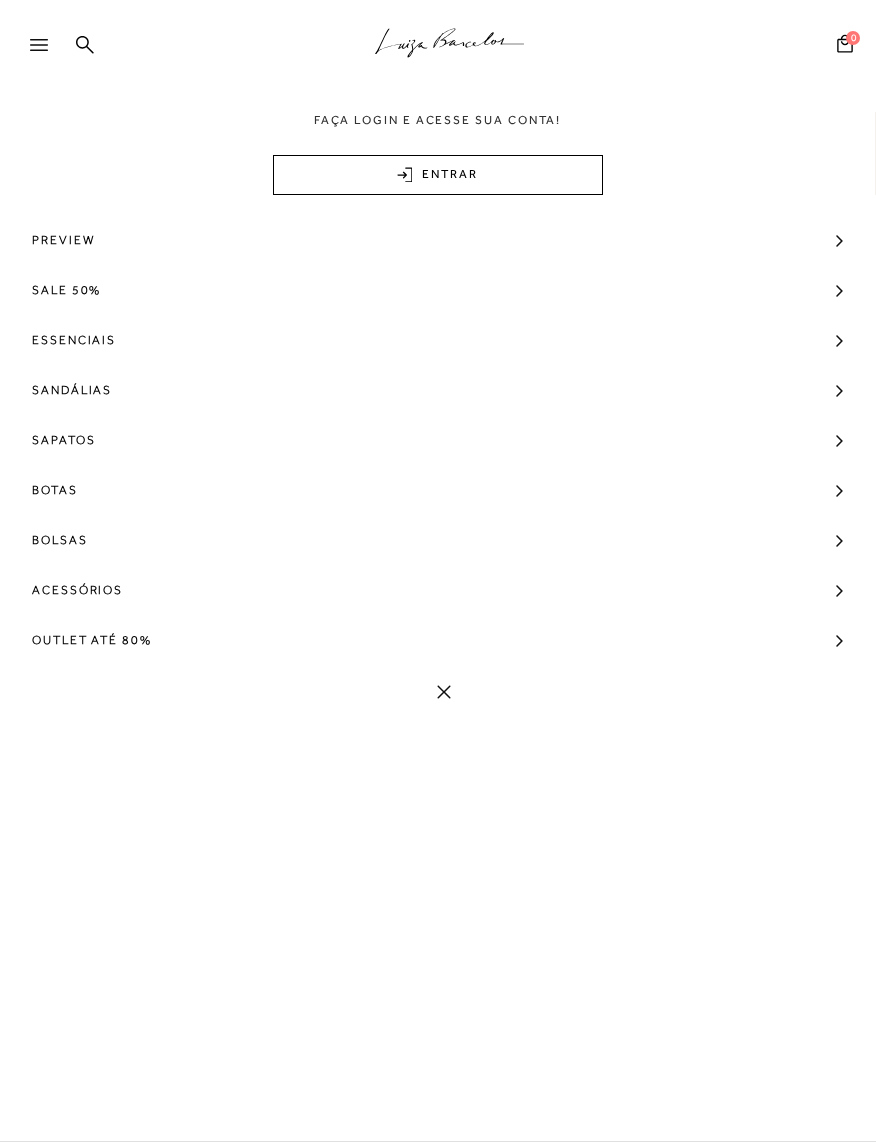 click on "SALE 50%" at bounding box center (66, 290) 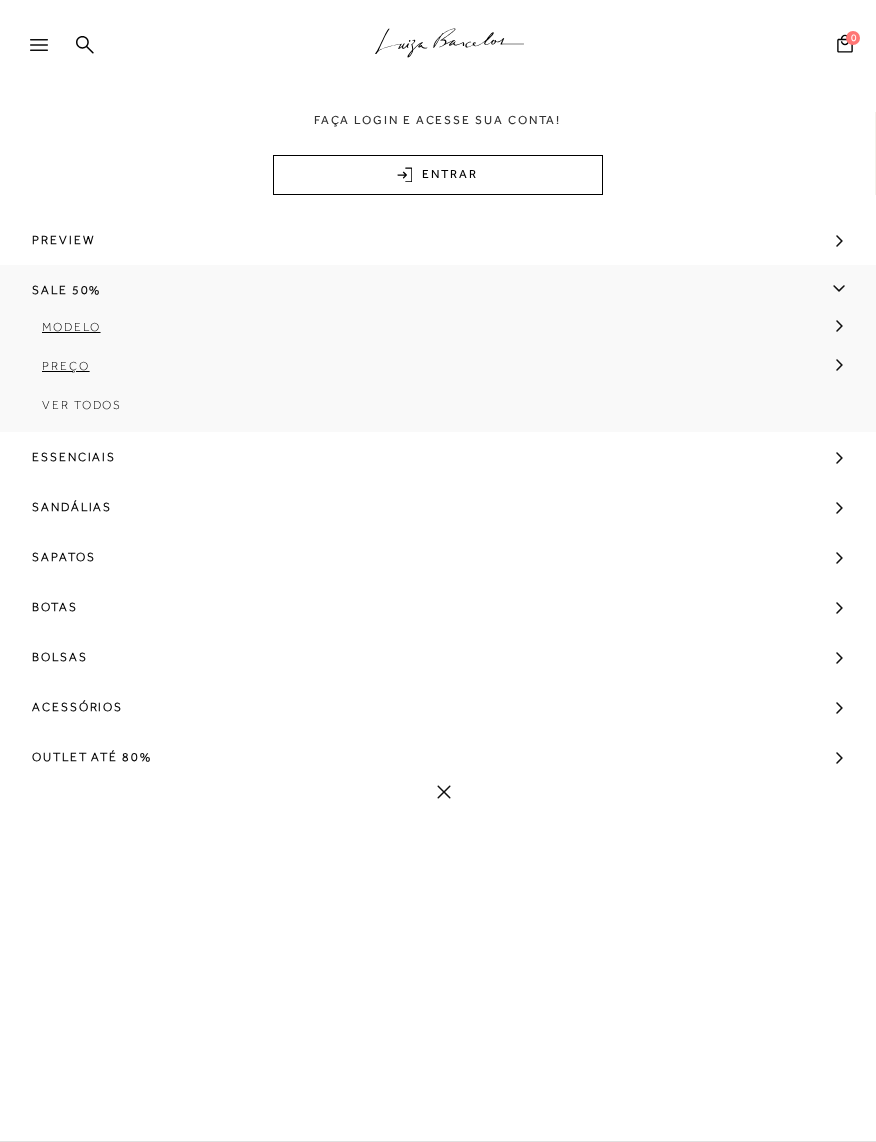 click on "Ver Todos" at bounding box center (82, 405) 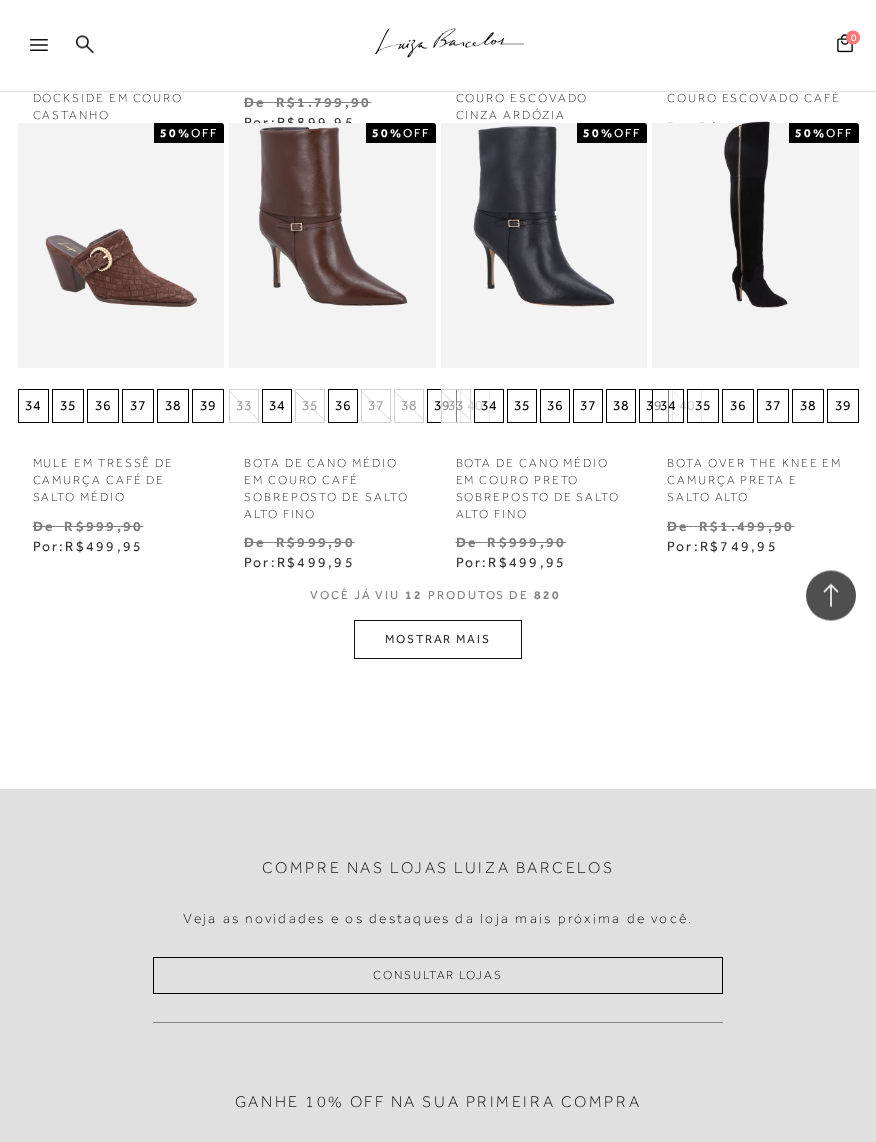 scroll, scrollTop: 971, scrollLeft: 0, axis: vertical 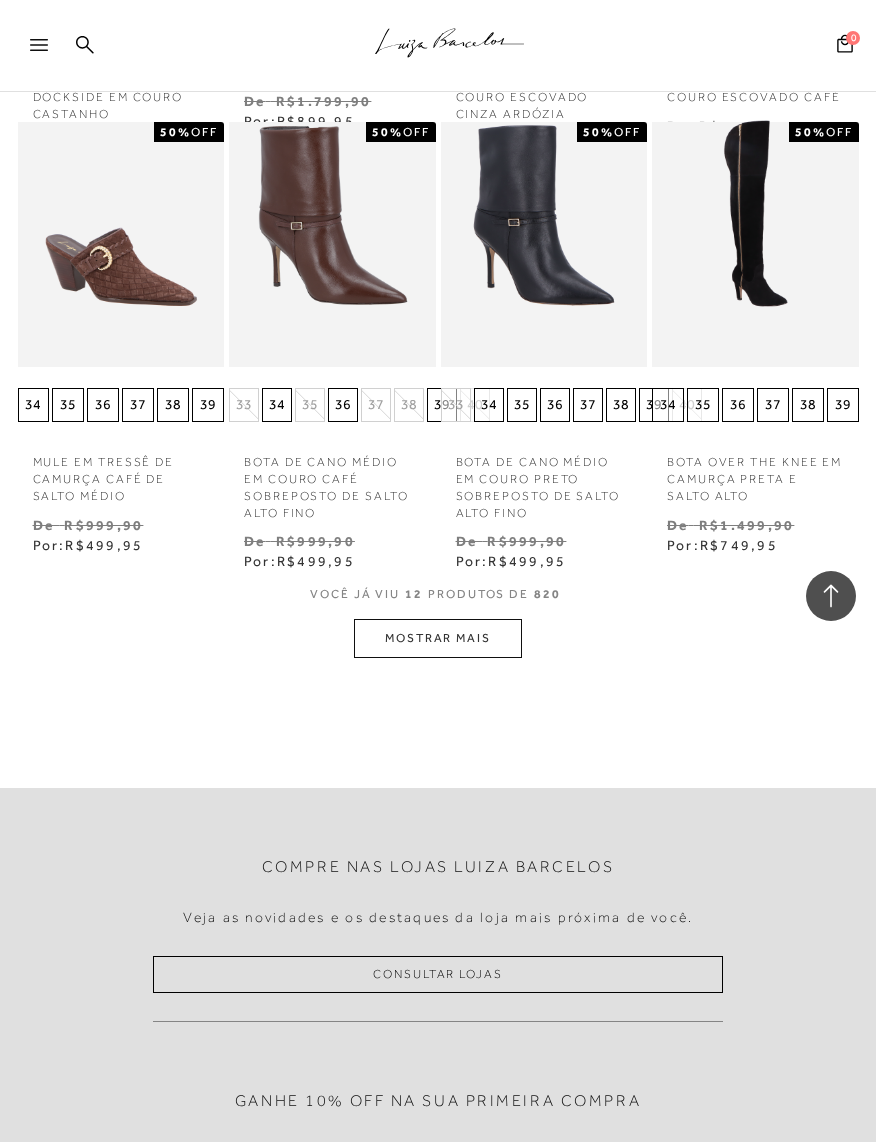 click on "MOSTRAR MAIS" at bounding box center [438, 638] 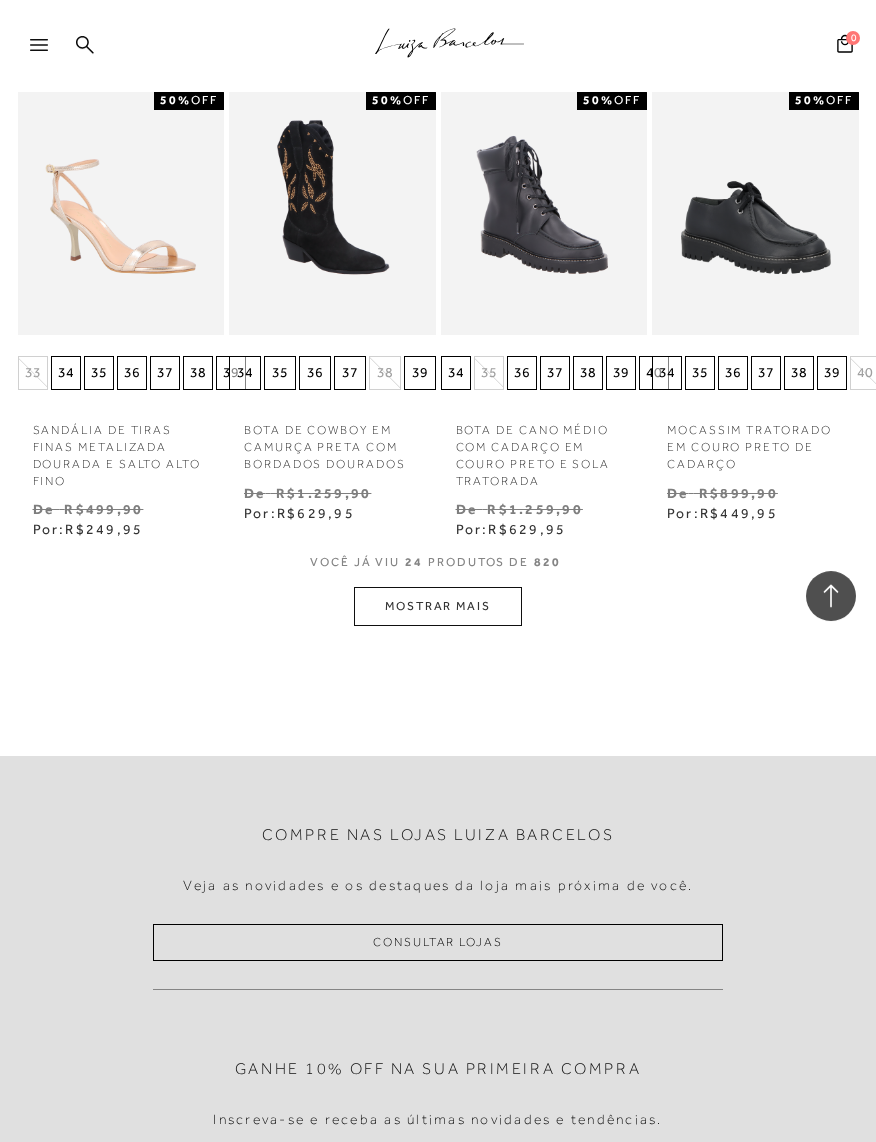 scroll, scrollTop: 2149, scrollLeft: 0, axis: vertical 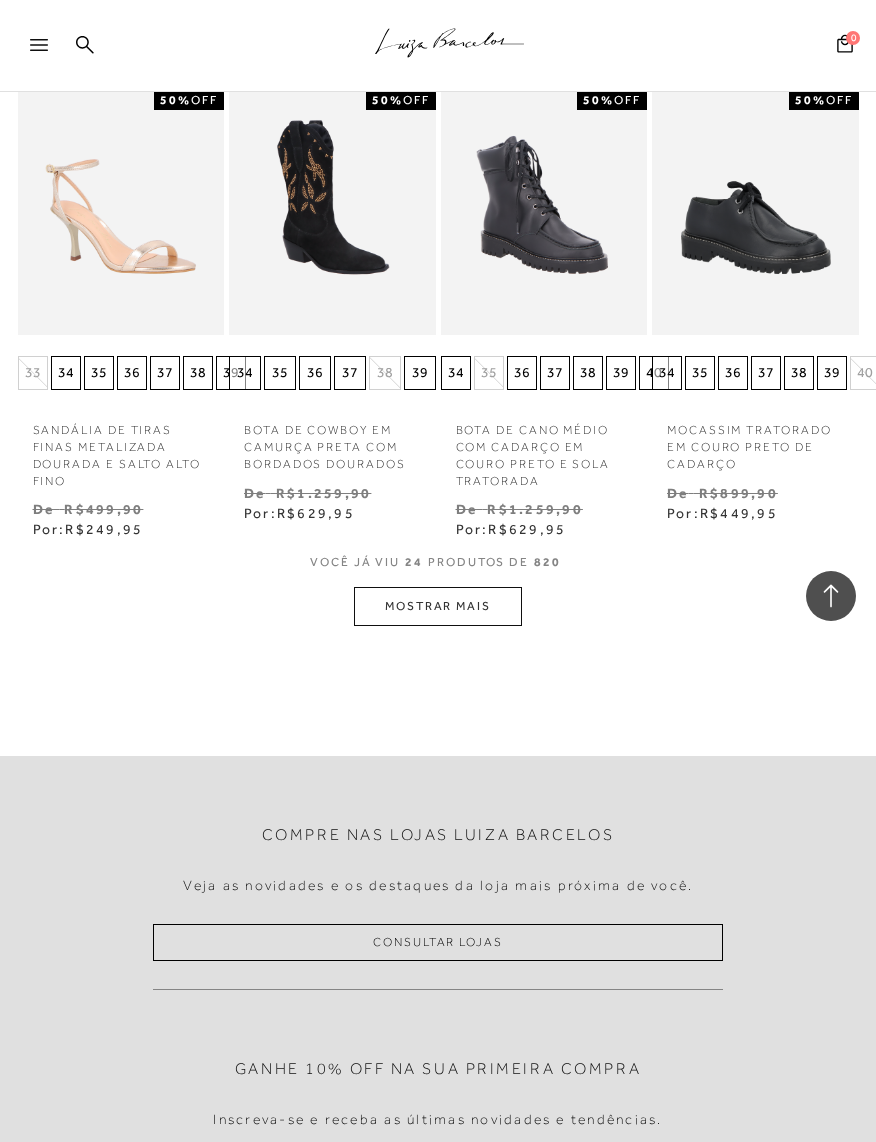 click on "MOSTRAR MAIS" at bounding box center (438, 606) 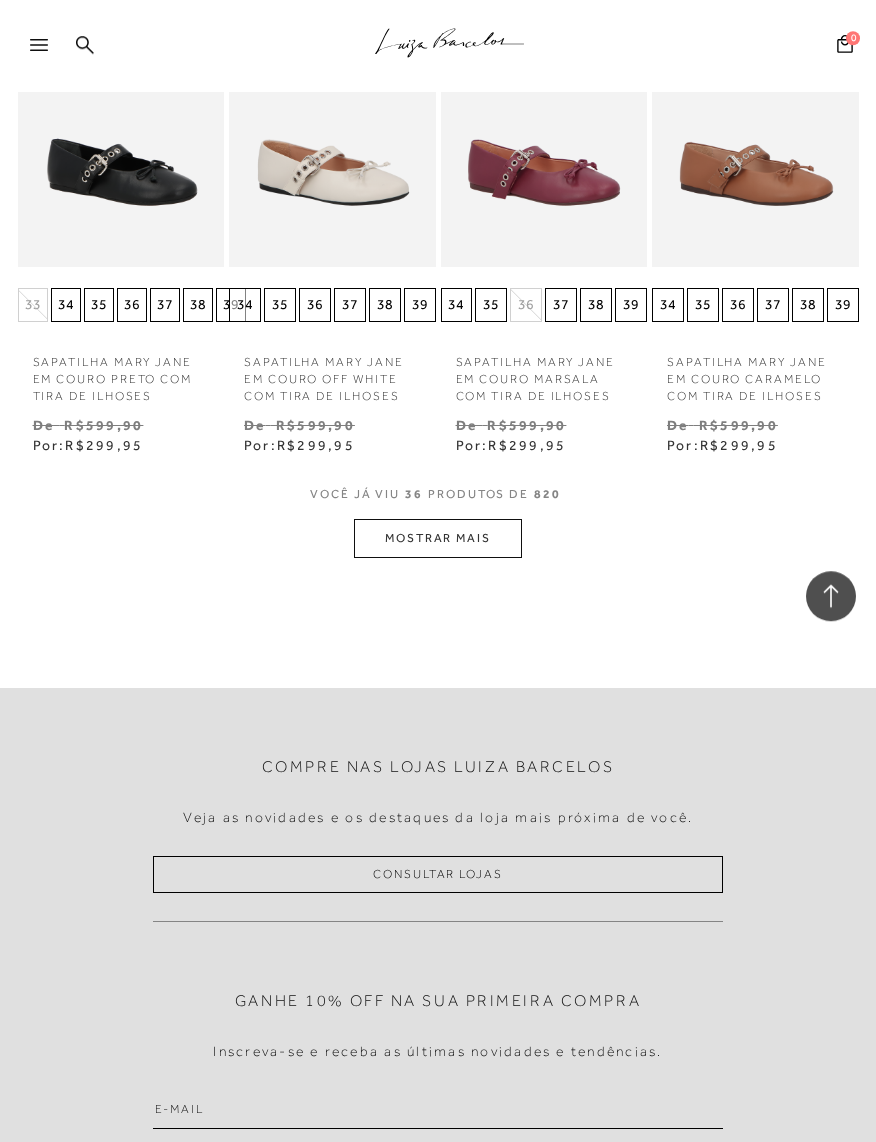 scroll, scrollTop: 3363, scrollLeft: 0, axis: vertical 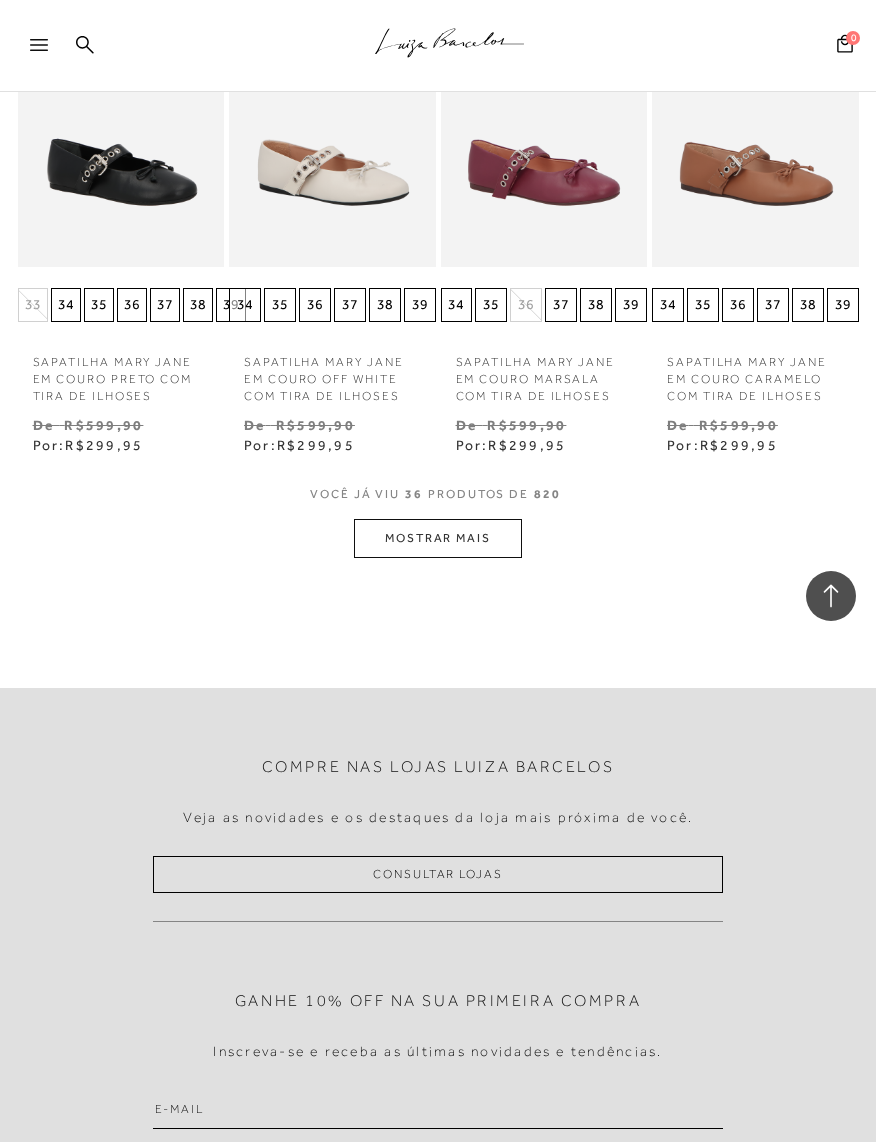 click on "MOSTRAR MAIS" at bounding box center [438, 538] 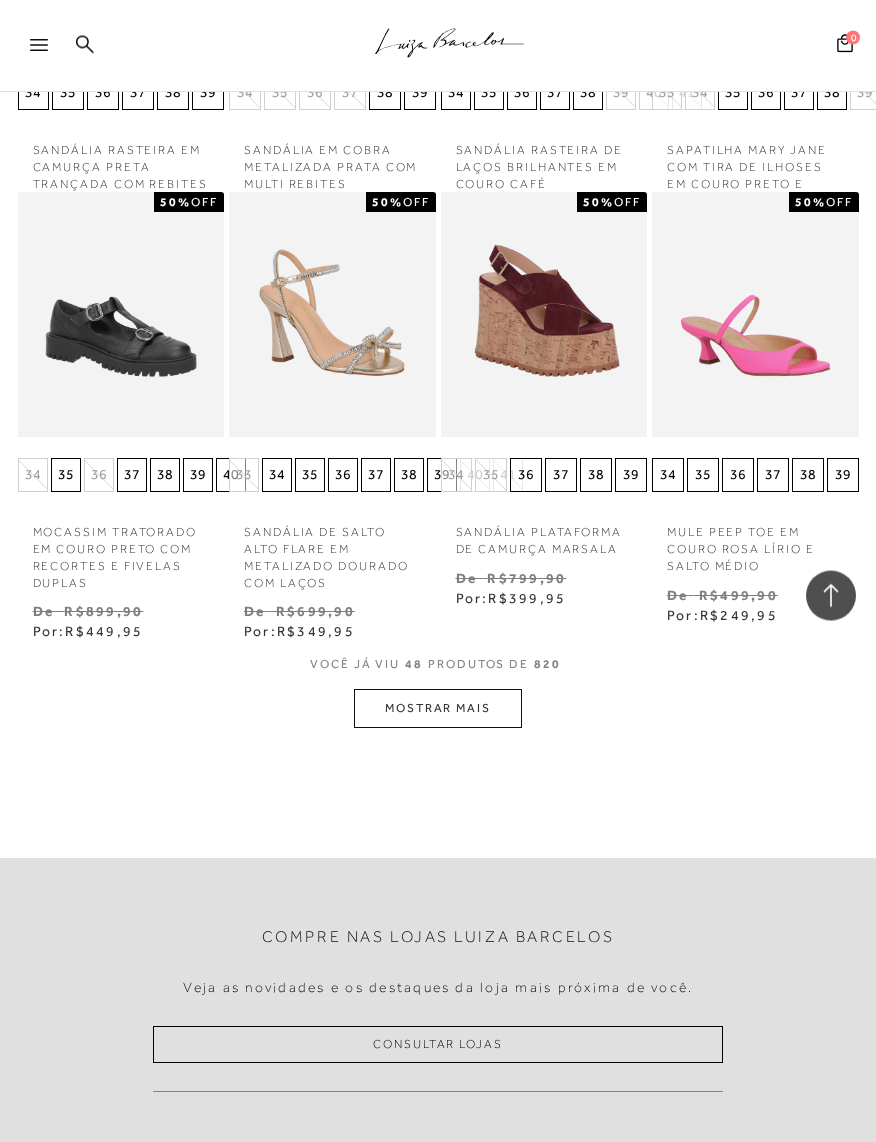 scroll, scrollTop: 4474, scrollLeft: 0, axis: vertical 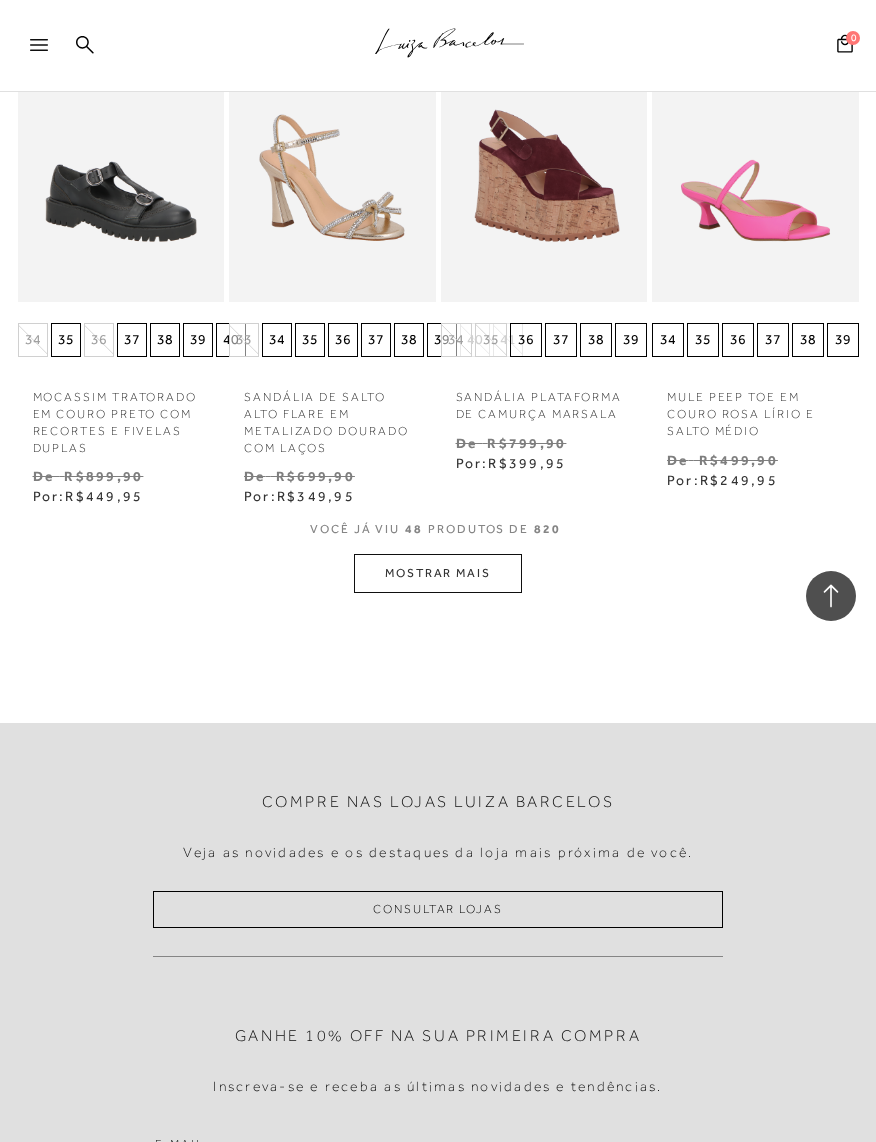 click on "MOSTRAR MAIS" at bounding box center (438, 573) 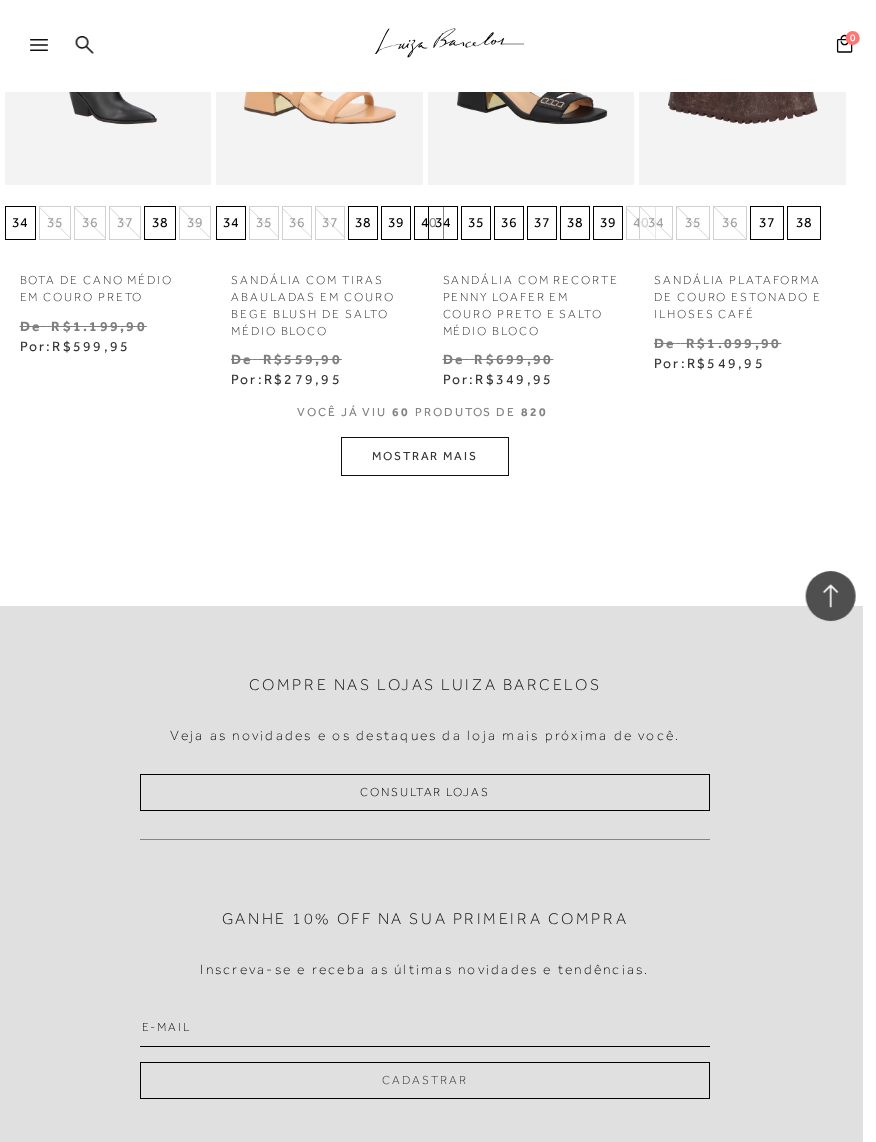 scroll, scrollTop: 5737, scrollLeft: 14, axis: both 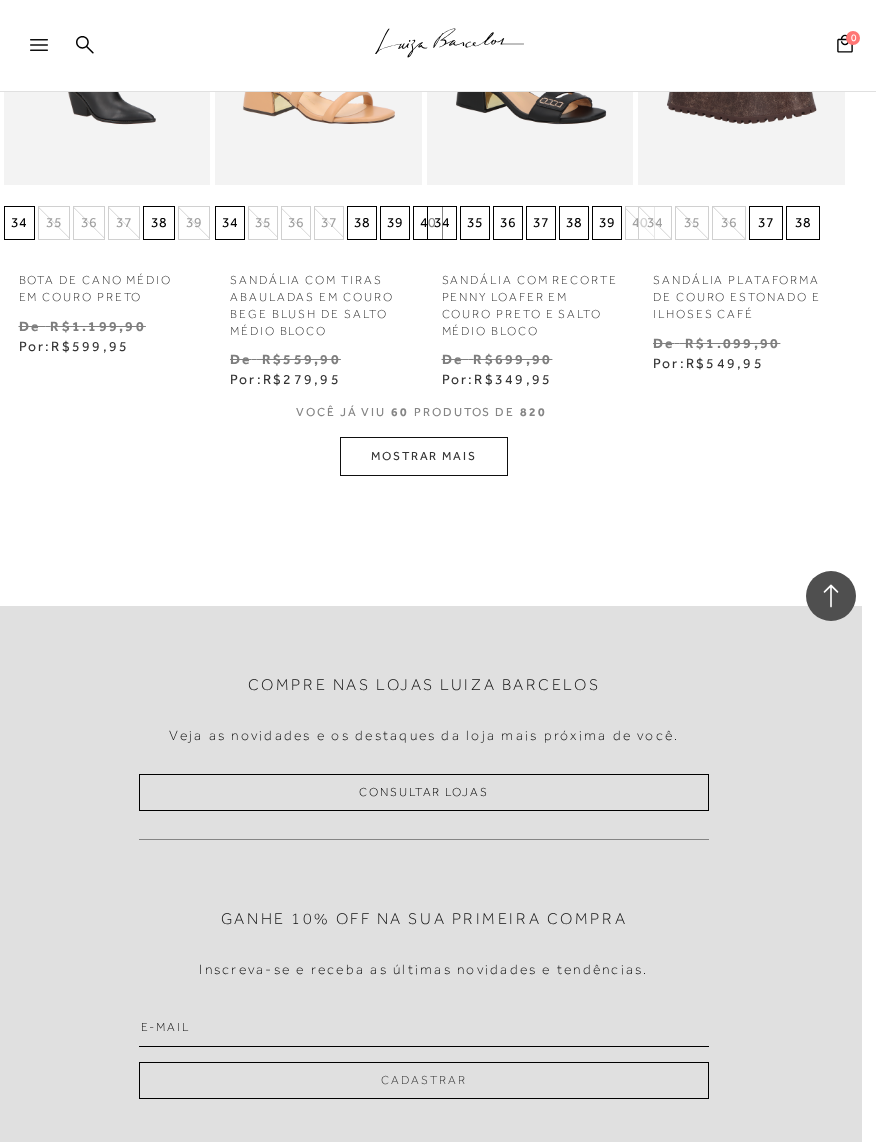 click on "MOSTRAR MAIS" at bounding box center (424, 456) 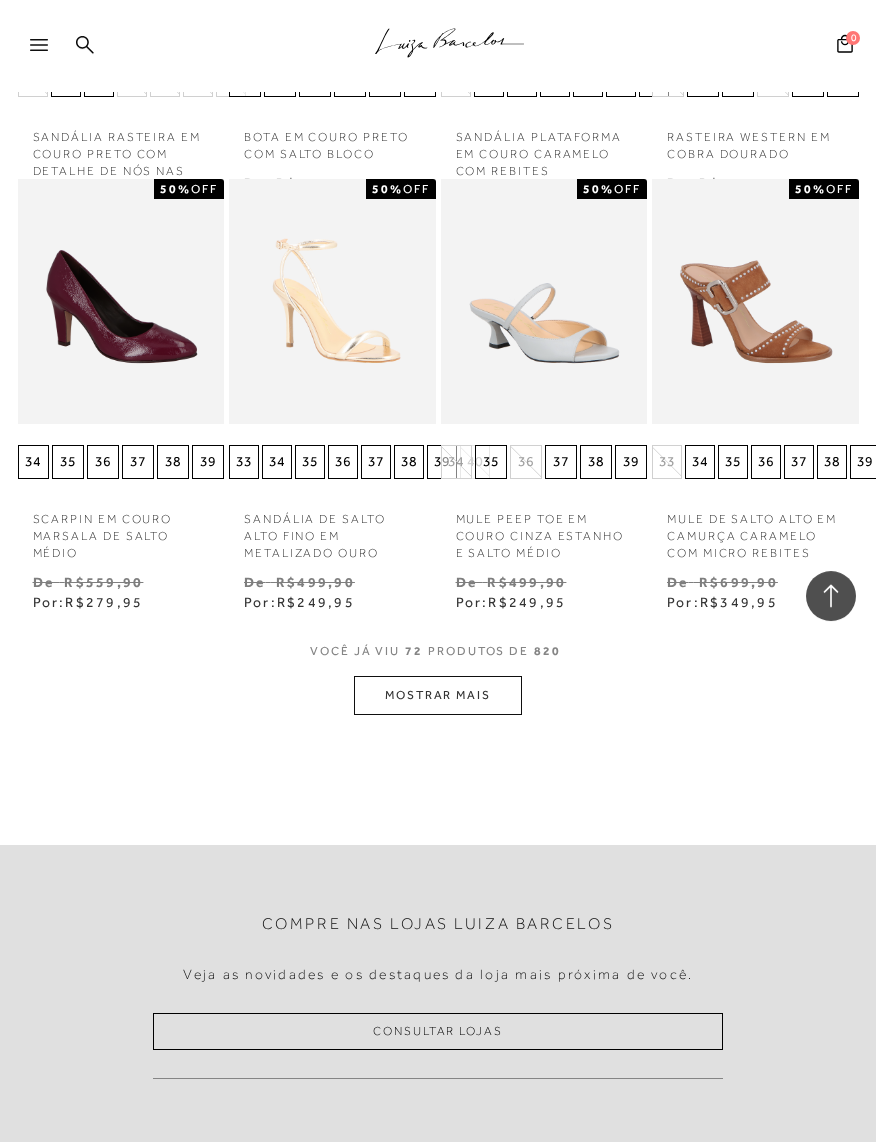 scroll, scrollTop: 6644, scrollLeft: 0, axis: vertical 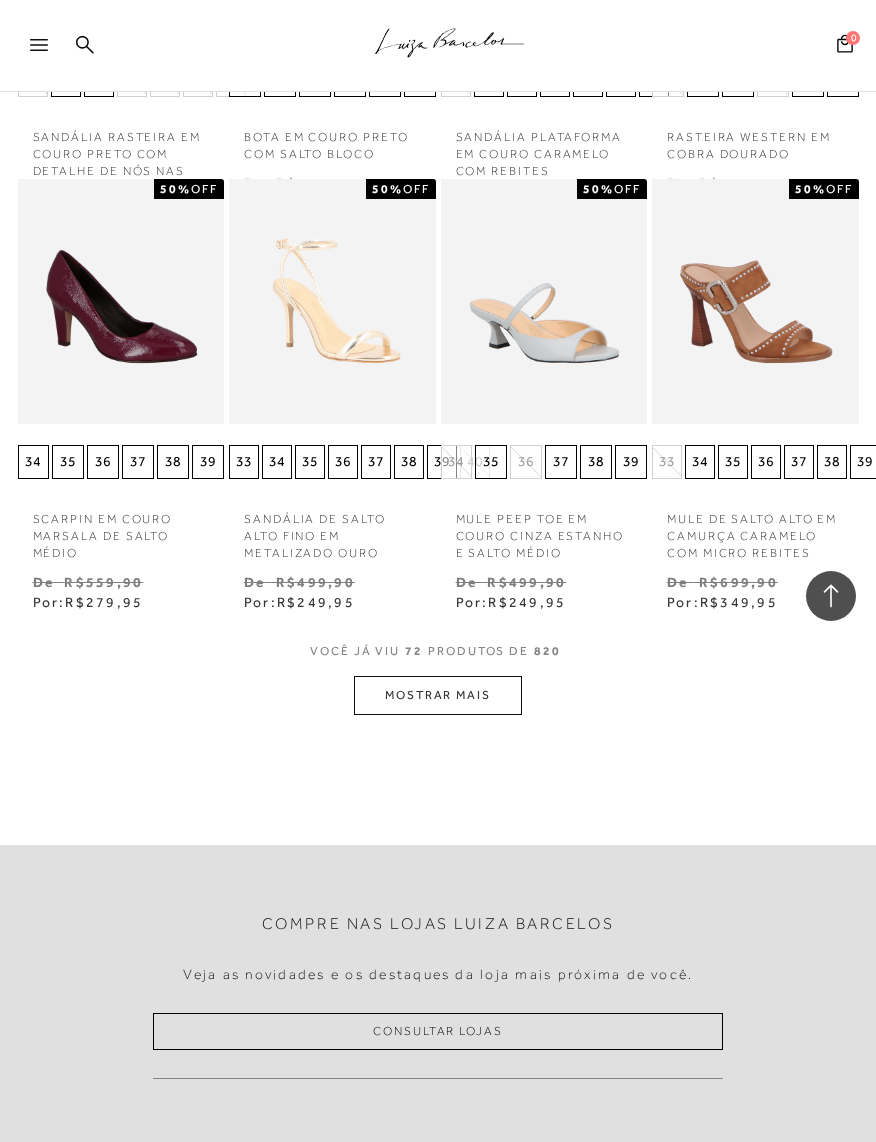 click on "MOSTRAR MAIS" at bounding box center (438, 695) 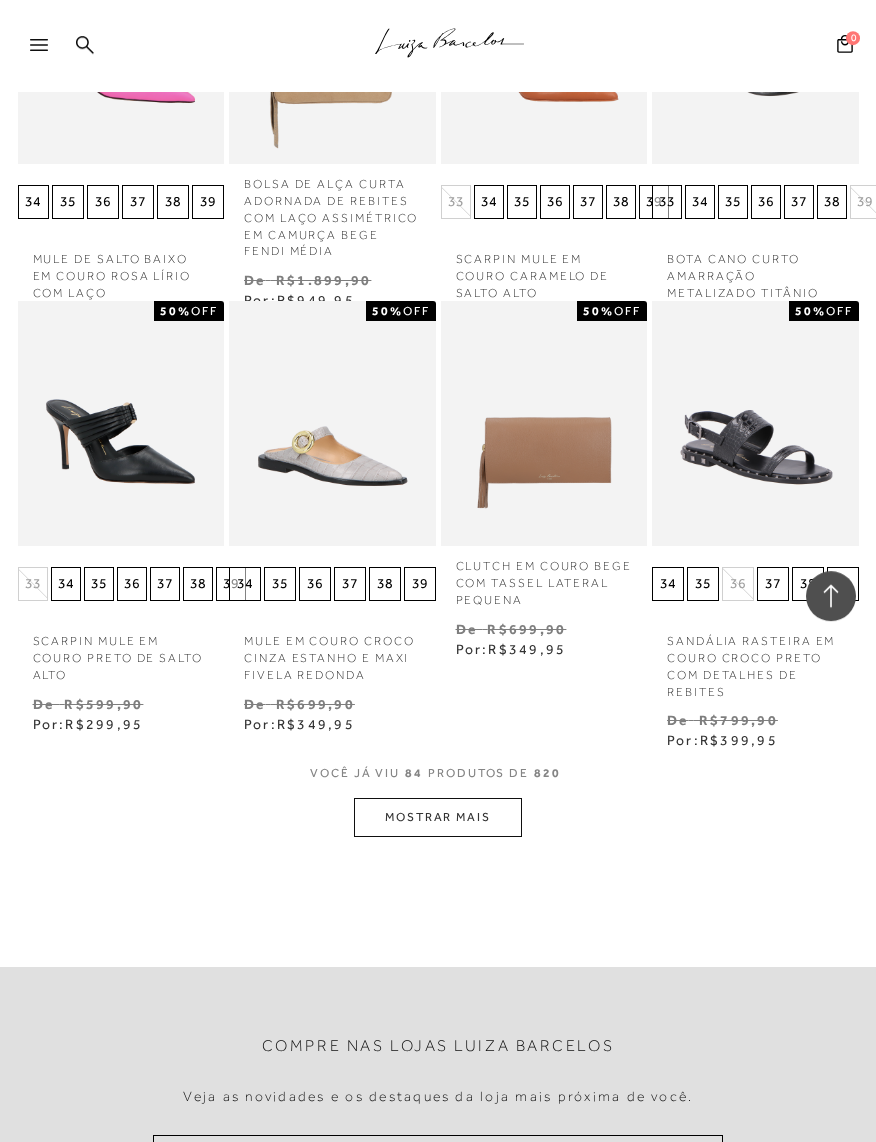scroll, scrollTop: 7668, scrollLeft: 0, axis: vertical 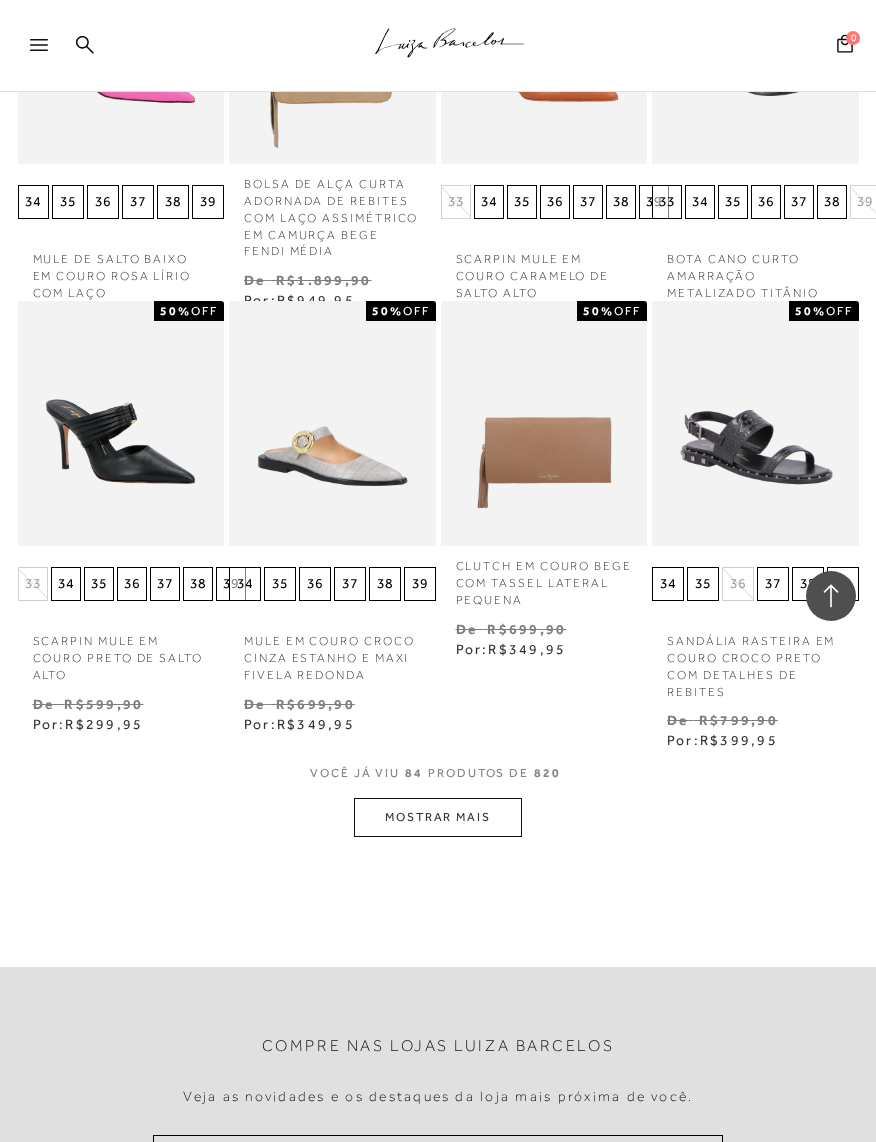 click on "MOSTRAR MAIS" at bounding box center (438, 817) 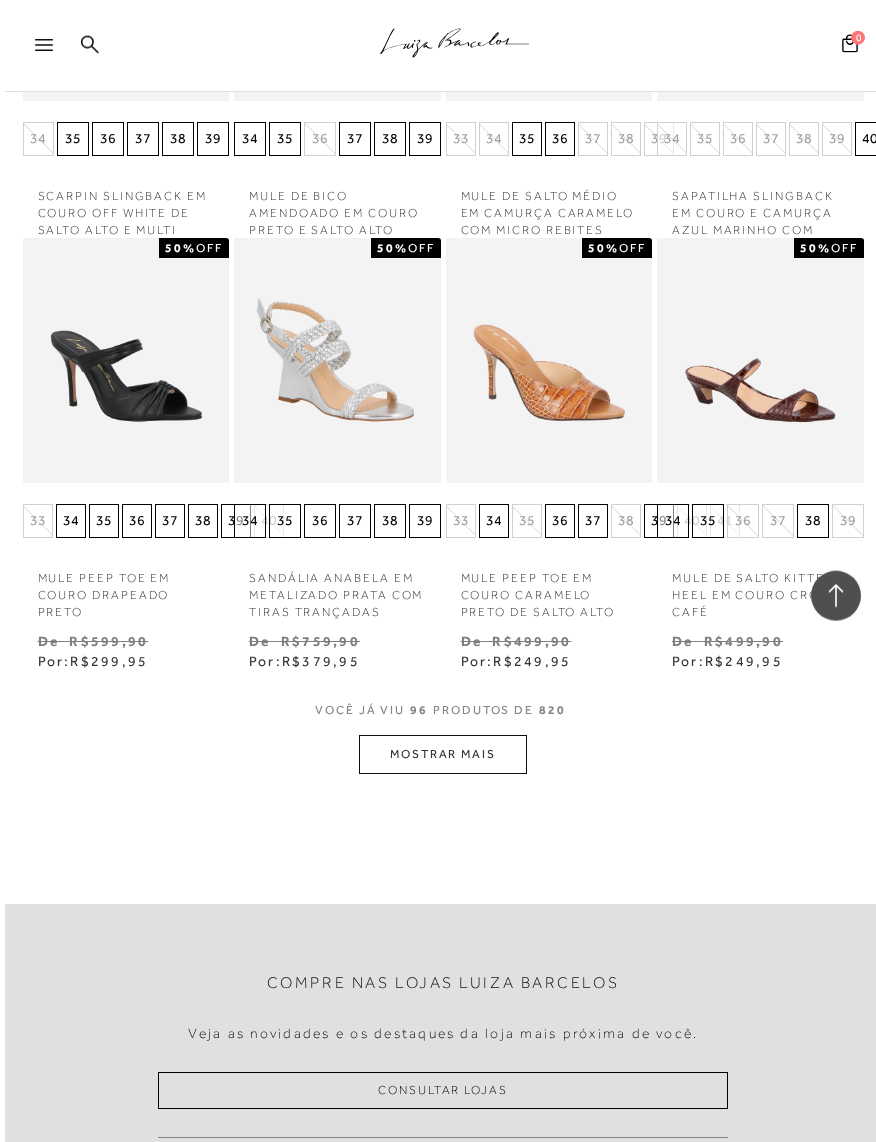 scroll, scrollTop: 8900, scrollLeft: 0, axis: vertical 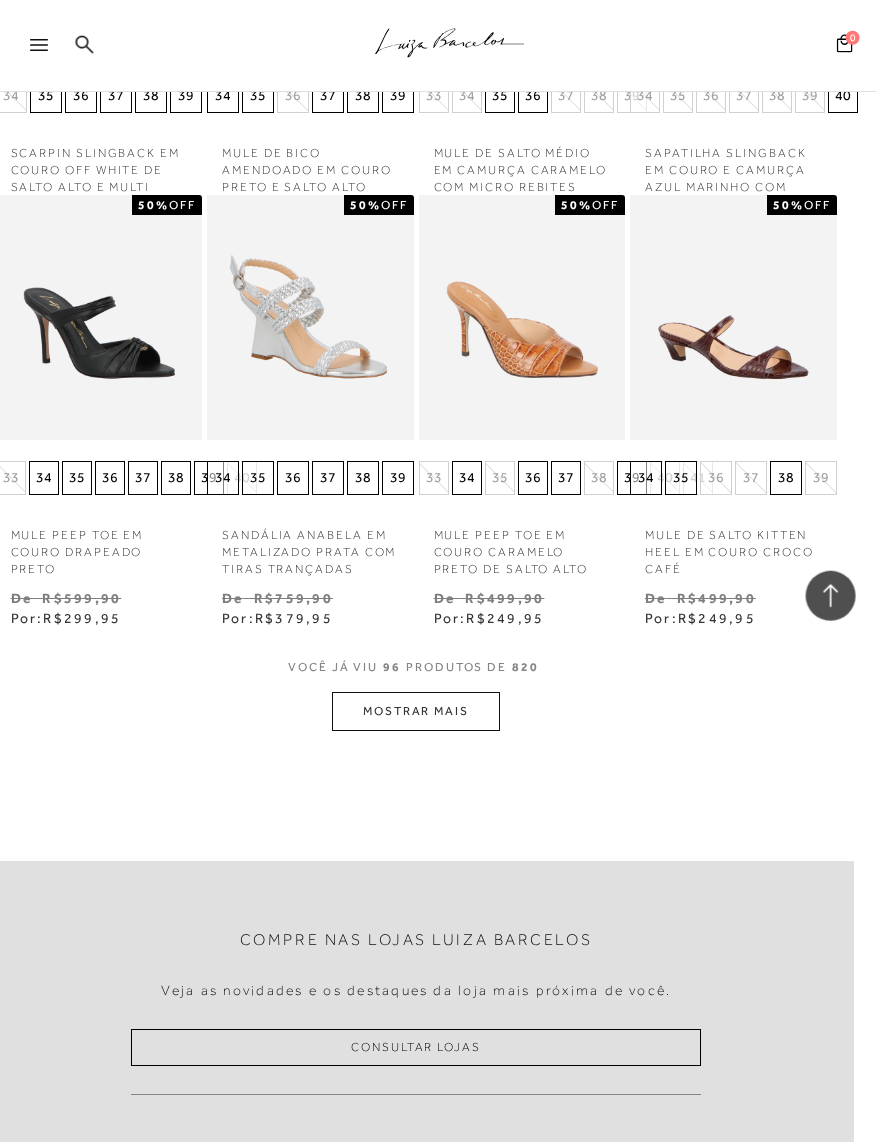click on "MOSTRAR MAIS" at bounding box center (416, 711) 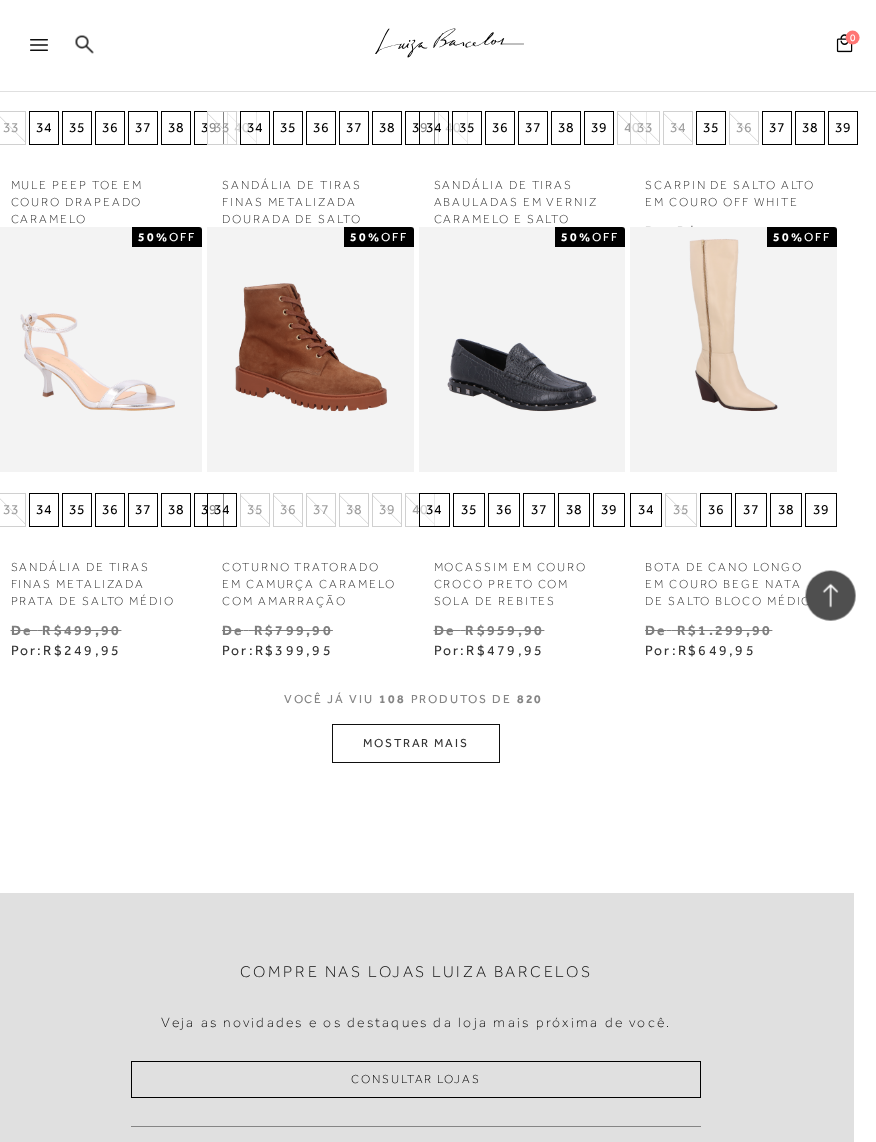 scroll, scrollTop: 10048, scrollLeft: 22, axis: both 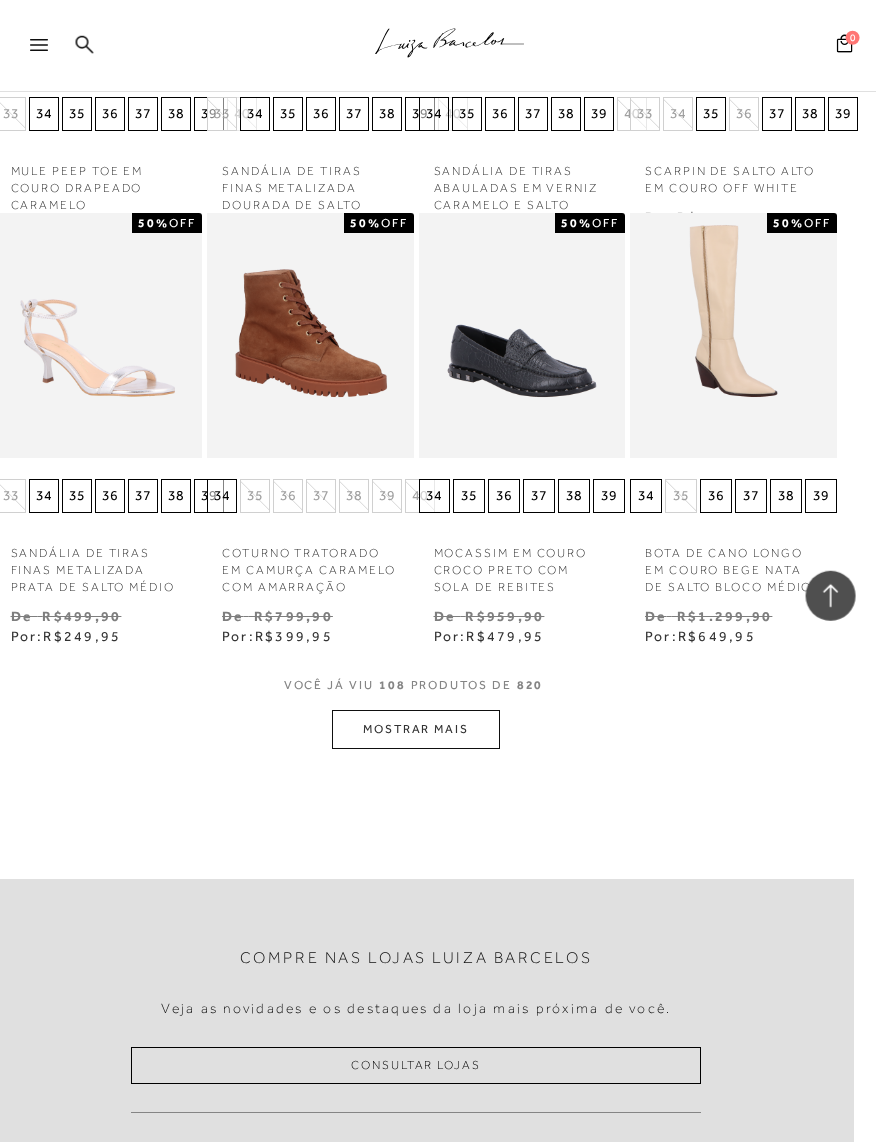 click on "MOSTRAR MAIS" at bounding box center [416, 729] 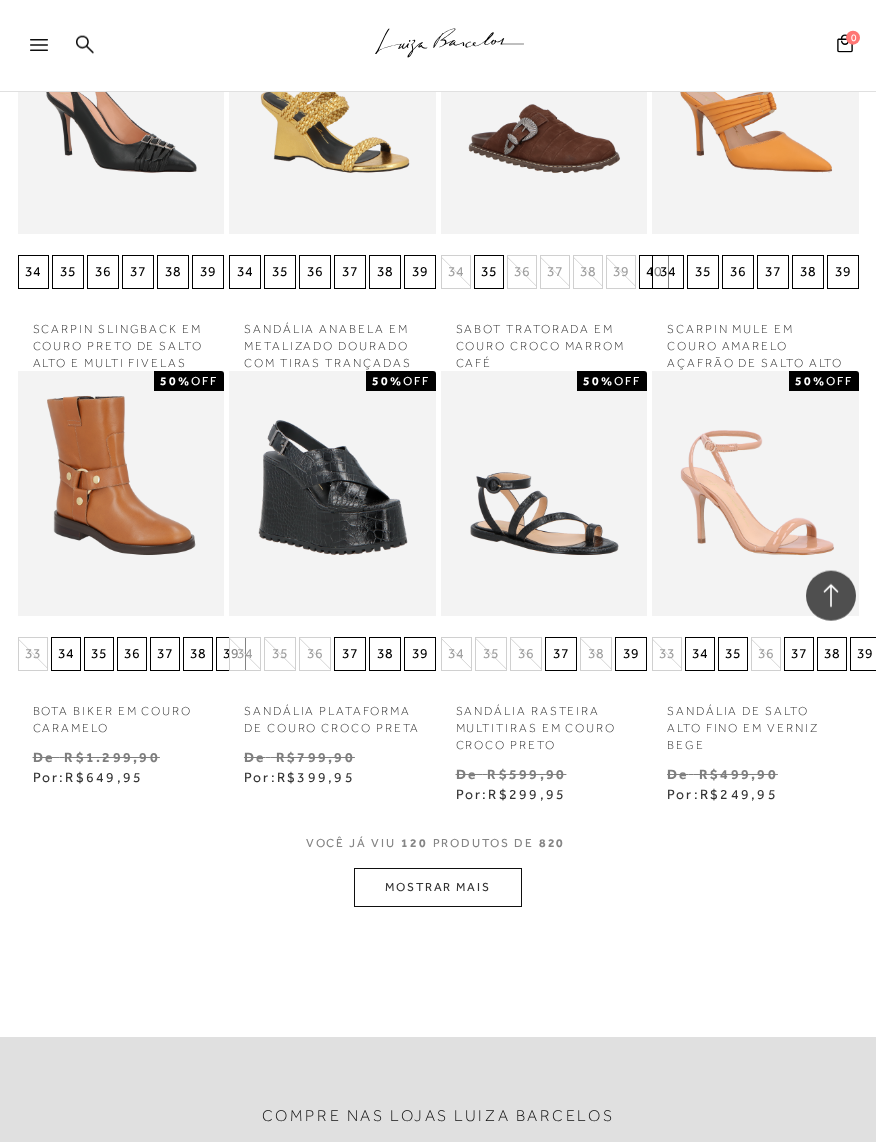 scroll, scrollTop: 11044, scrollLeft: 0, axis: vertical 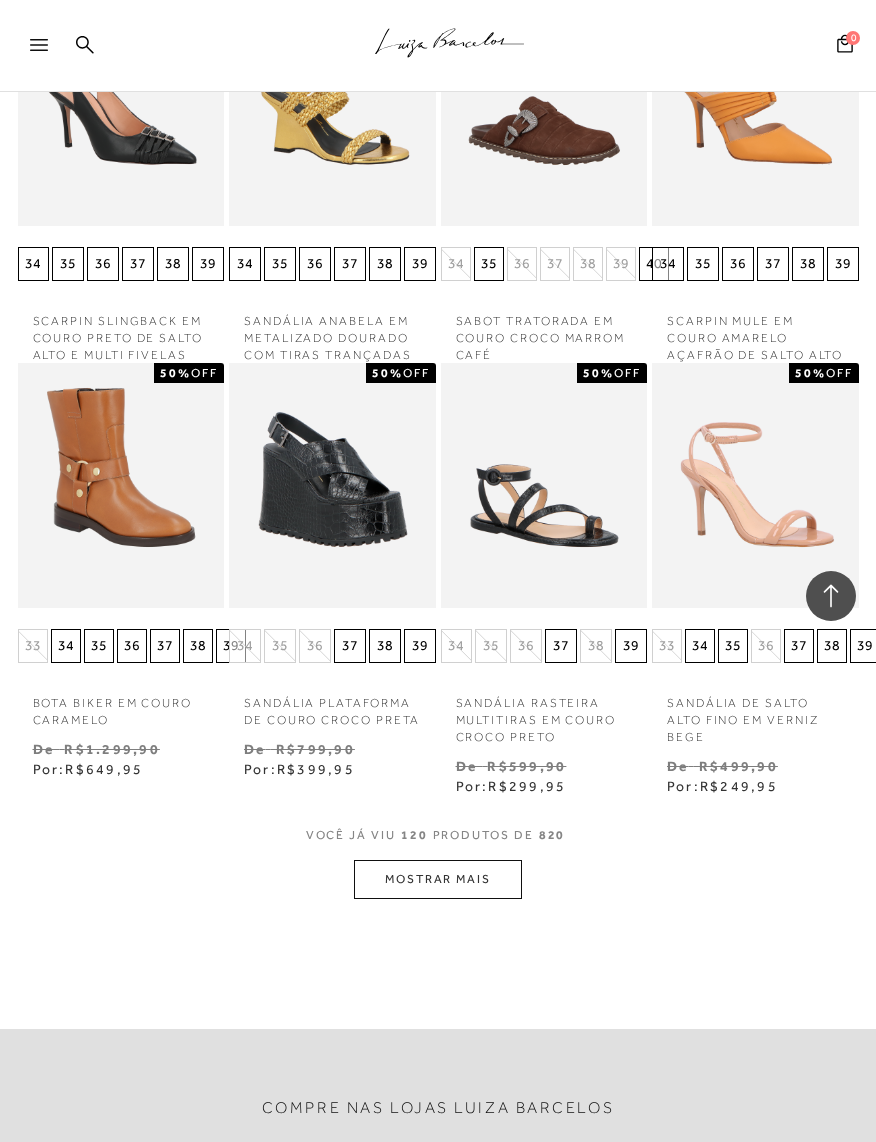 click on "MOSTRAR MAIS" at bounding box center [438, 879] 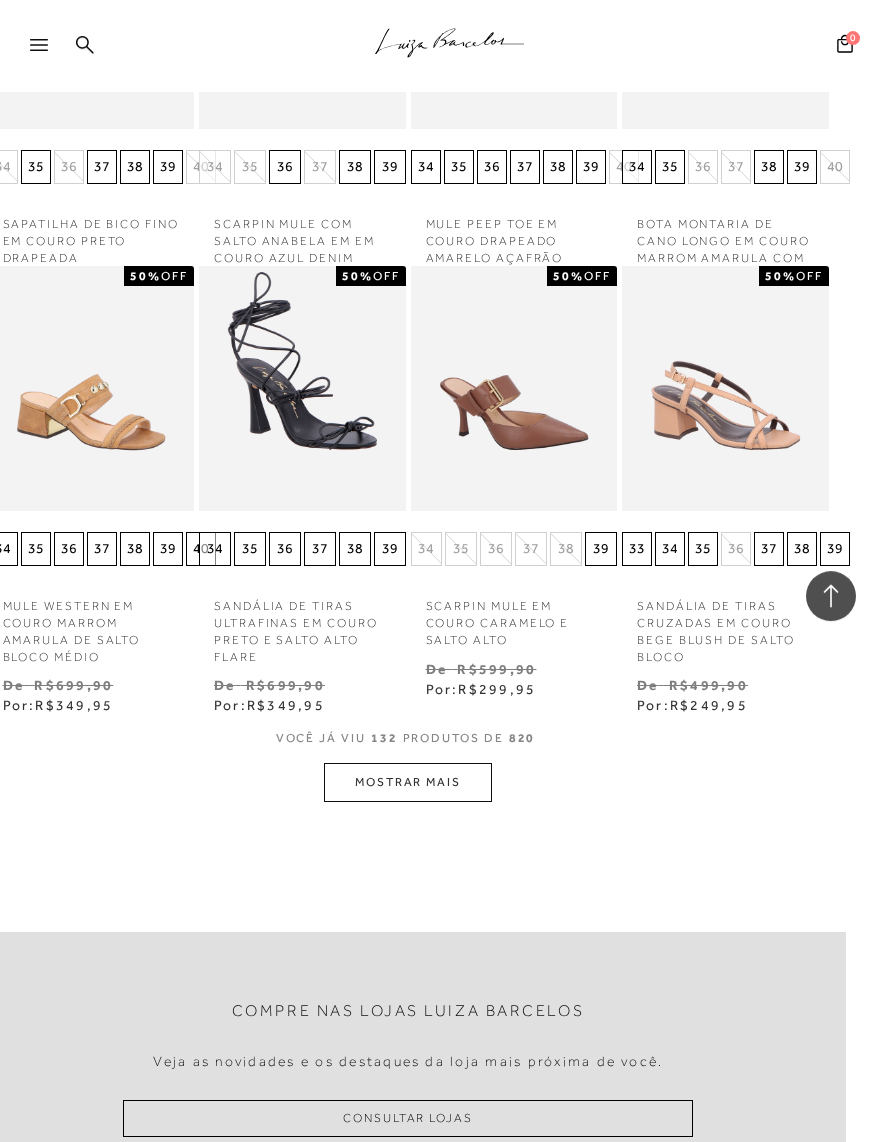 scroll, scrollTop: 12287, scrollLeft: 31, axis: both 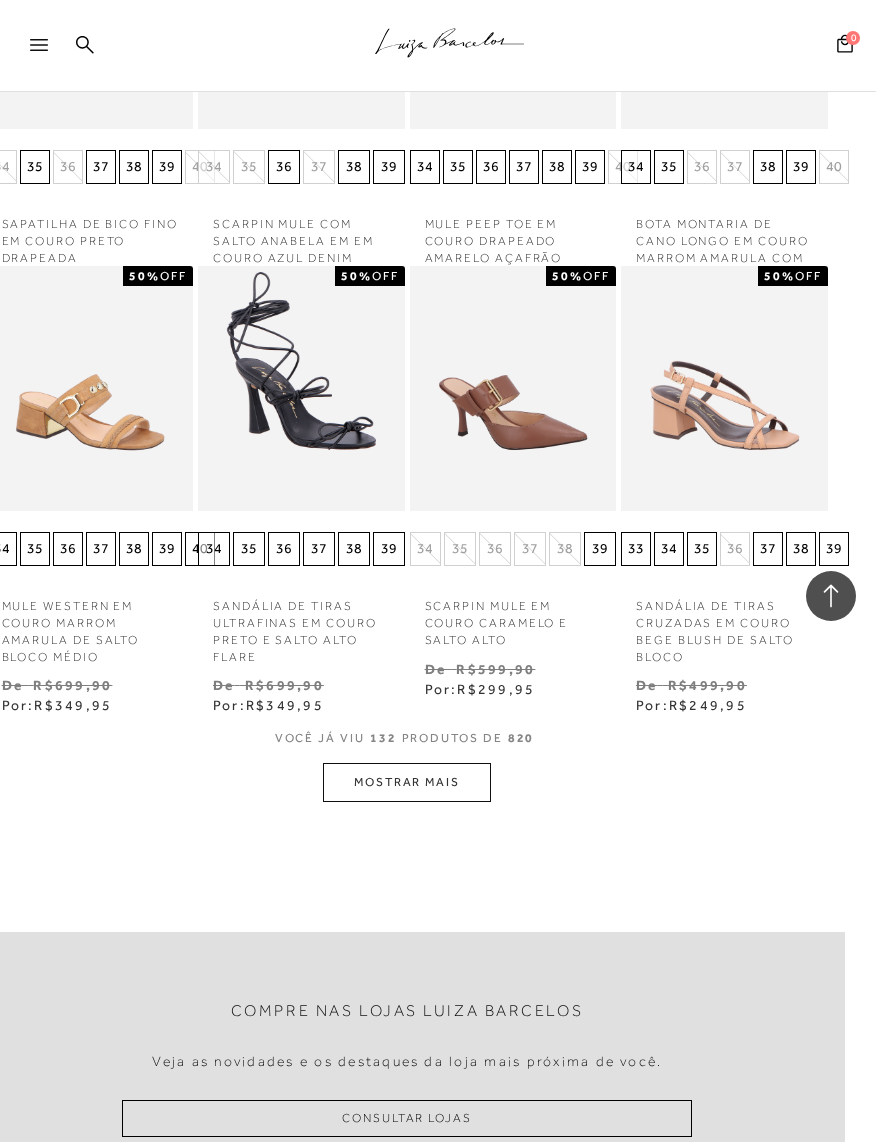 click on "MOSTRAR MAIS" at bounding box center (407, 782) 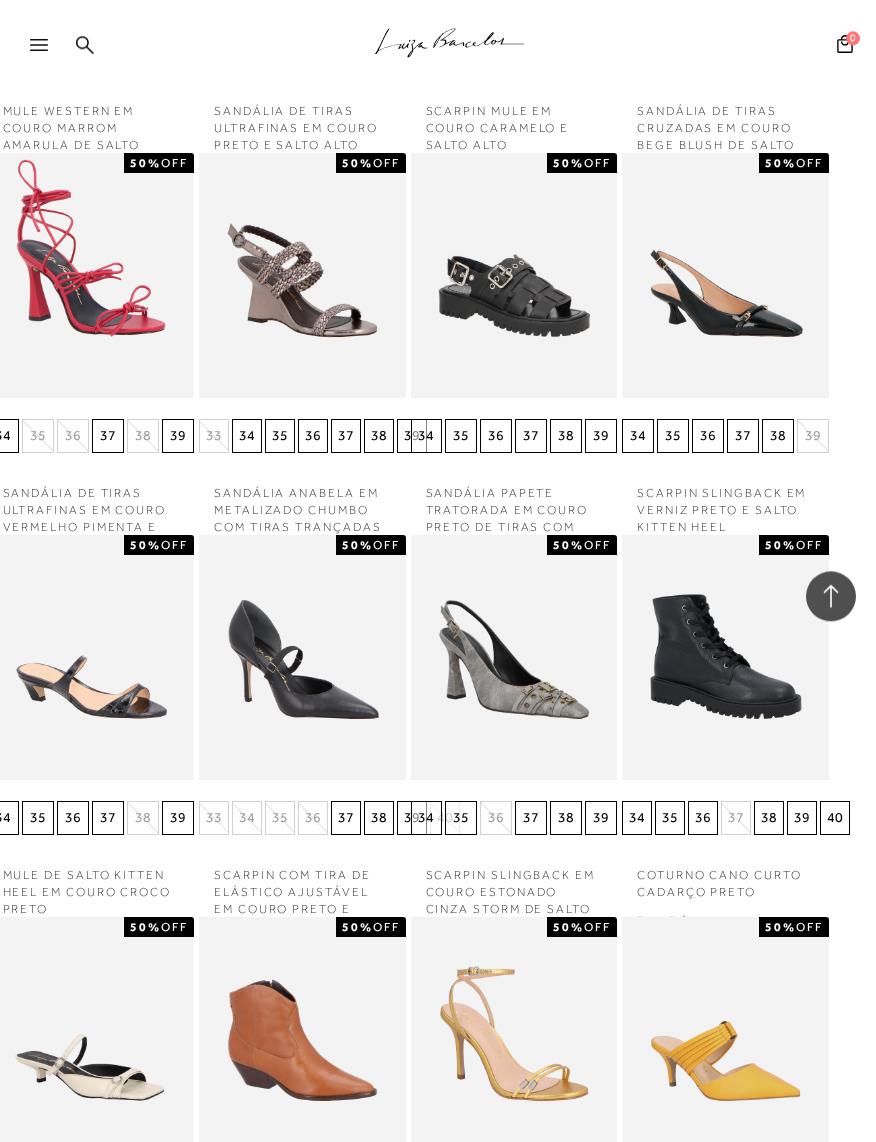 scroll, scrollTop: 12836, scrollLeft: 23, axis: both 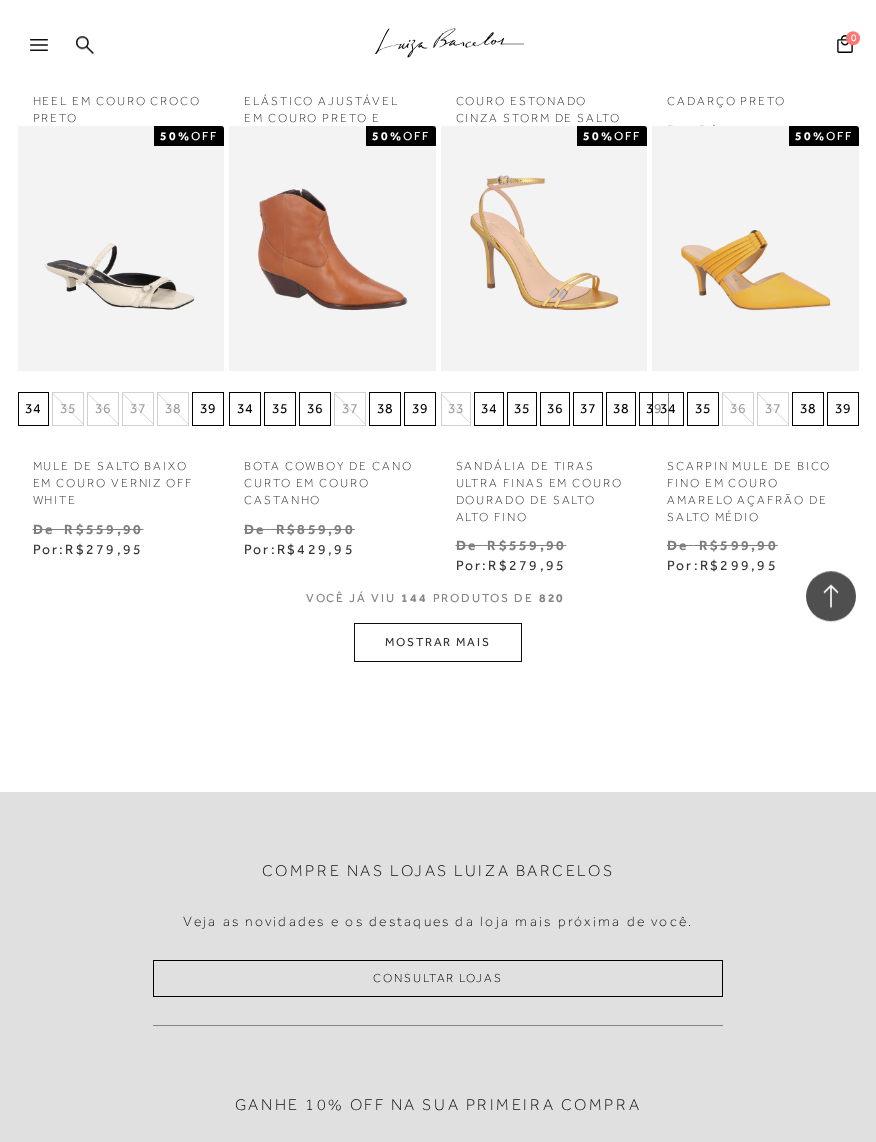 click on "MOSTRAR MAIS" at bounding box center (438, 642) 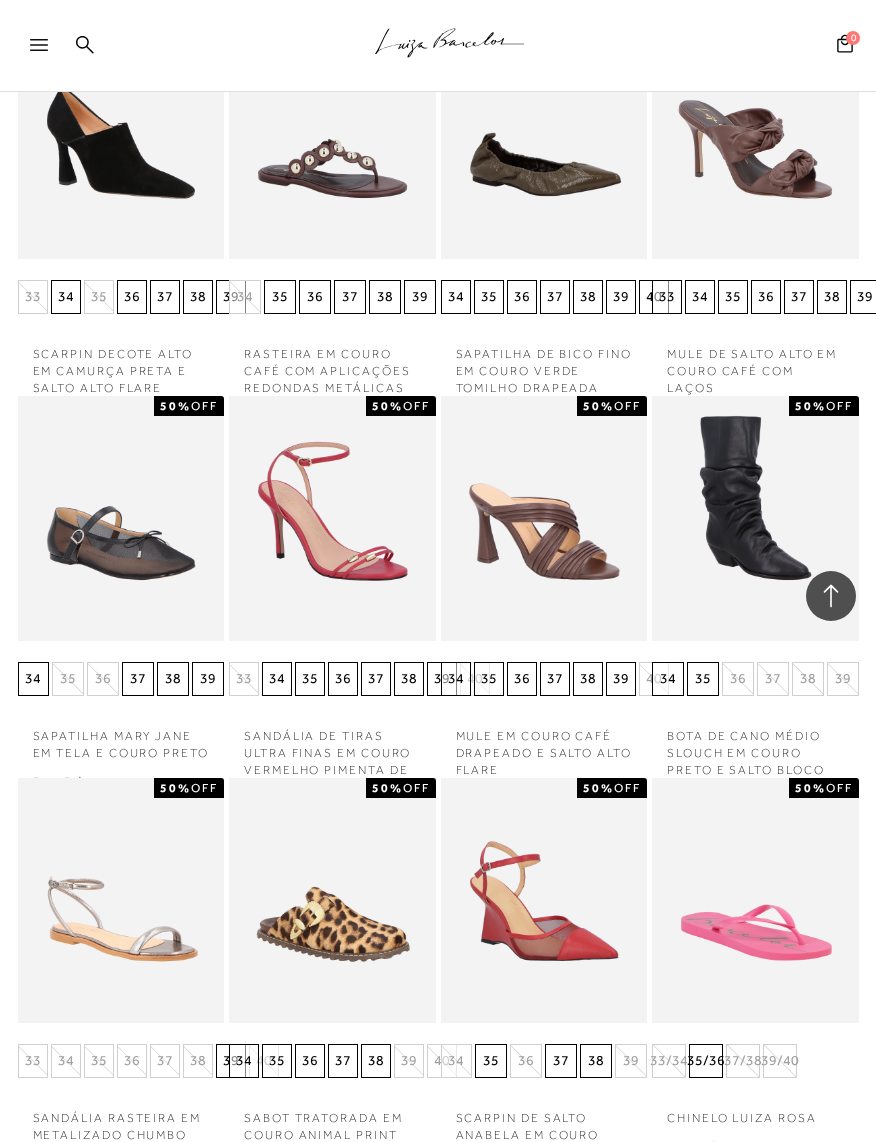scroll, scrollTop: 14068, scrollLeft: 0, axis: vertical 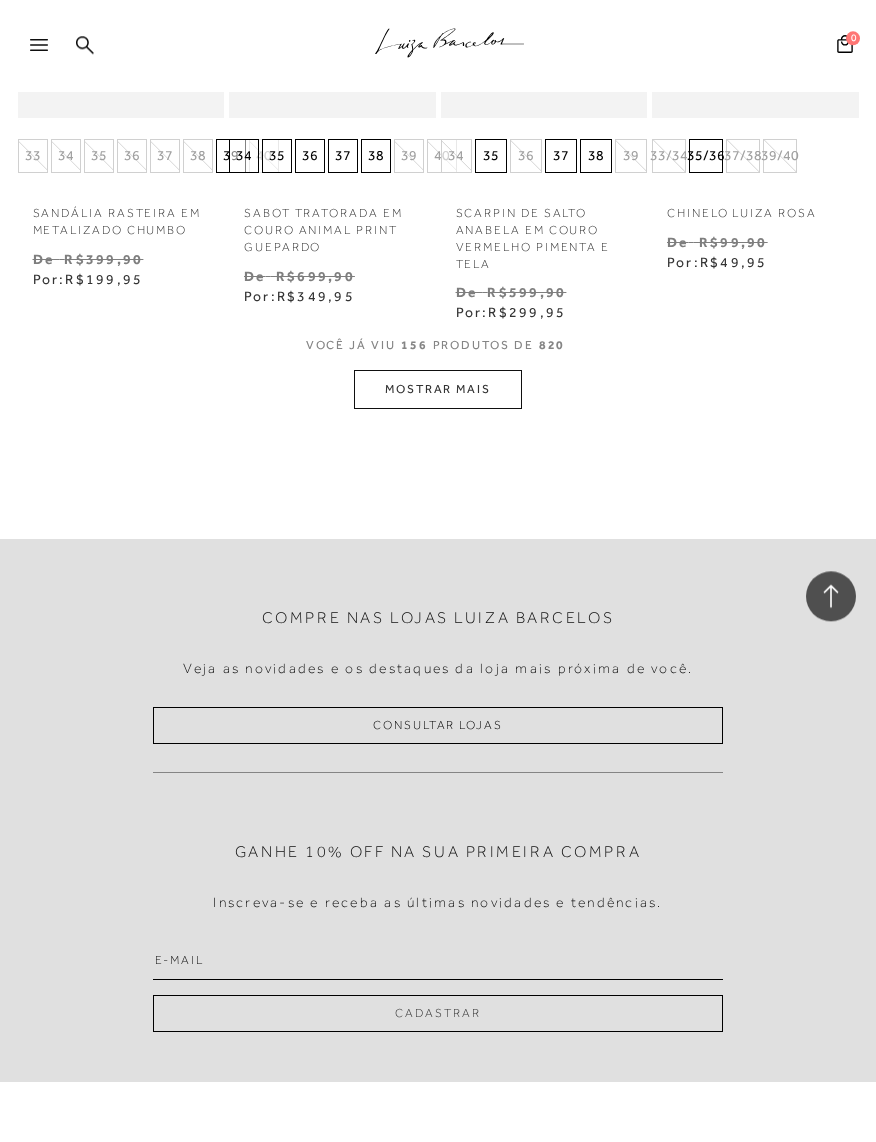 click on "MOSTRAR MAIS" at bounding box center [438, 389] 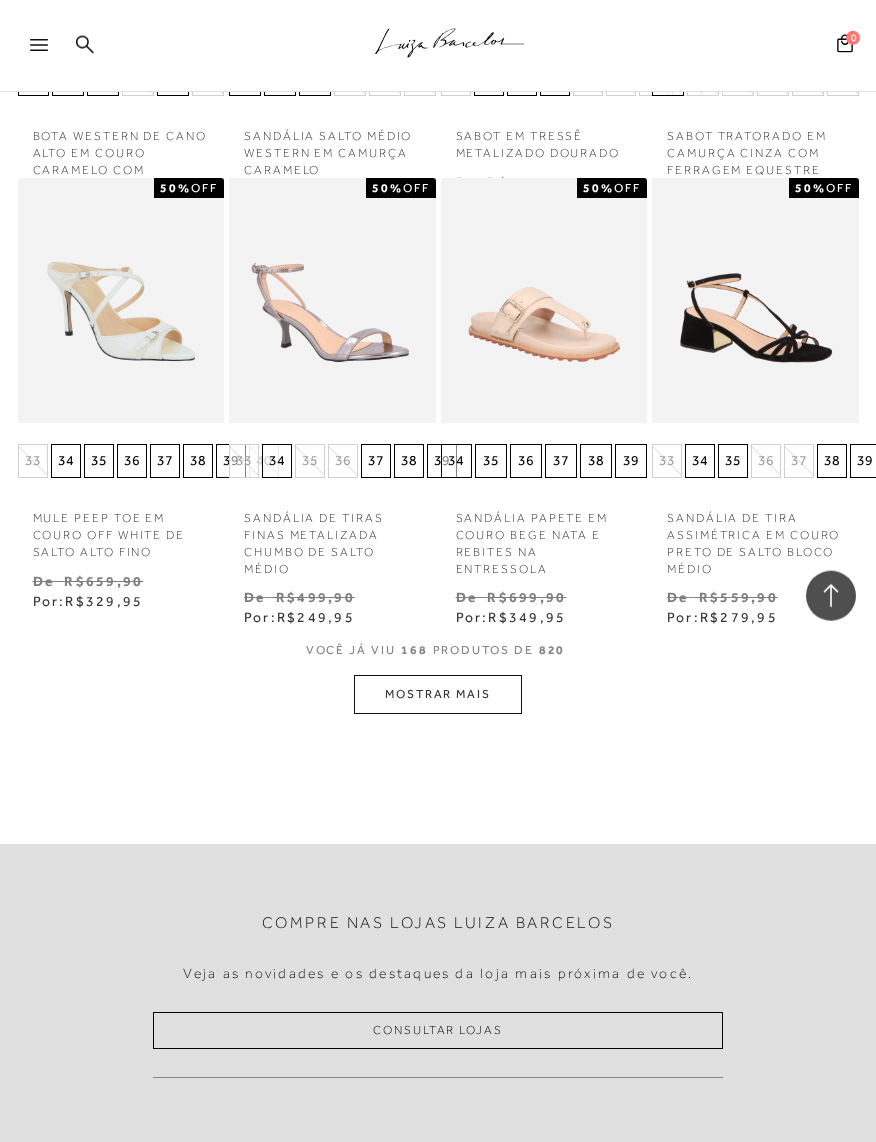 scroll, scrollTop: 15841, scrollLeft: 0, axis: vertical 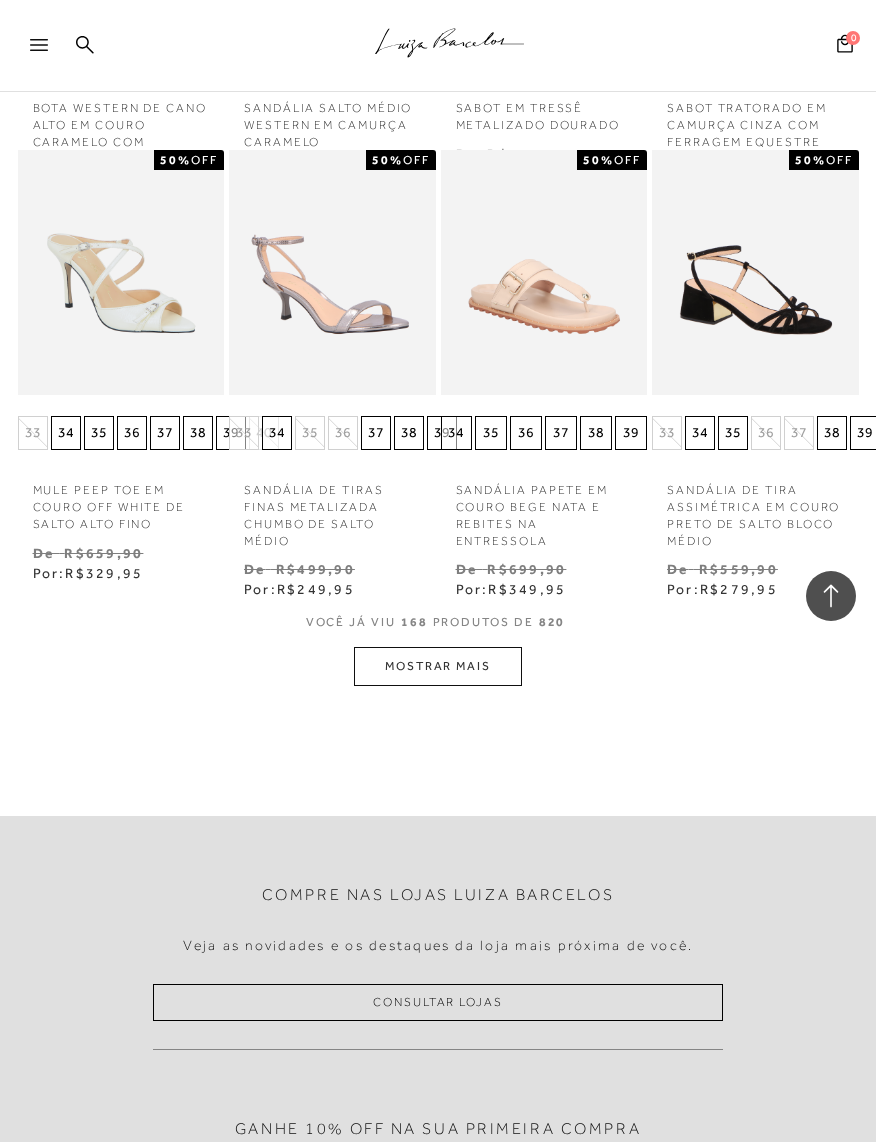 click on "MOSTRAR MAIS" at bounding box center (438, 666) 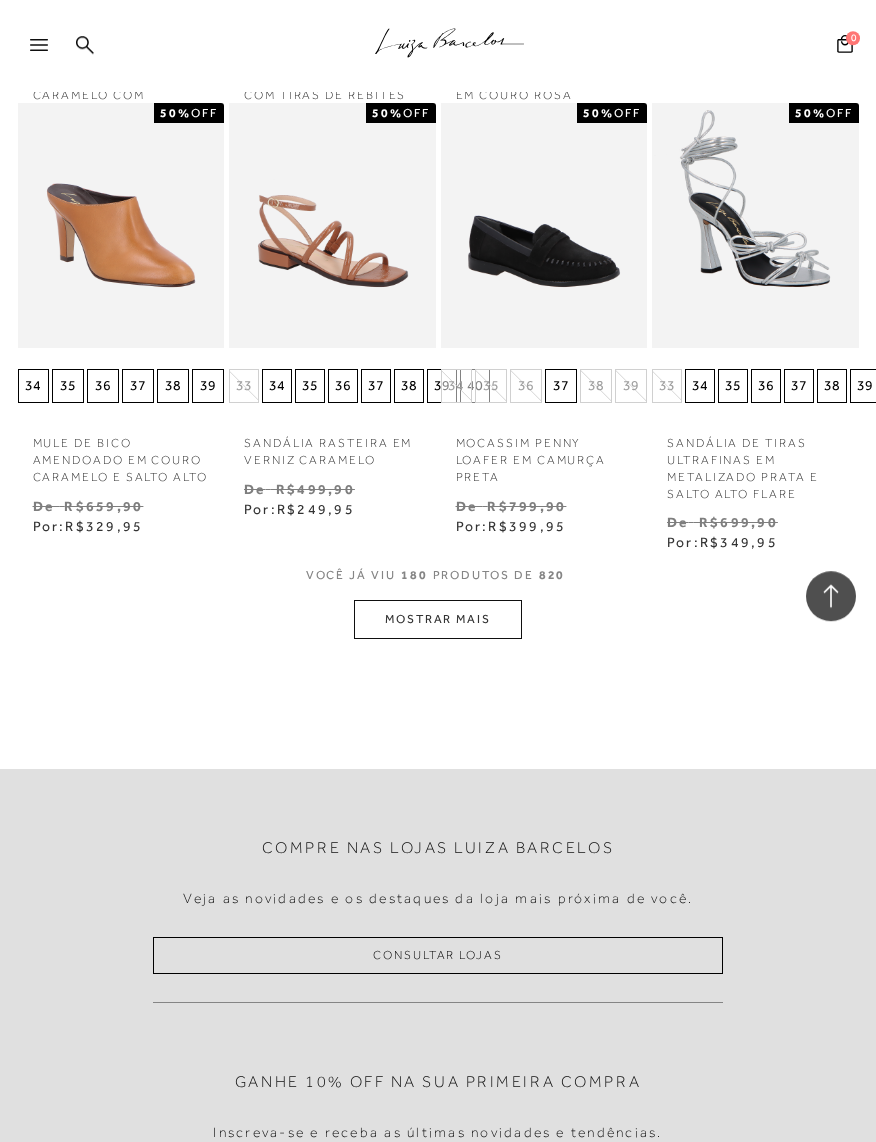 scroll, scrollTop: 17048, scrollLeft: 0, axis: vertical 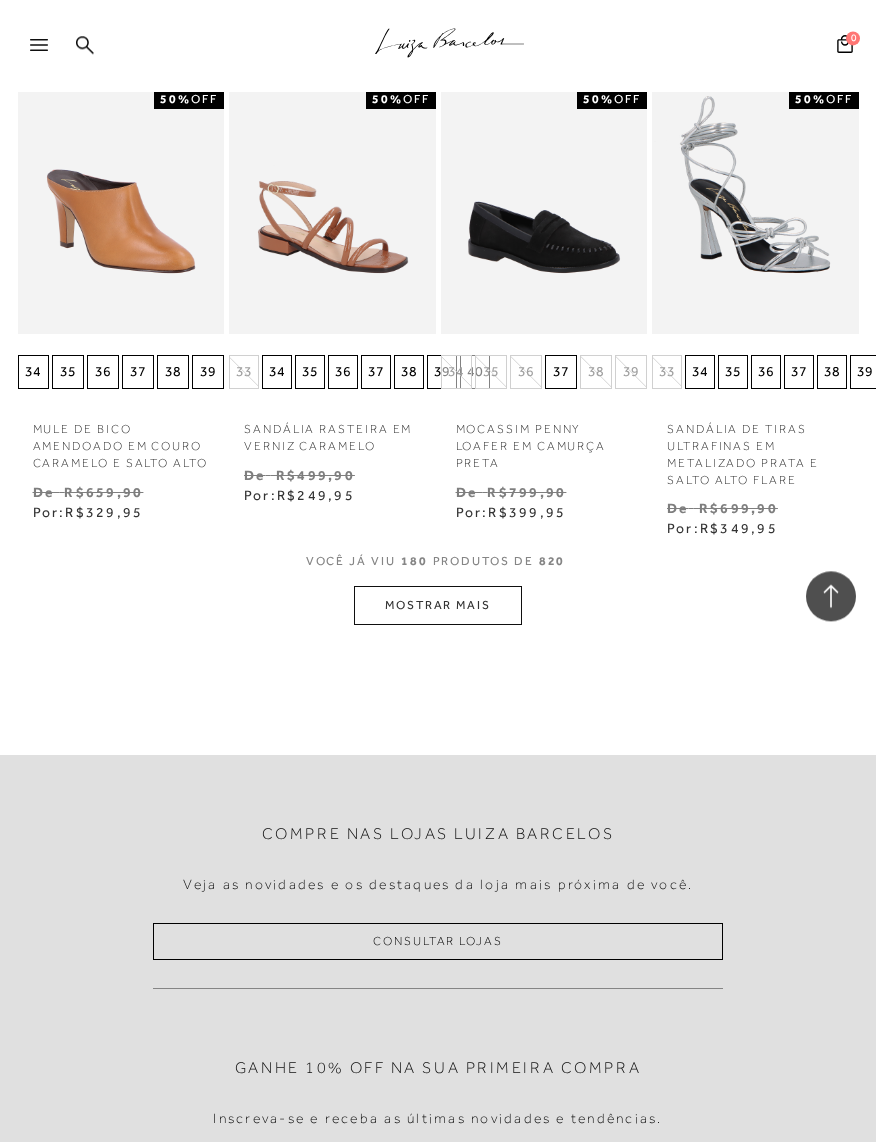 click on "MOSTRAR MAIS" at bounding box center (438, 605) 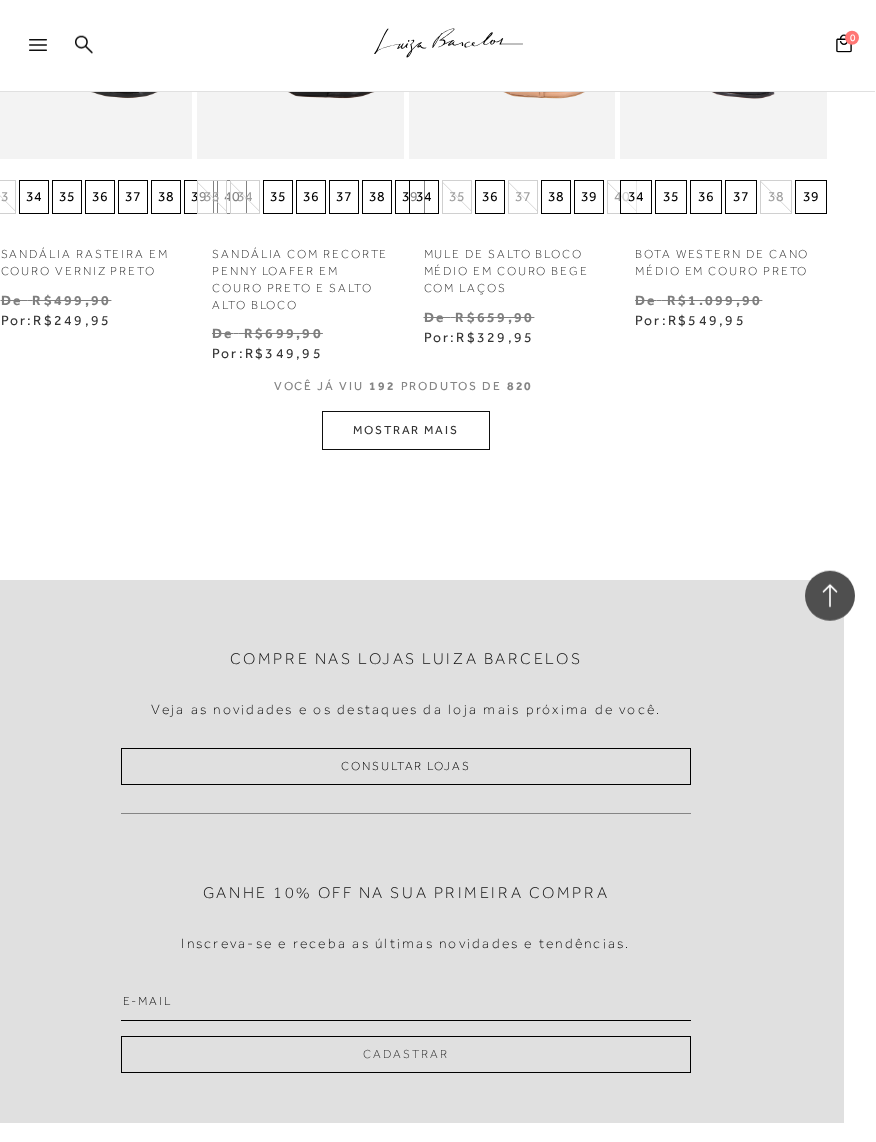 scroll, scrollTop: 18370, scrollLeft: 31, axis: both 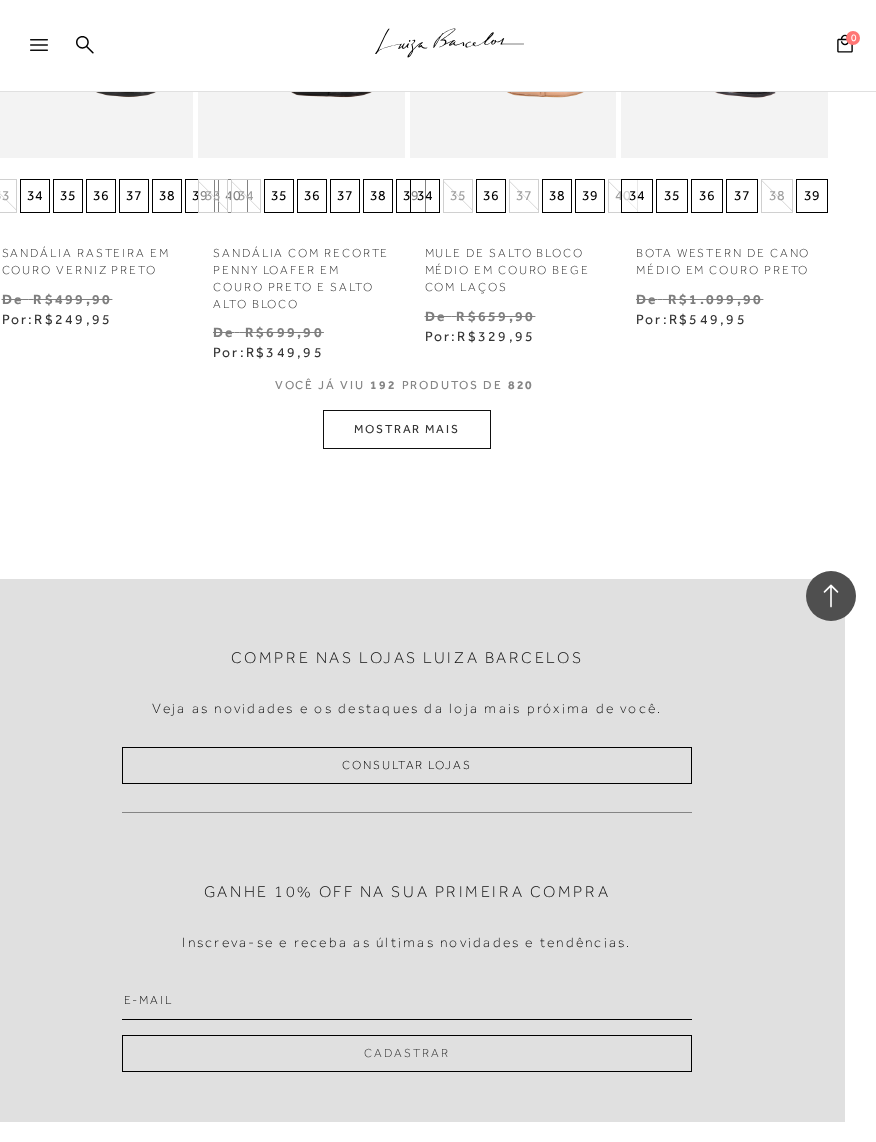 click on "MOSTRAR MAIS" at bounding box center [407, 429] 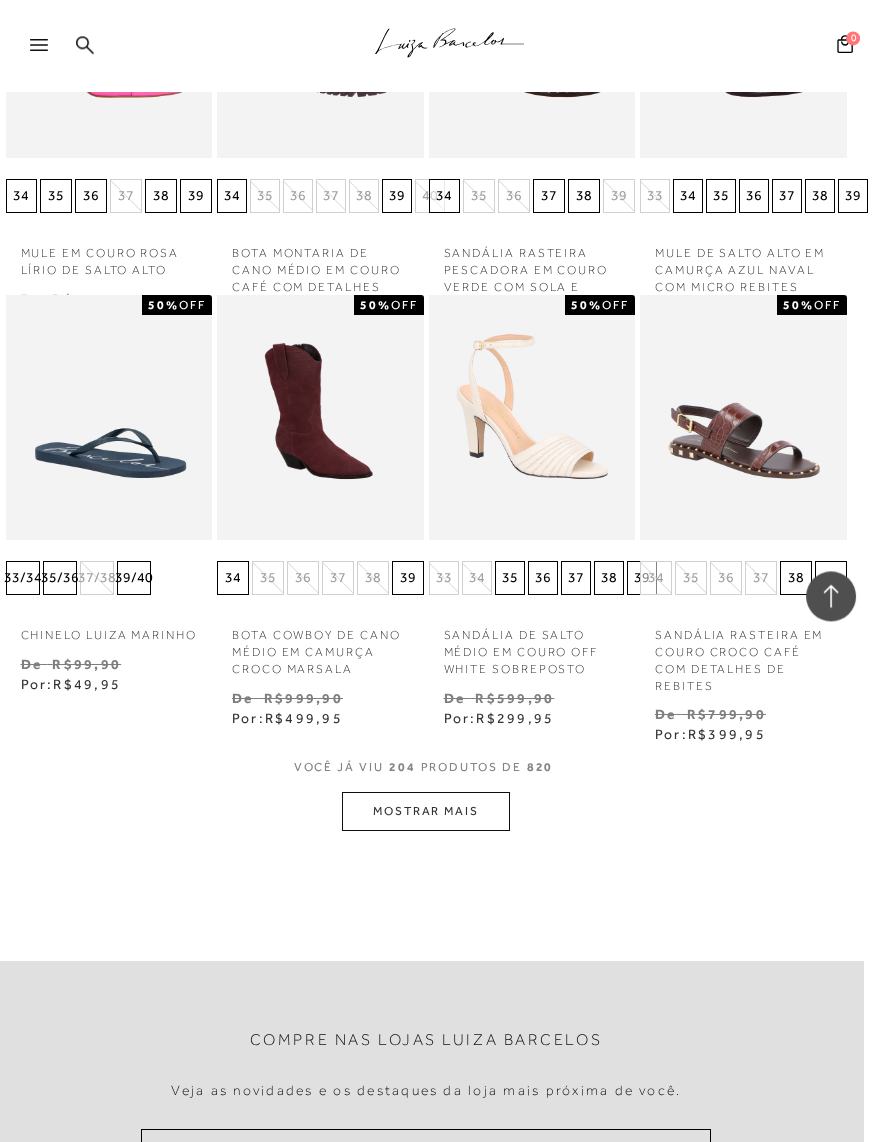 scroll, scrollTop: 19134, scrollLeft: 12, axis: both 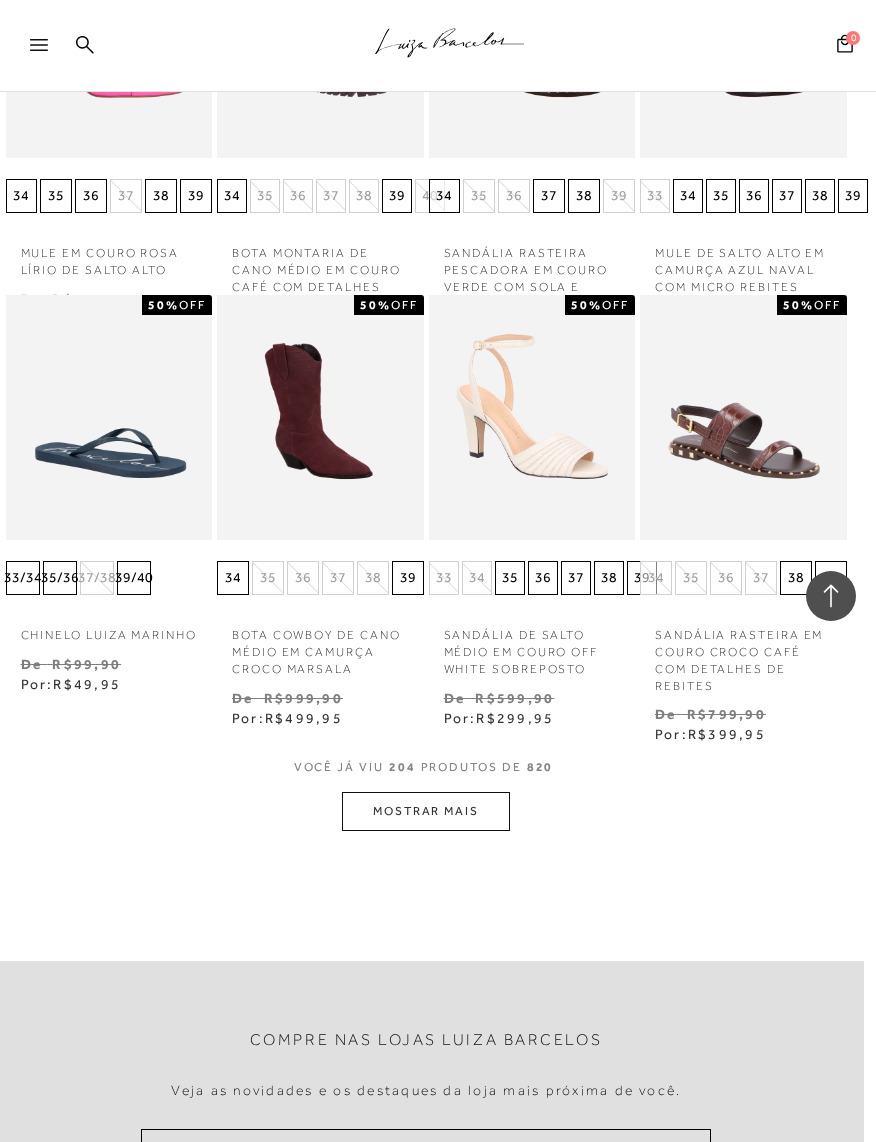 click at bounding box center (532, 418) 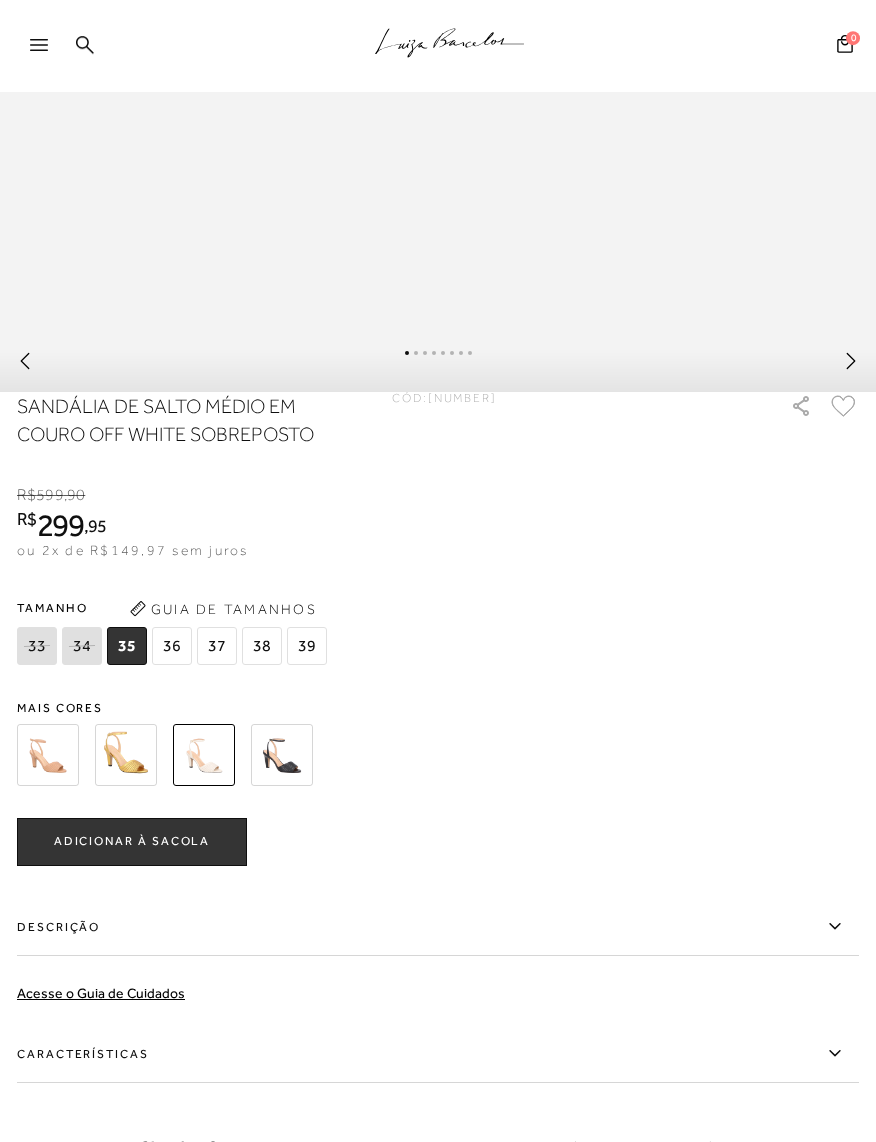 scroll, scrollTop: 1129, scrollLeft: 0, axis: vertical 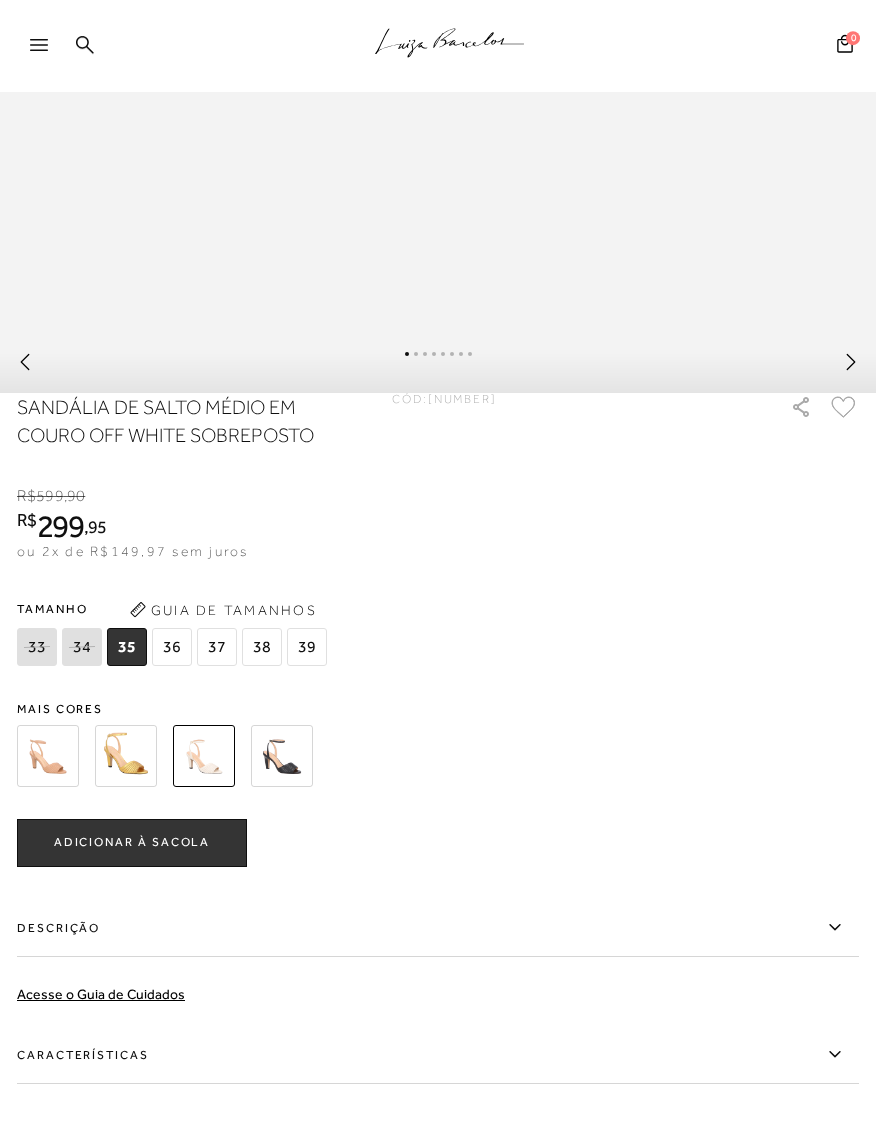 click on "37" at bounding box center (217, 647) 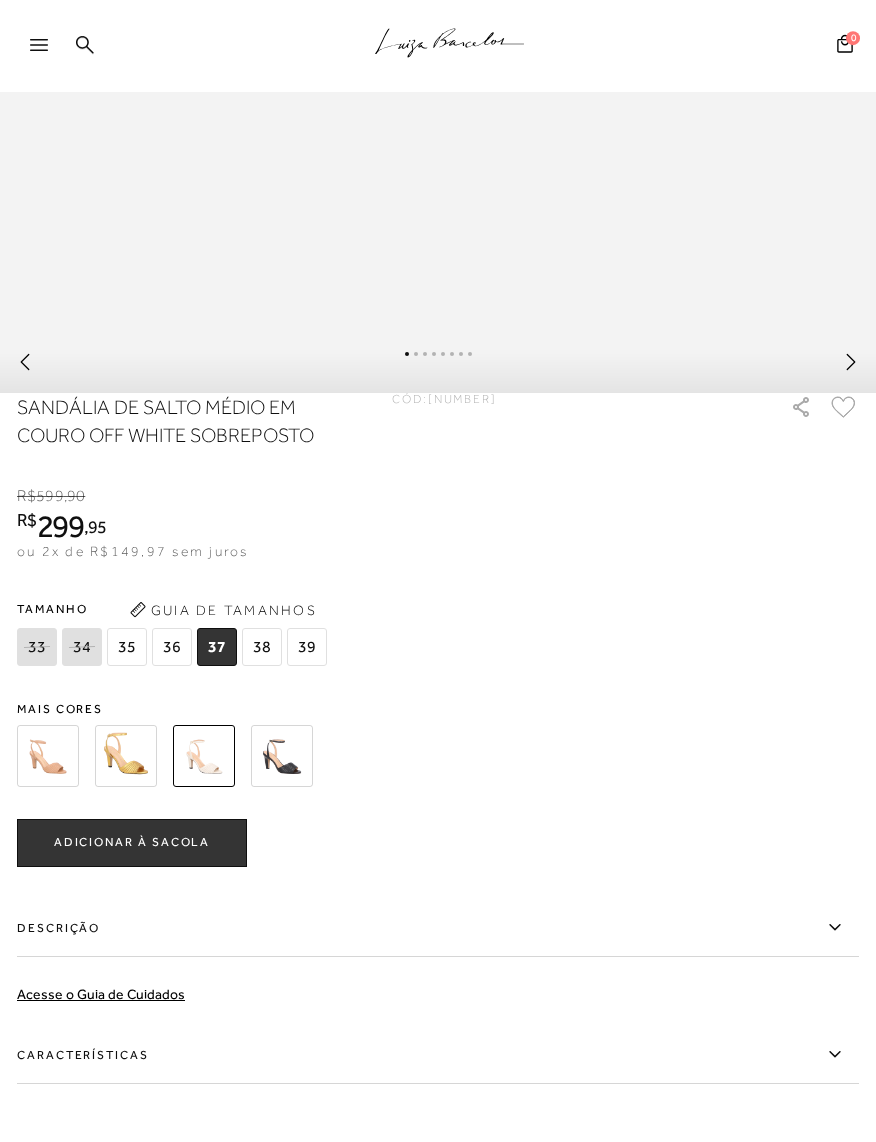 scroll, scrollTop: 1129, scrollLeft: 0, axis: vertical 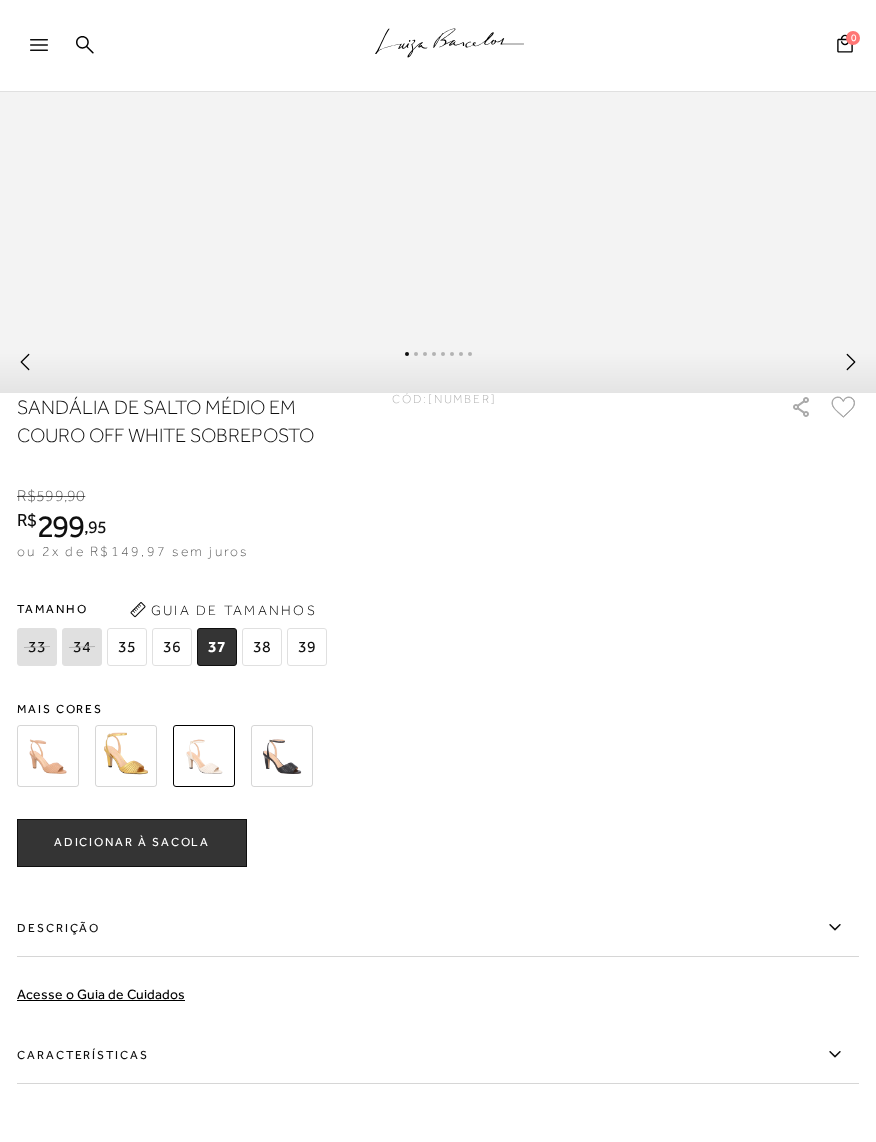 click on "ADICIONAR À SACOLA" at bounding box center [132, 842] 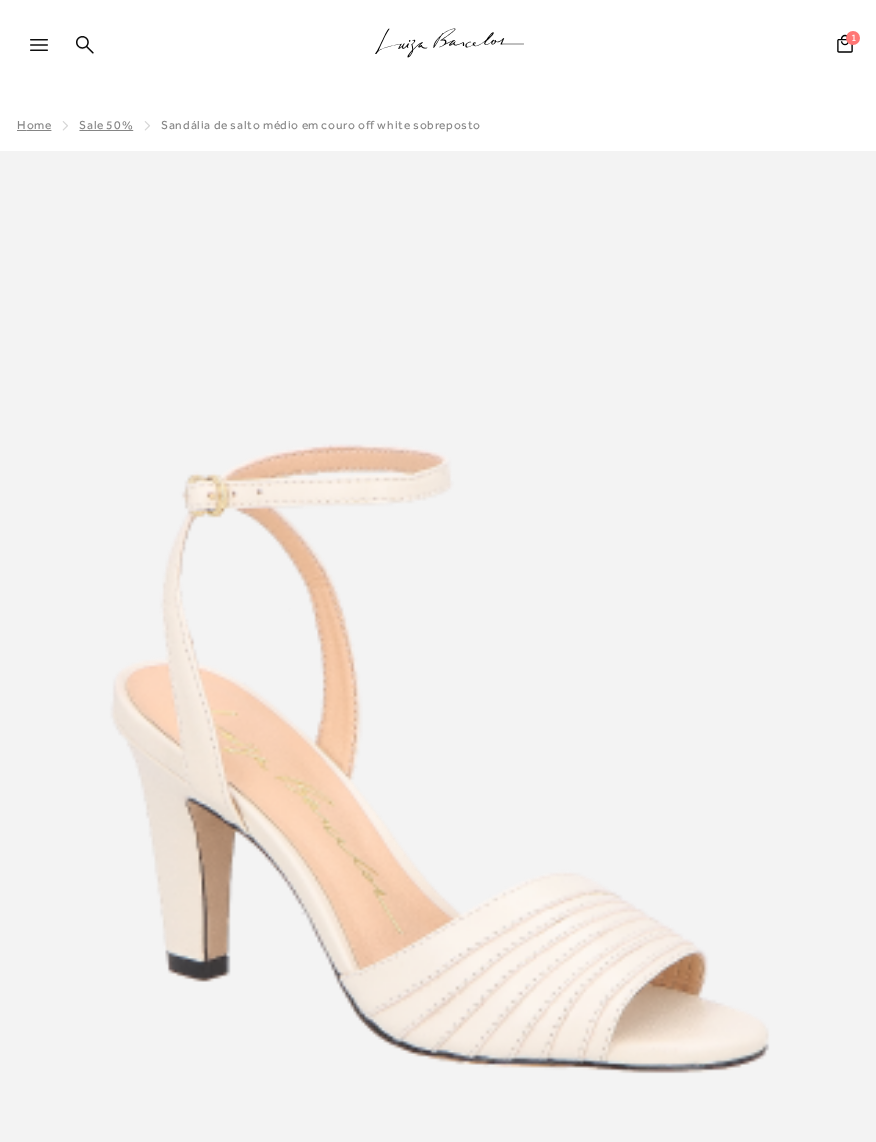 scroll, scrollTop: 0, scrollLeft: 0, axis: both 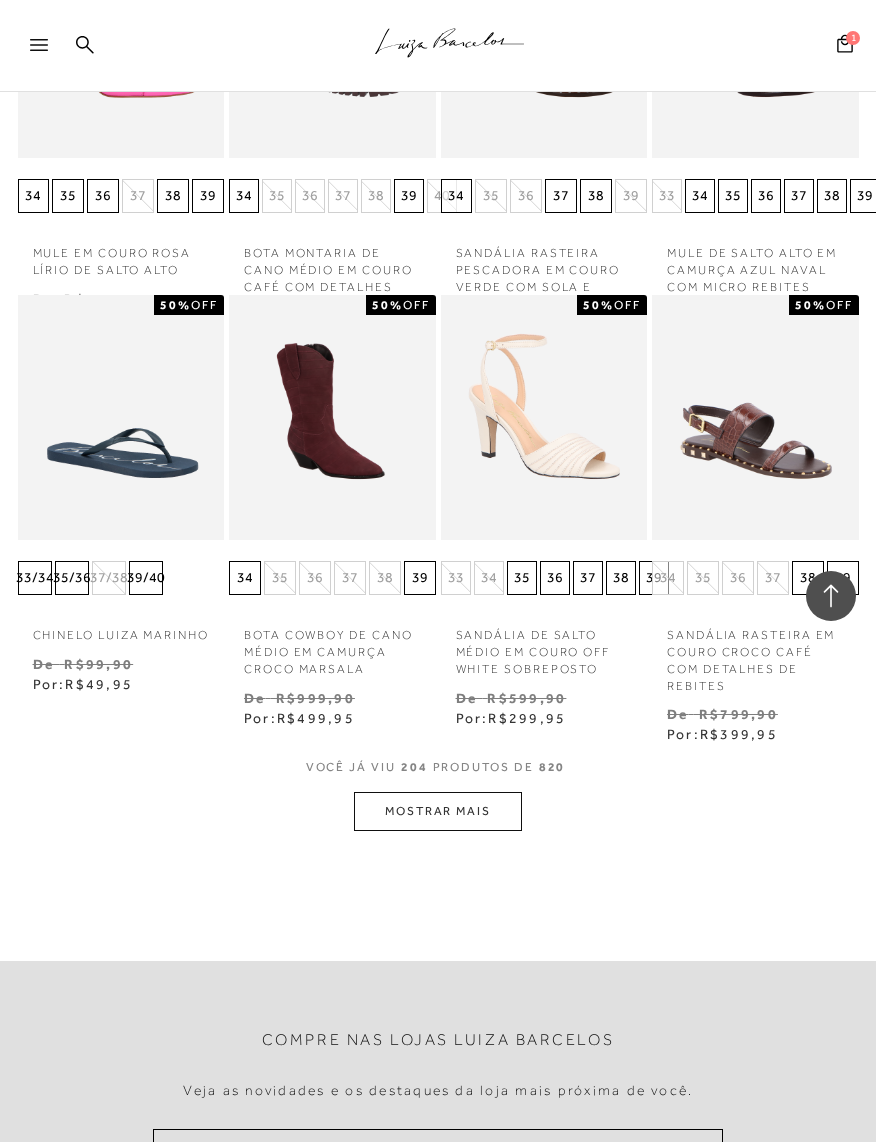 click on "MOSTRAR MAIS" at bounding box center [438, 811] 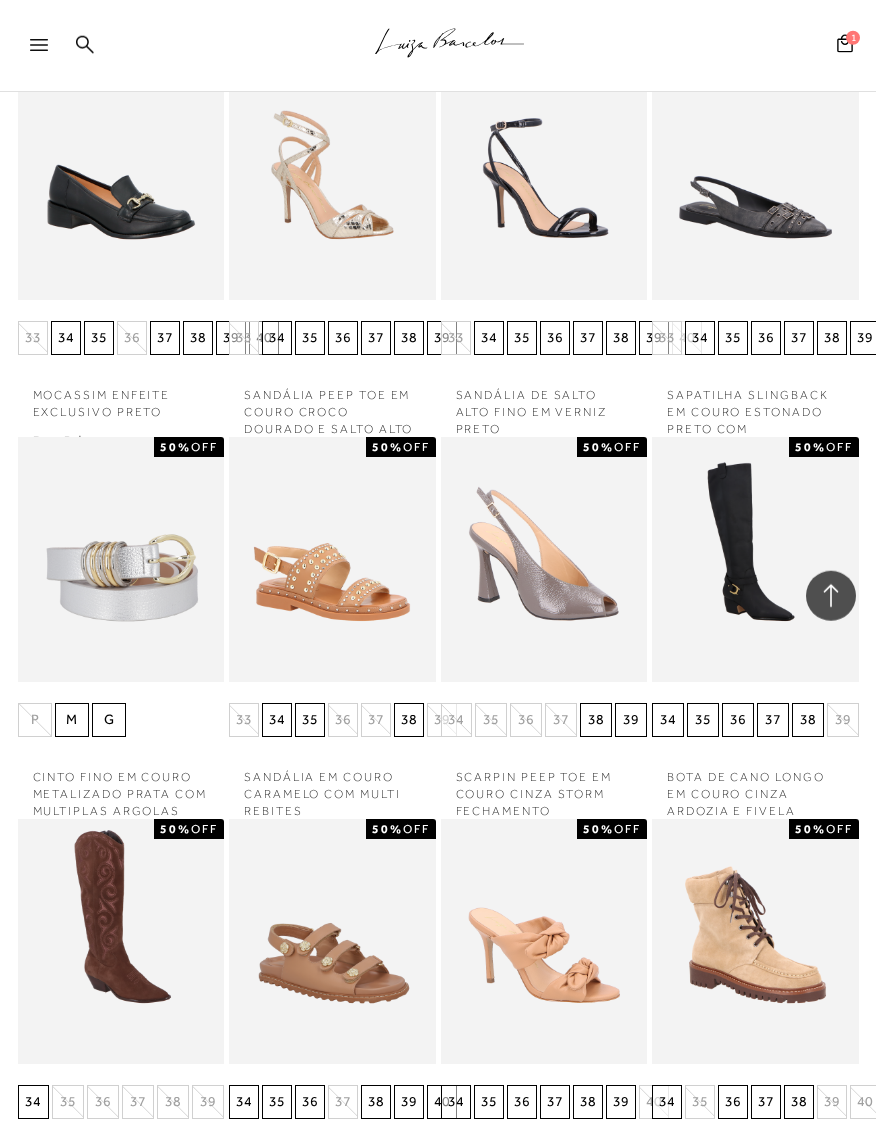 scroll, scrollTop: 19680, scrollLeft: 0, axis: vertical 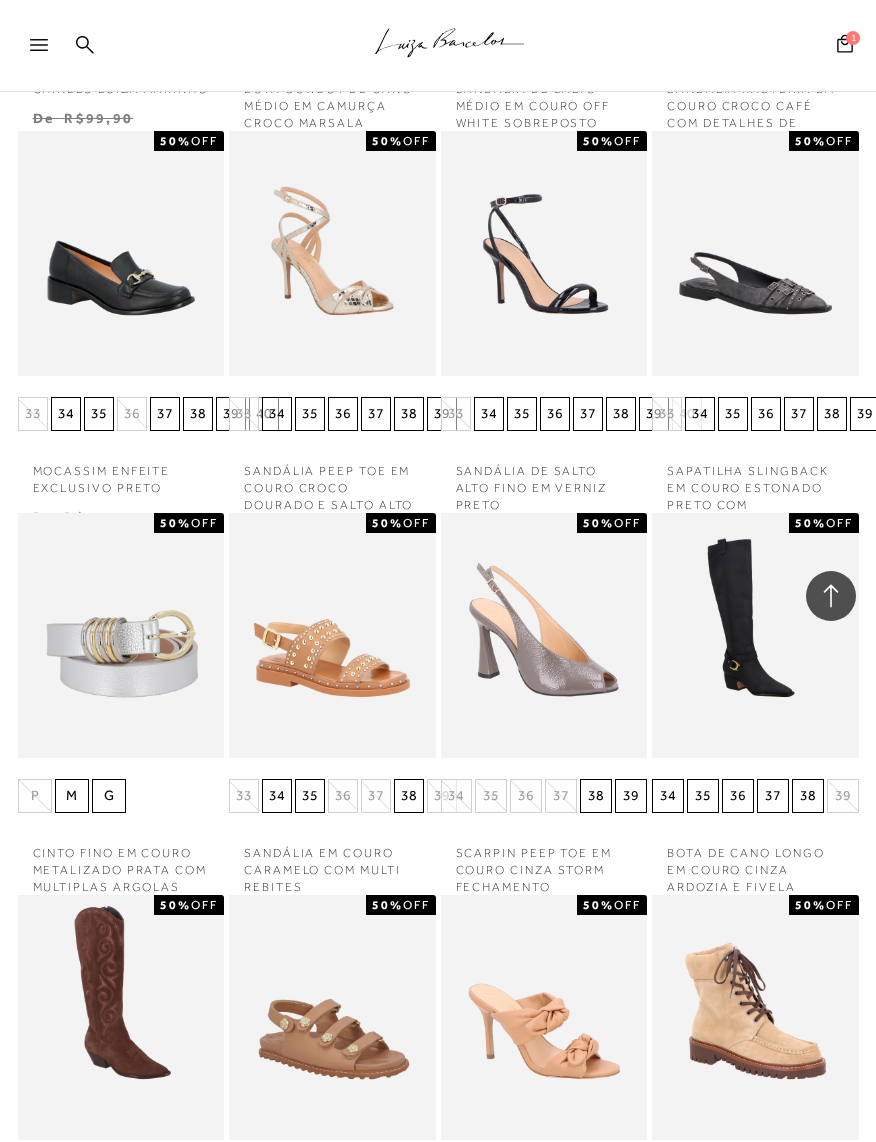click at bounding box center (332, 254) 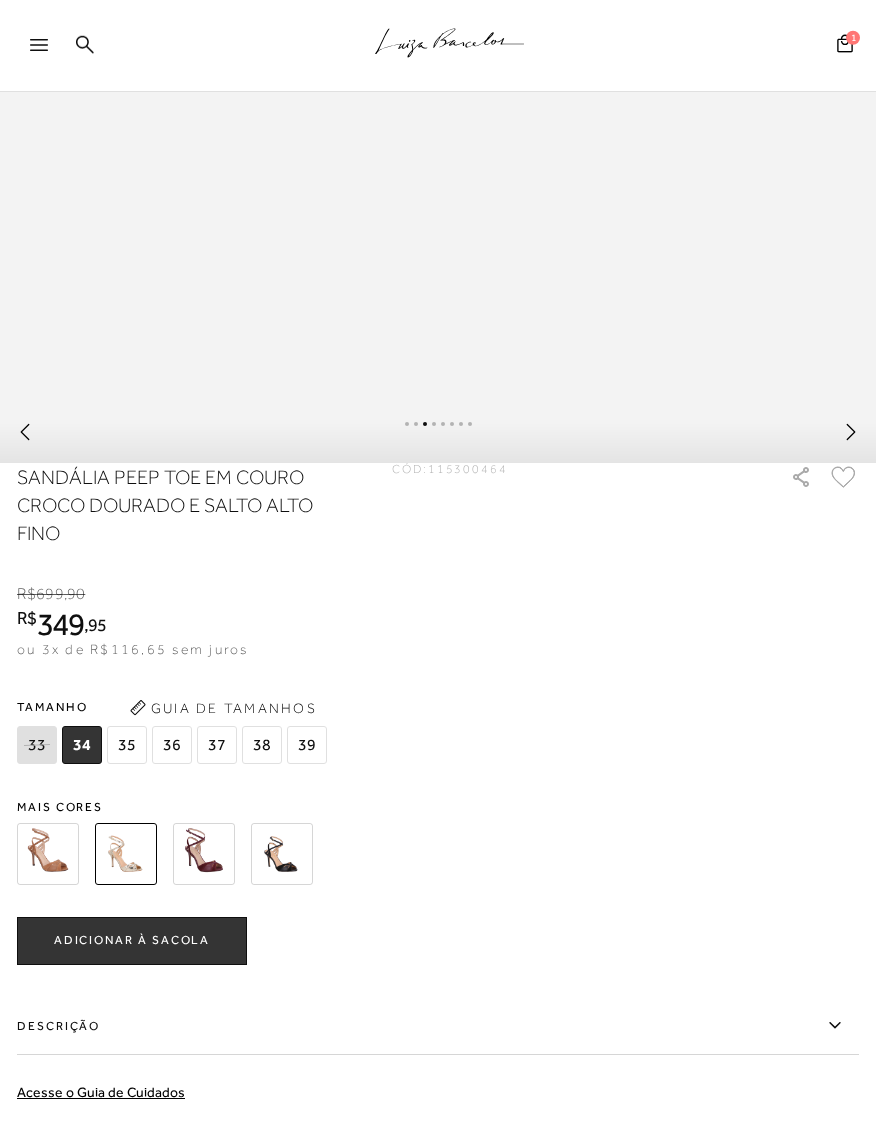scroll, scrollTop: 1059, scrollLeft: 0, axis: vertical 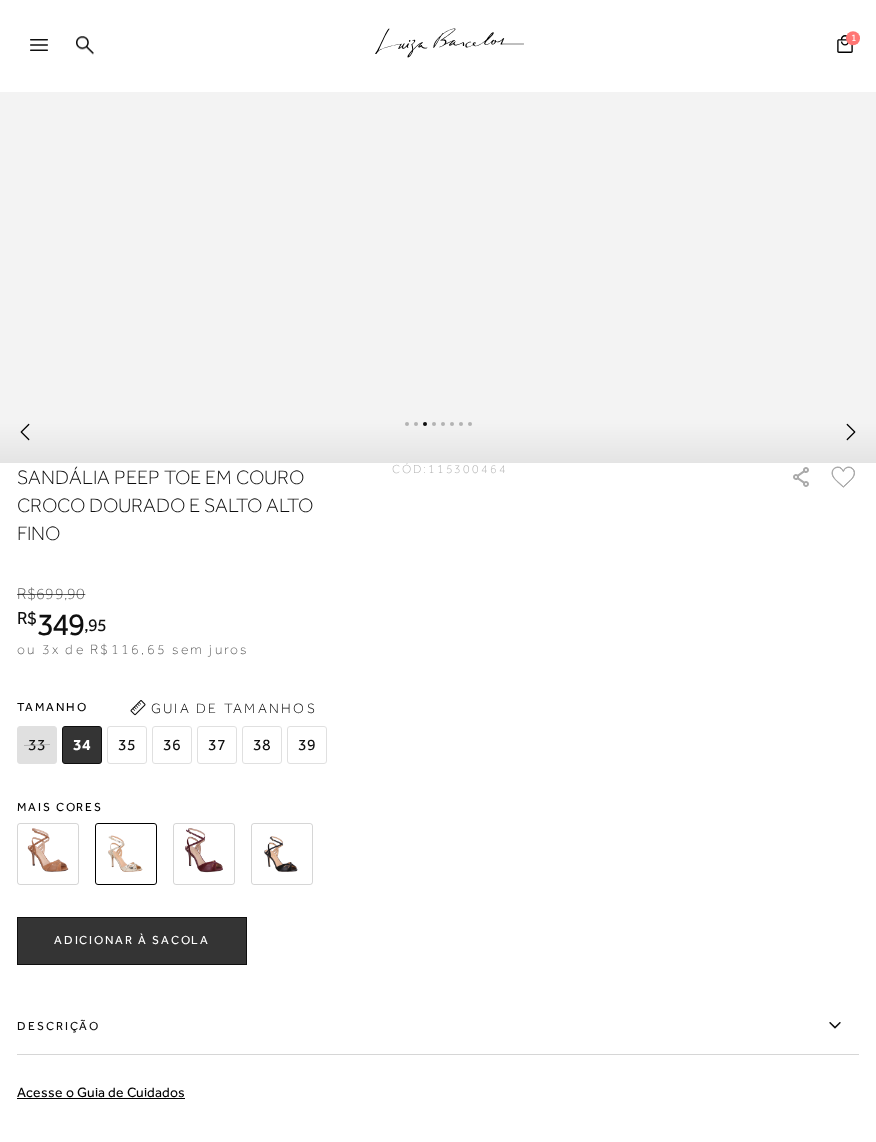 click at bounding box center [48, 854] 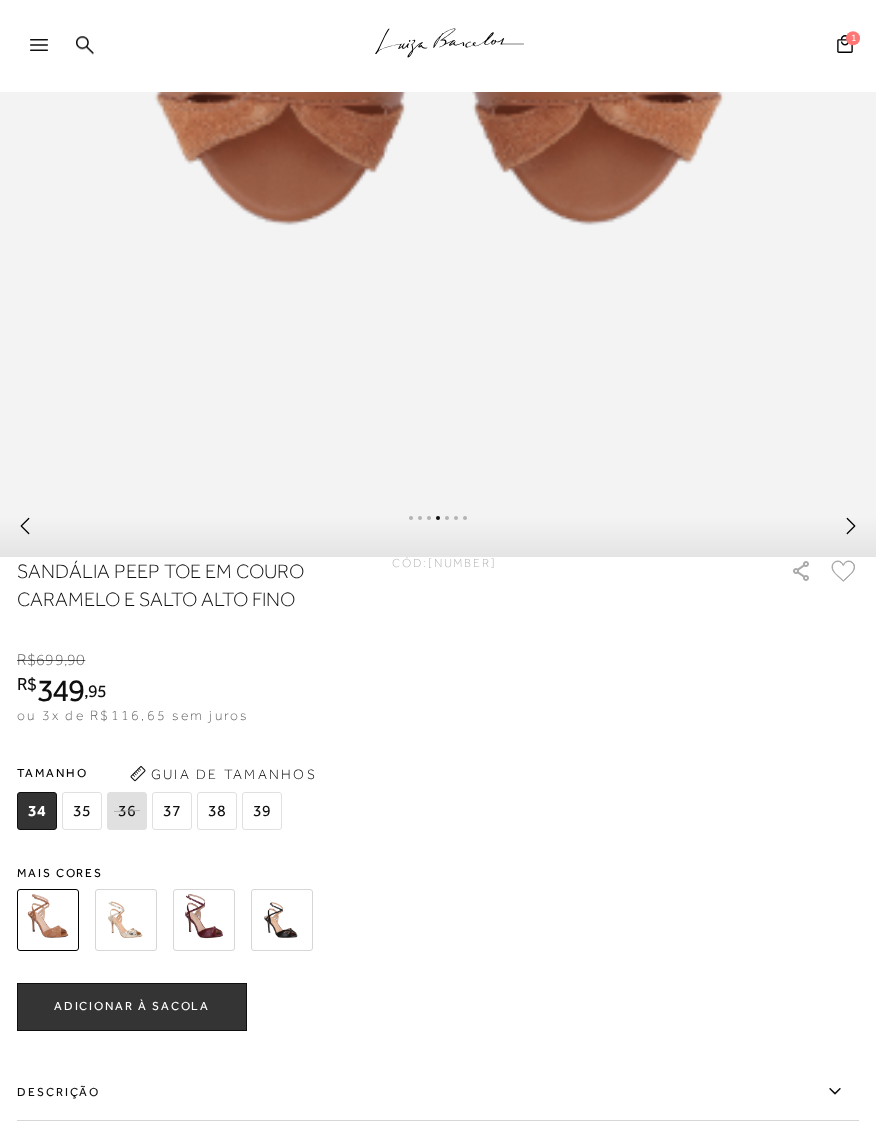 scroll, scrollTop: 960, scrollLeft: 0, axis: vertical 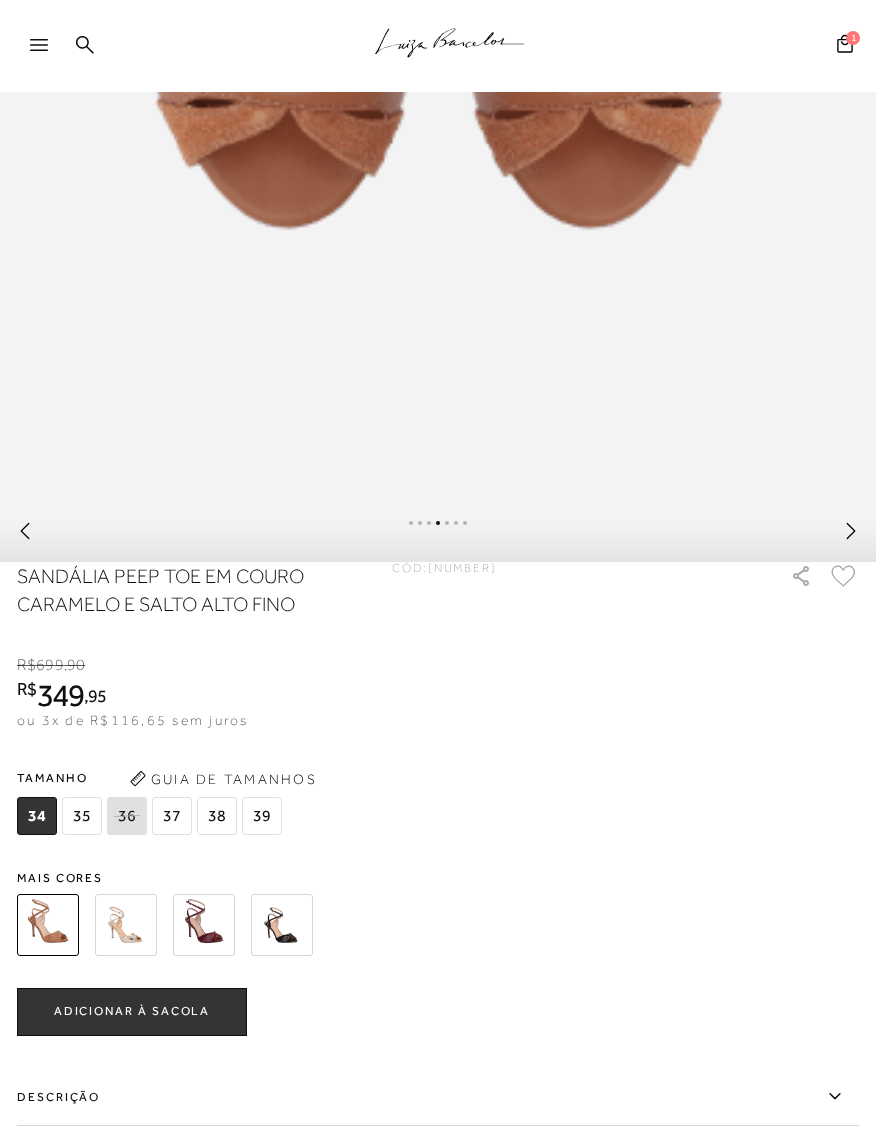 click at bounding box center [204, 925] 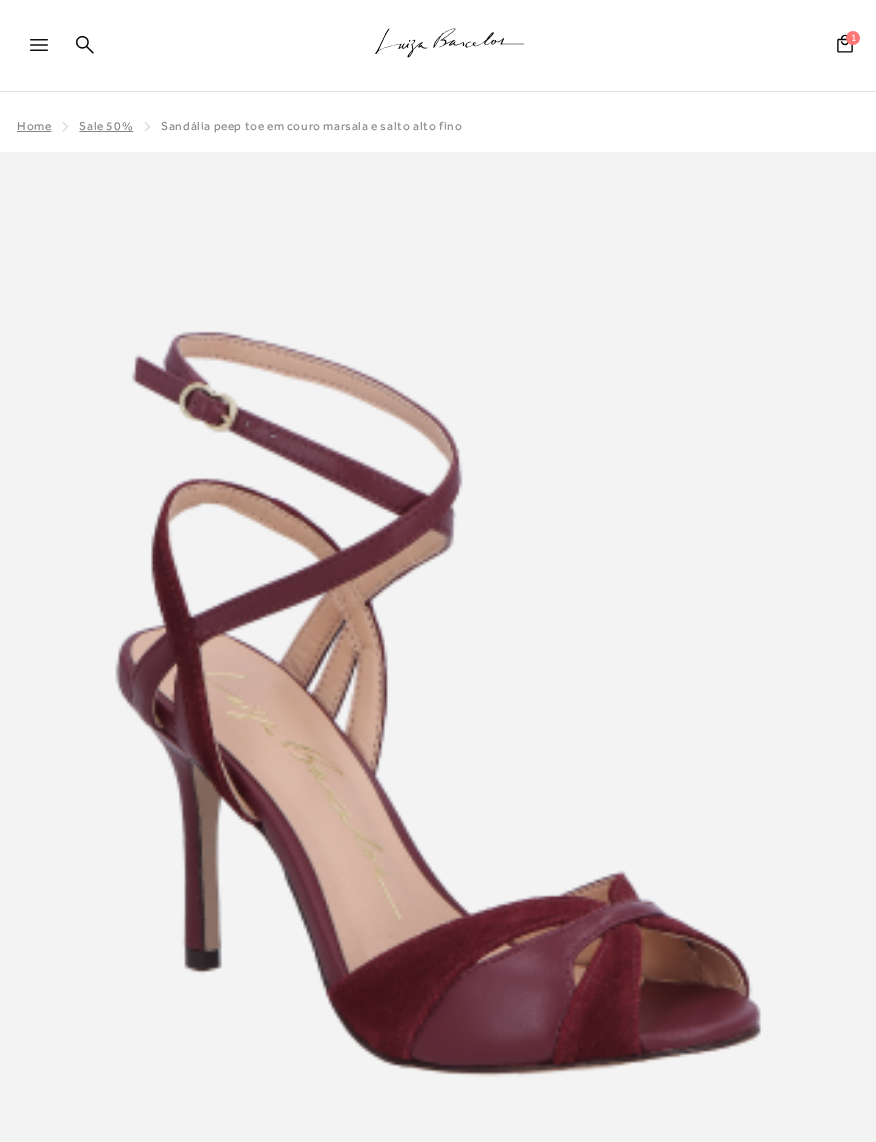 scroll, scrollTop: 0, scrollLeft: 0, axis: both 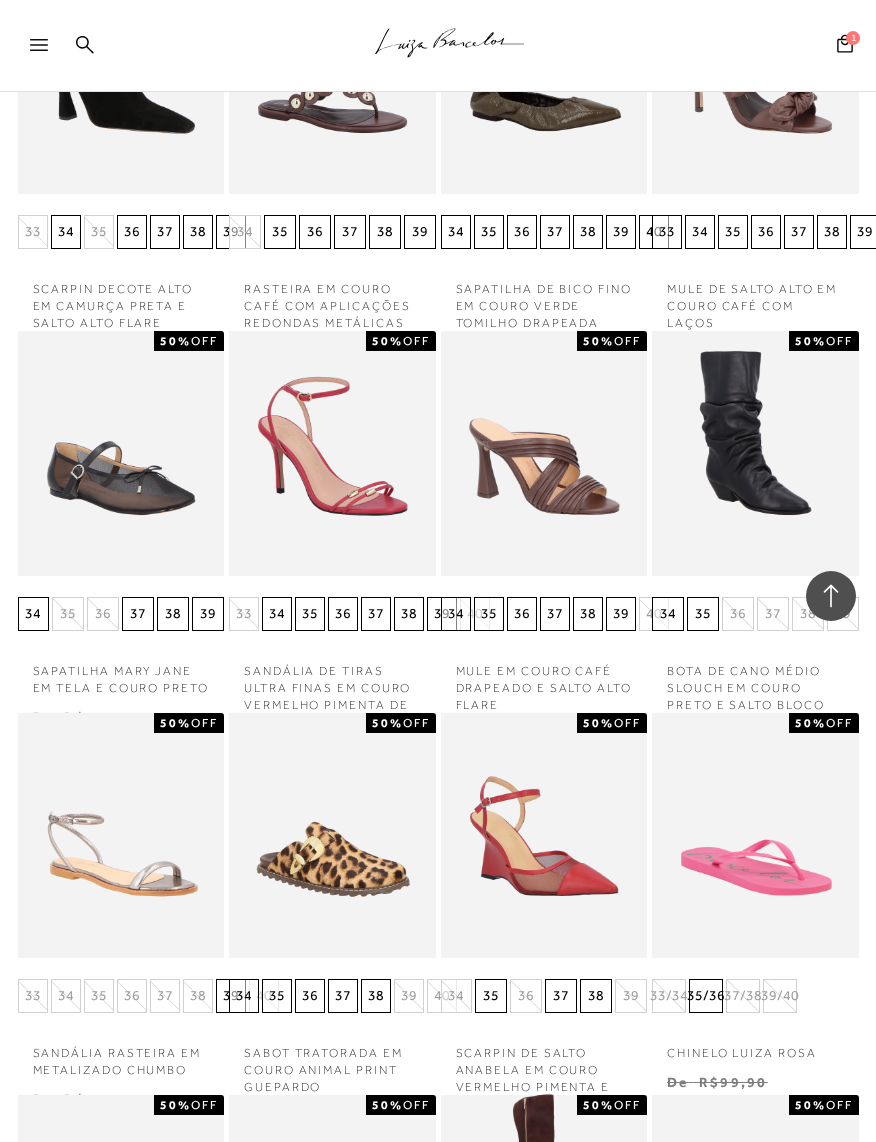 click on "33" at bounding box center [667, 232] 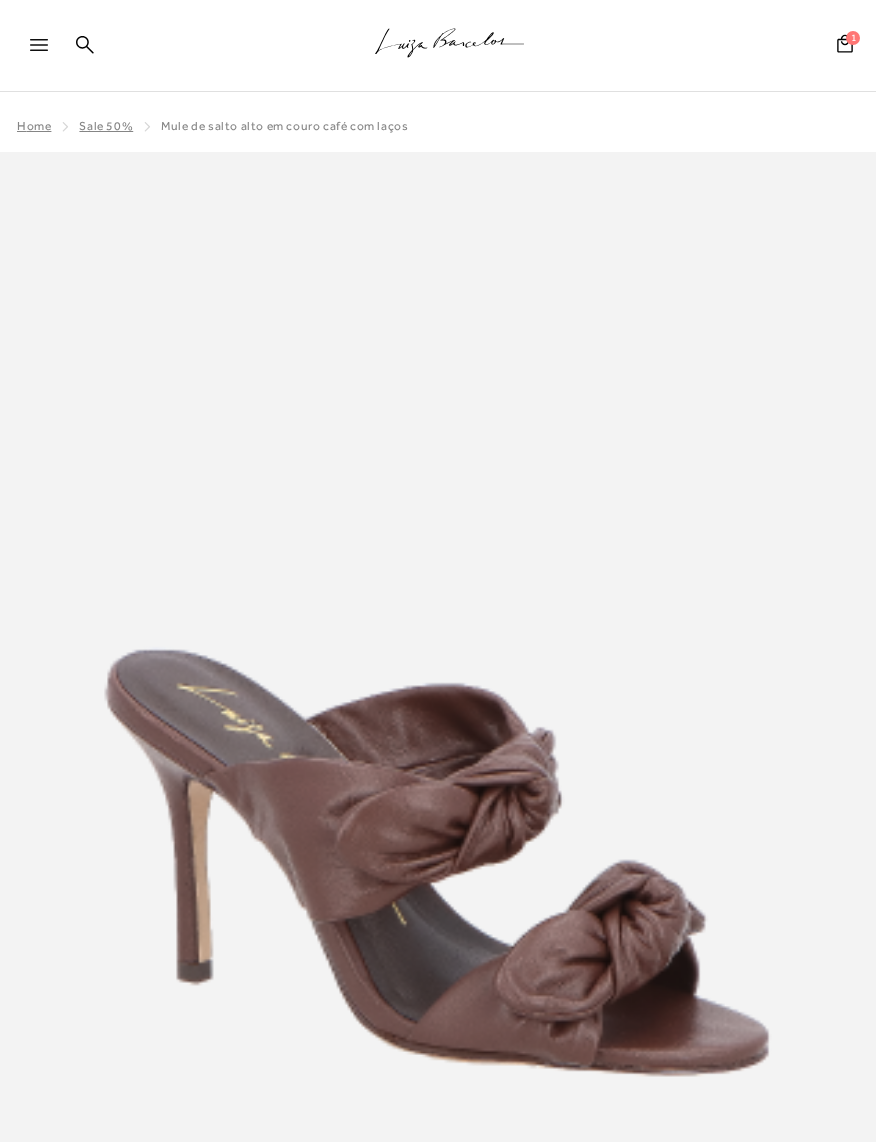 scroll, scrollTop: 0, scrollLeft: 0, axis: both 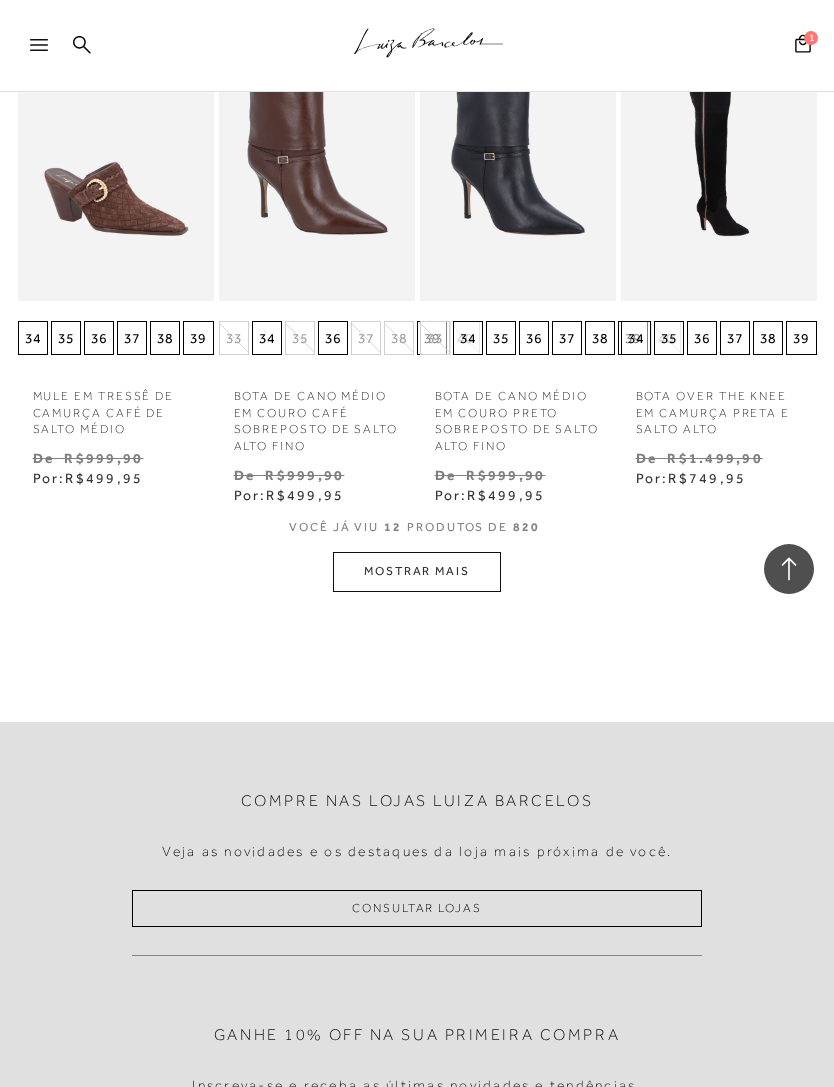 click on "MOSTRAR MAIS" at bounding box center [417, 571] 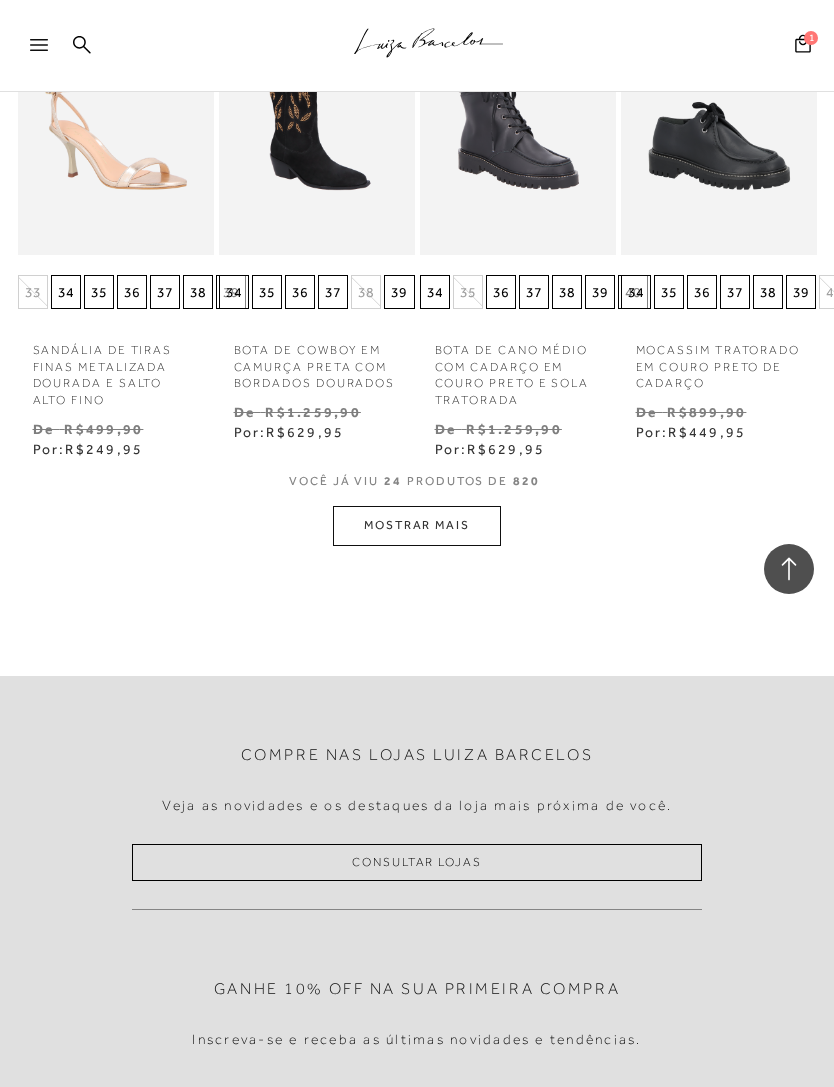 scroll, scrollTop: 2231, scrollLeft: 0, axis: vertical 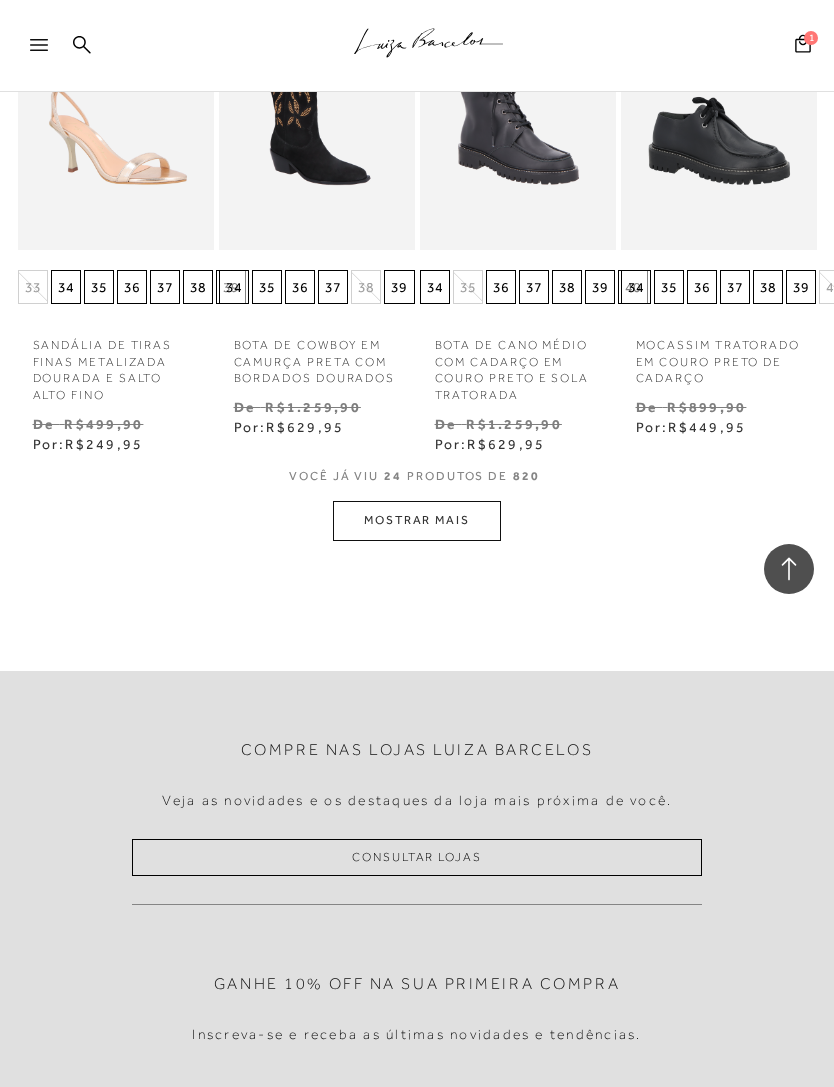 click on "MOSTRAR MAIS" at bounding box center (417, 520) 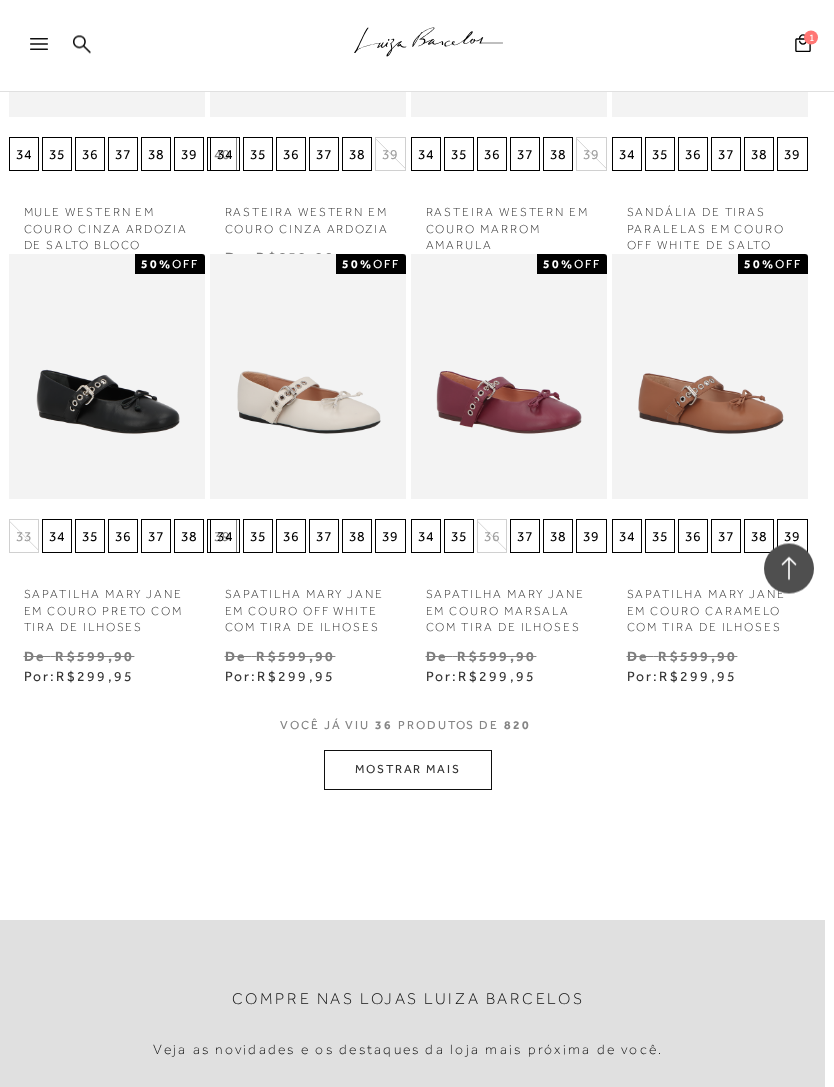 scroll, scrollTop: 3128, scrollLeft: 9, axis: both 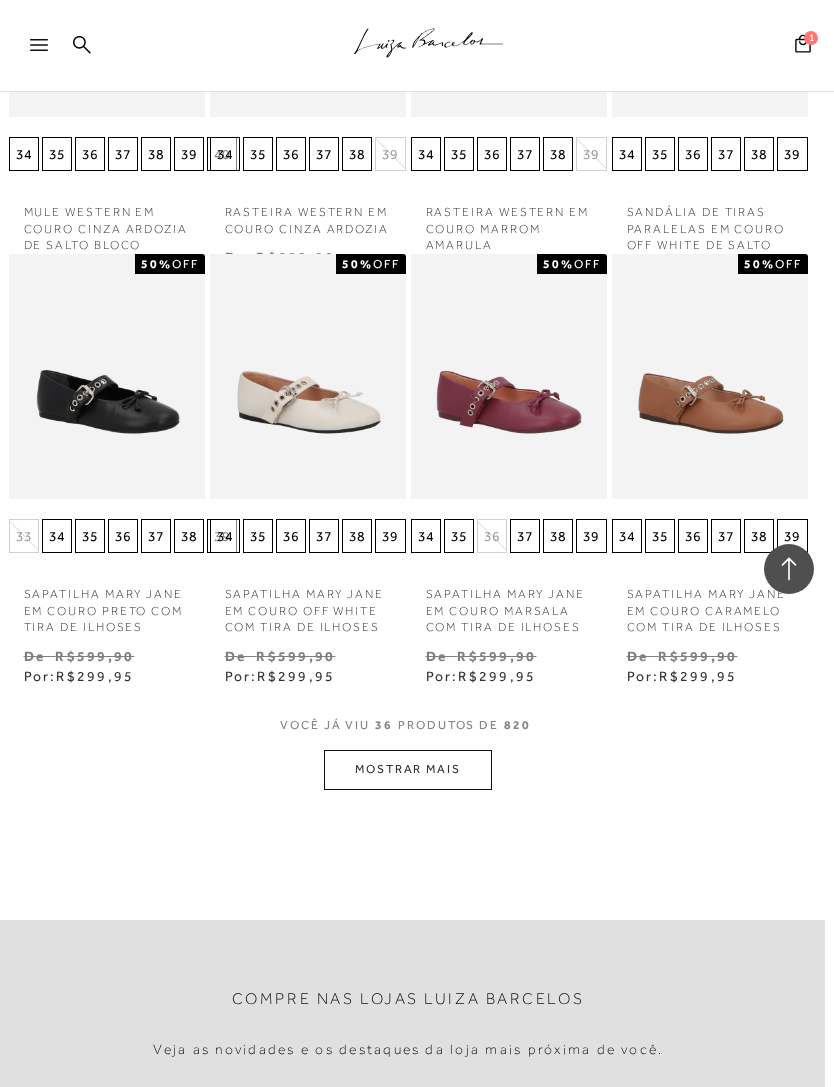 click on "MOSTRAR MAIS" at bounding box center (408, 769) 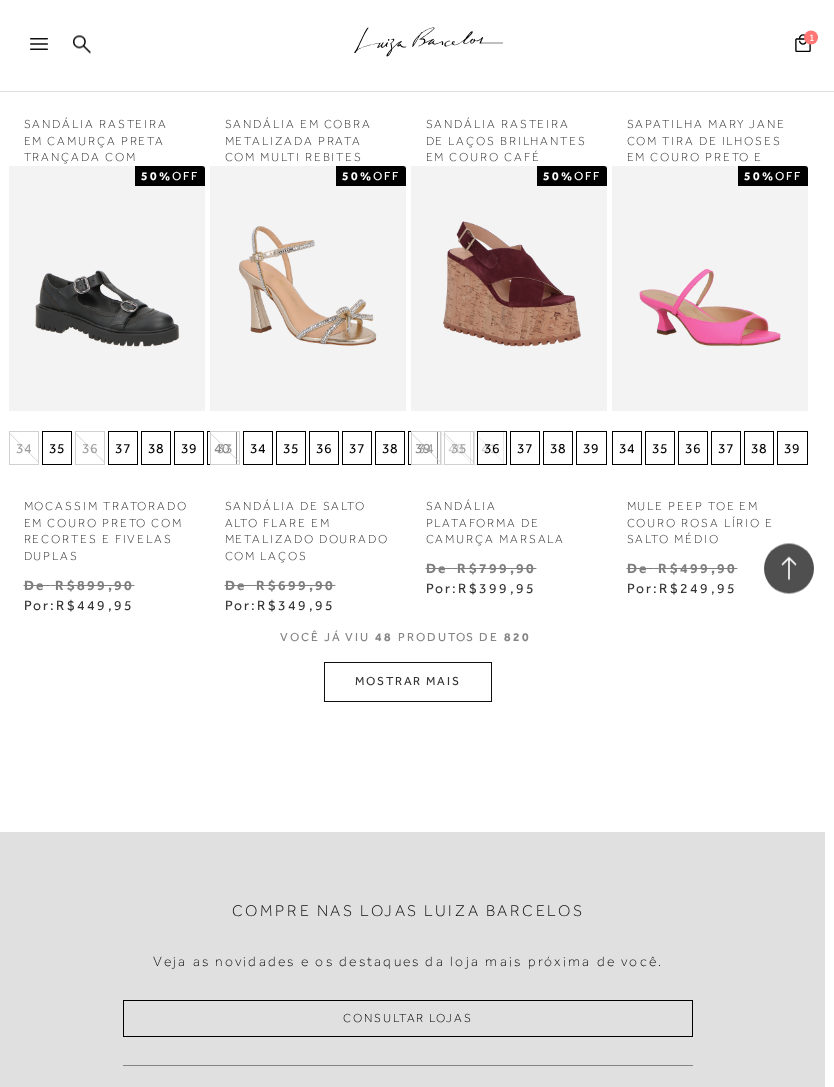 scroll, scrollTop: 4386, scrollLeft: 9, axis: both 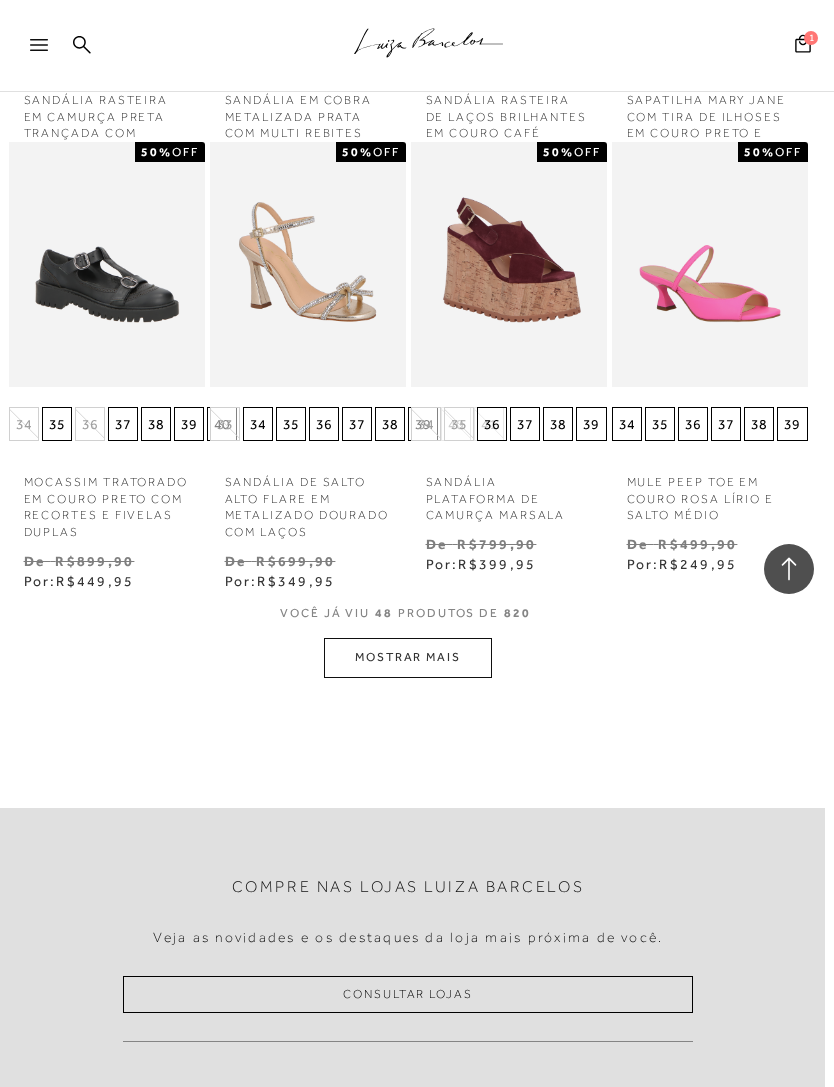 click on "MOSTRAR MAIS" at bounding box center (408, 657) 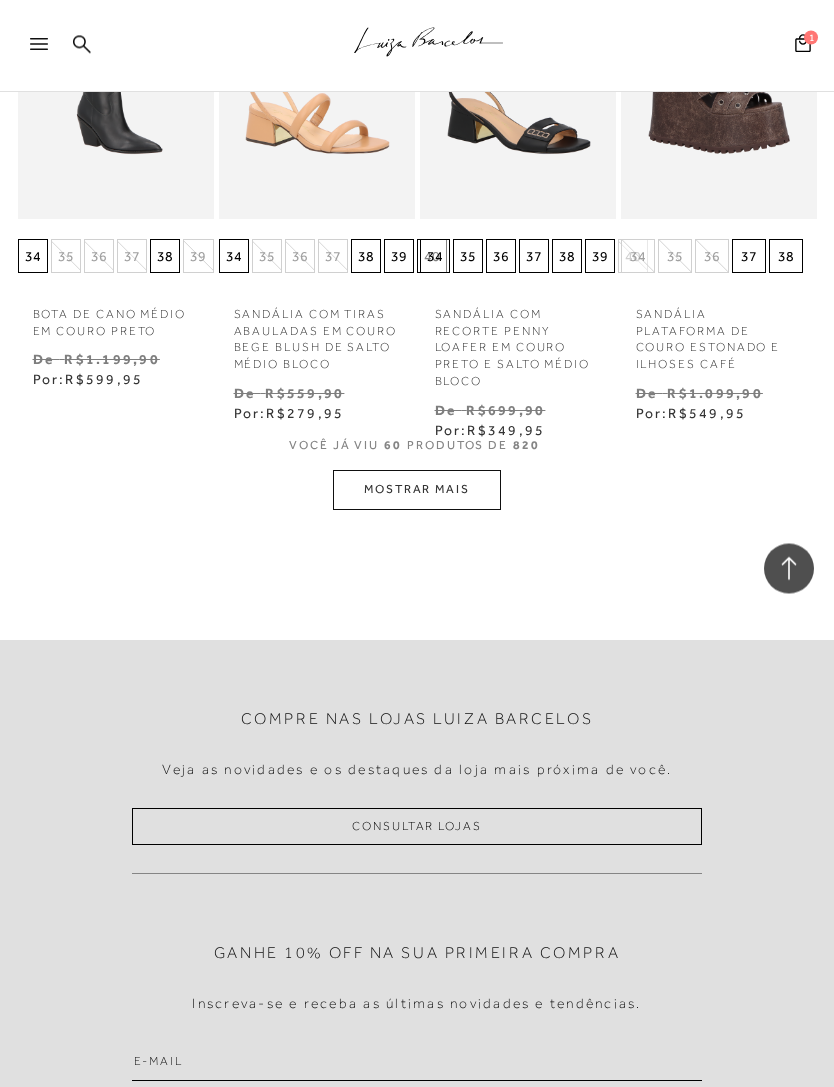 scroll, scrollTop: 5700, scrollLeft: 0, axis: vertical 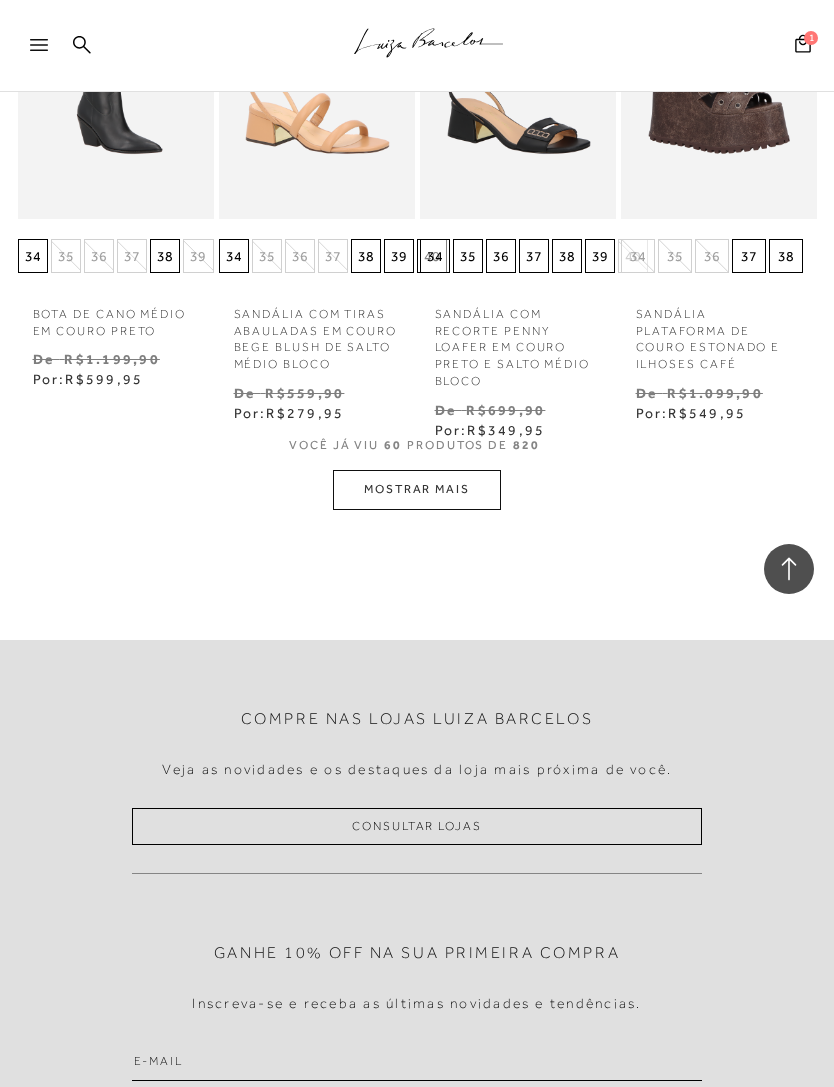 click on "MOSTRAR MAIS" at bounding box center [417, 489] 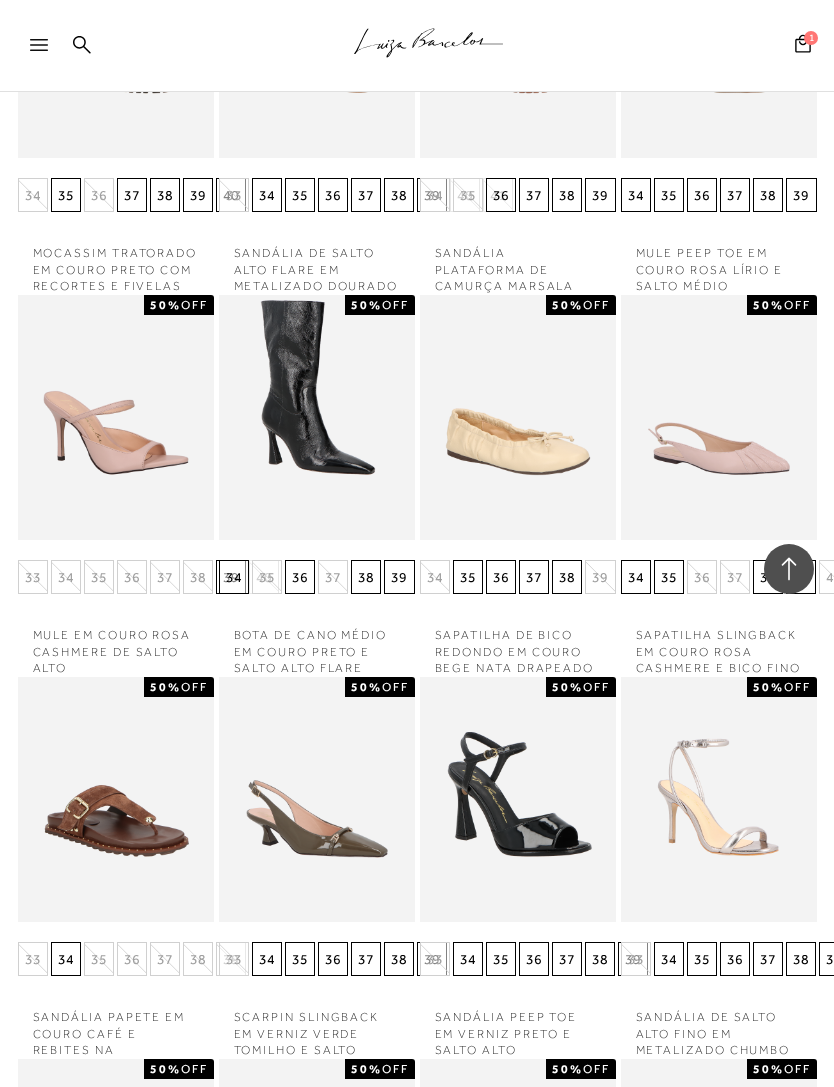 scroll, scrollTop: 4617, scrollLeft: 0, axis: vertical 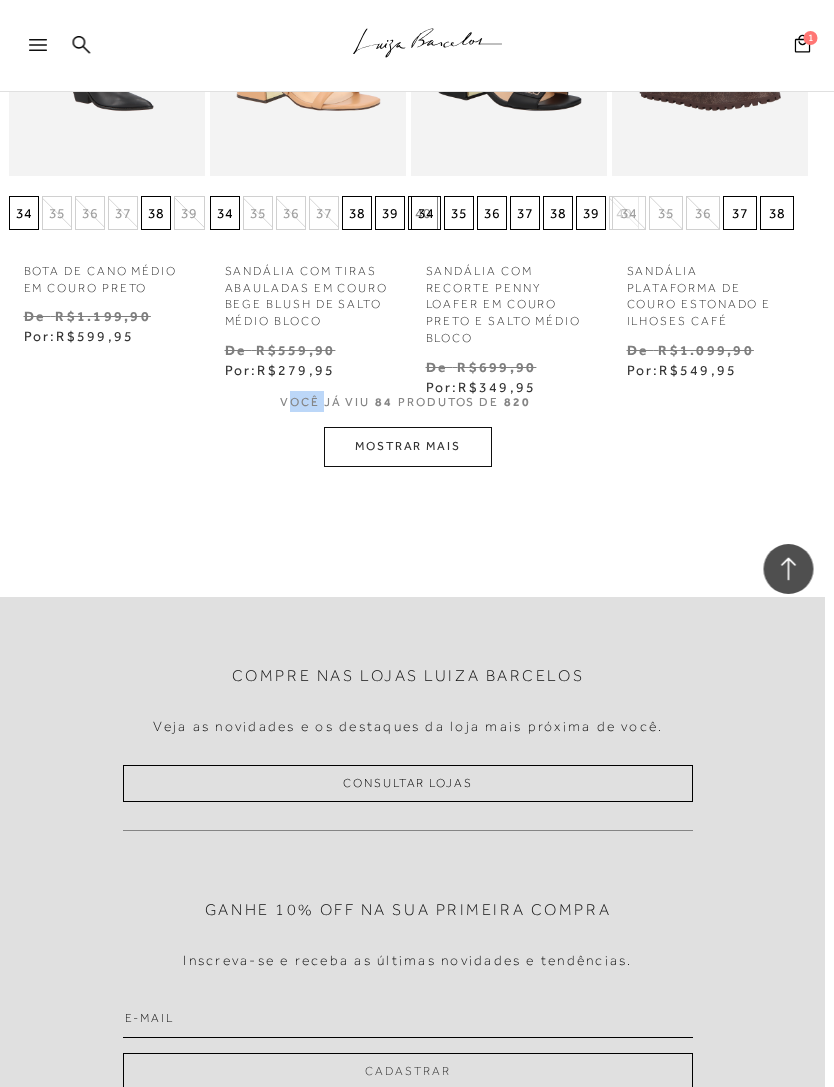 click on "MOSTRAR MAIS" at bounding box center [409, 446] 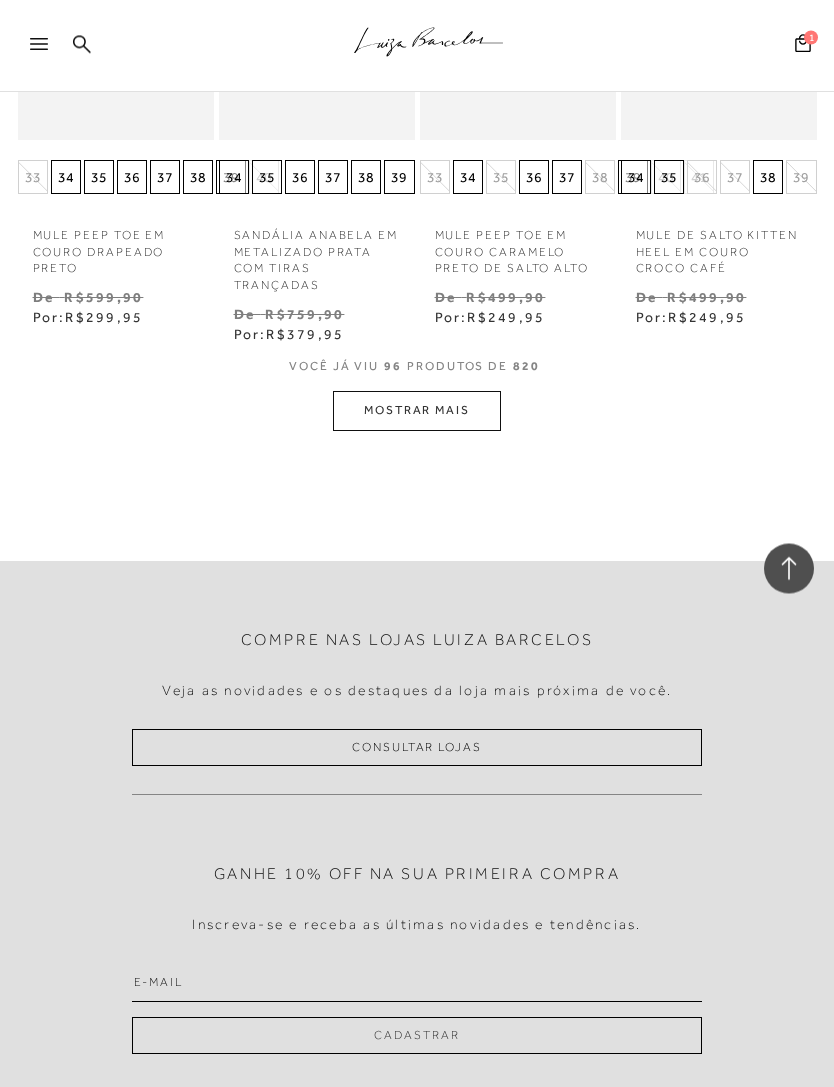 scroll, scrollTop: 6925, scrollLeft: 0, axis: vertical 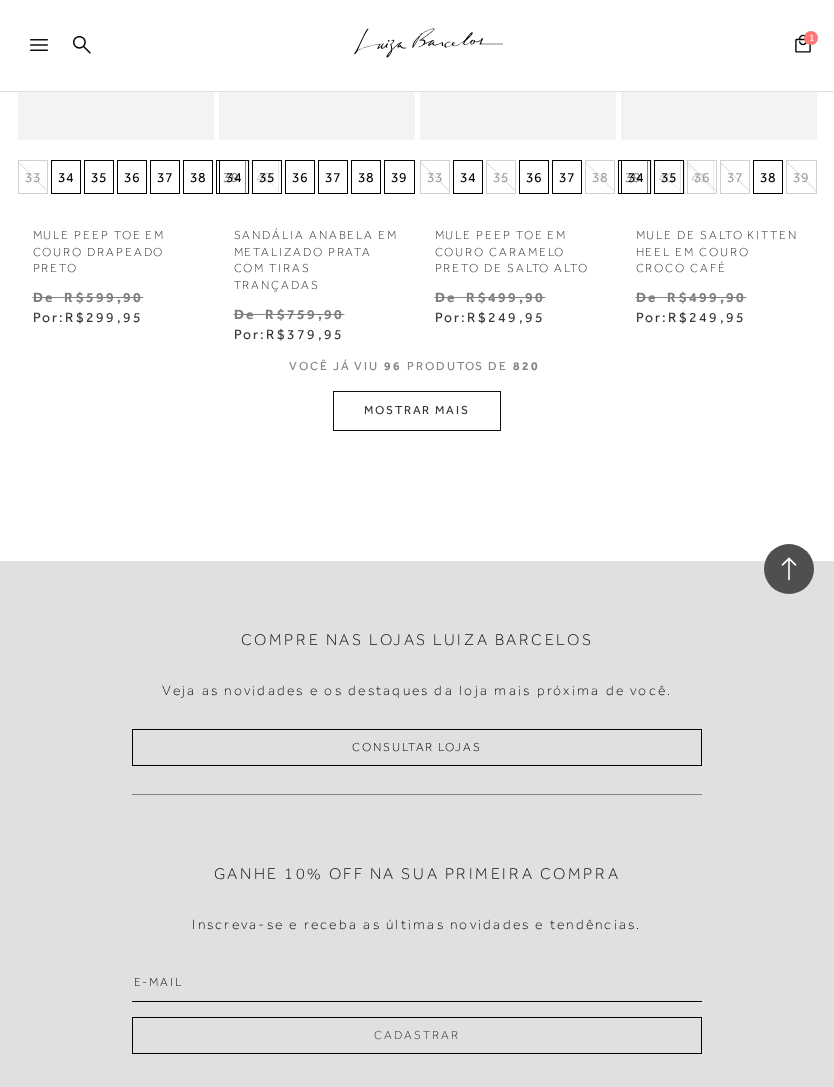 click on "MOSTRAR MAIS" at bounding box center [417, 410] 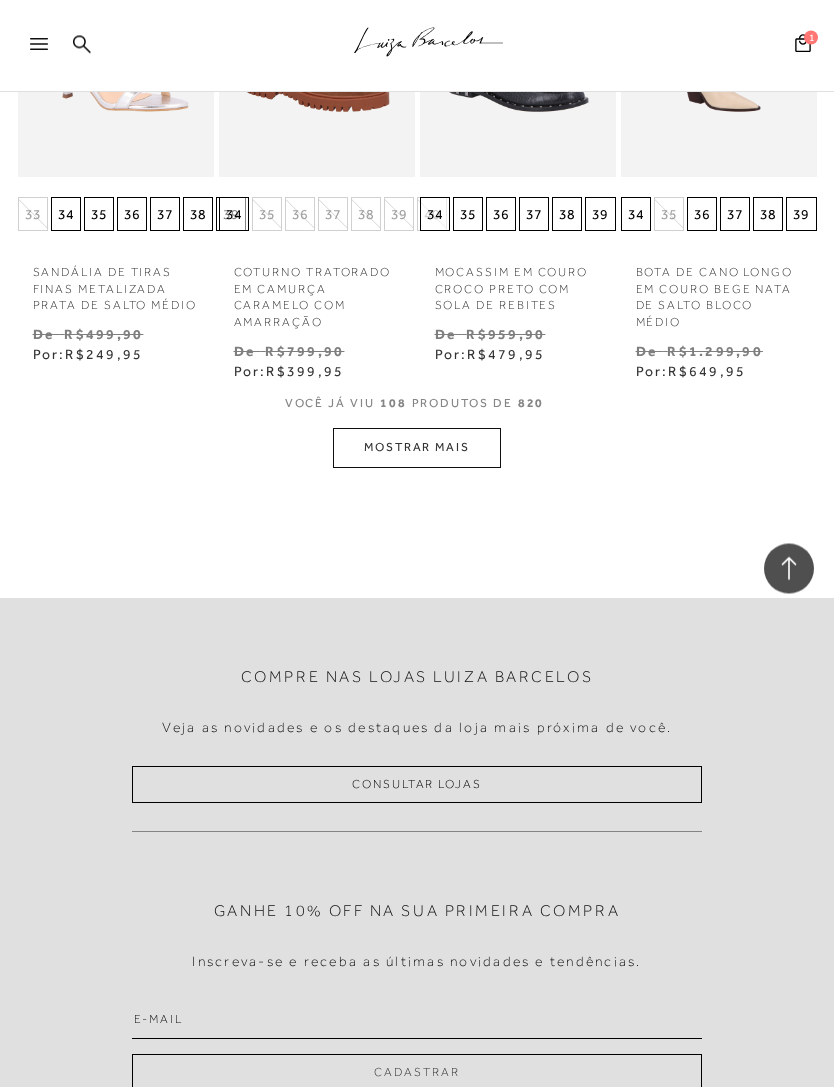 scroll, scrollTop: 8034, scrollLeft: 0, axis: vertical 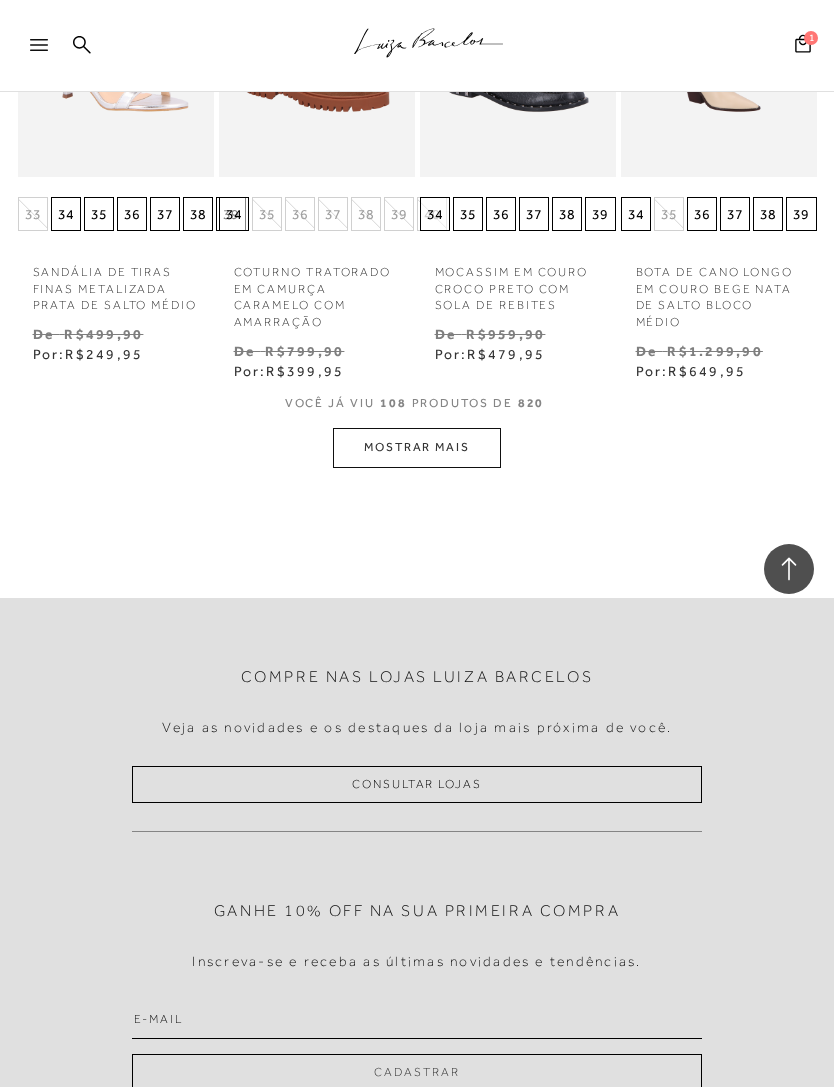 click on "MOSTRAR MAIS" at bounding box center [417, 447] 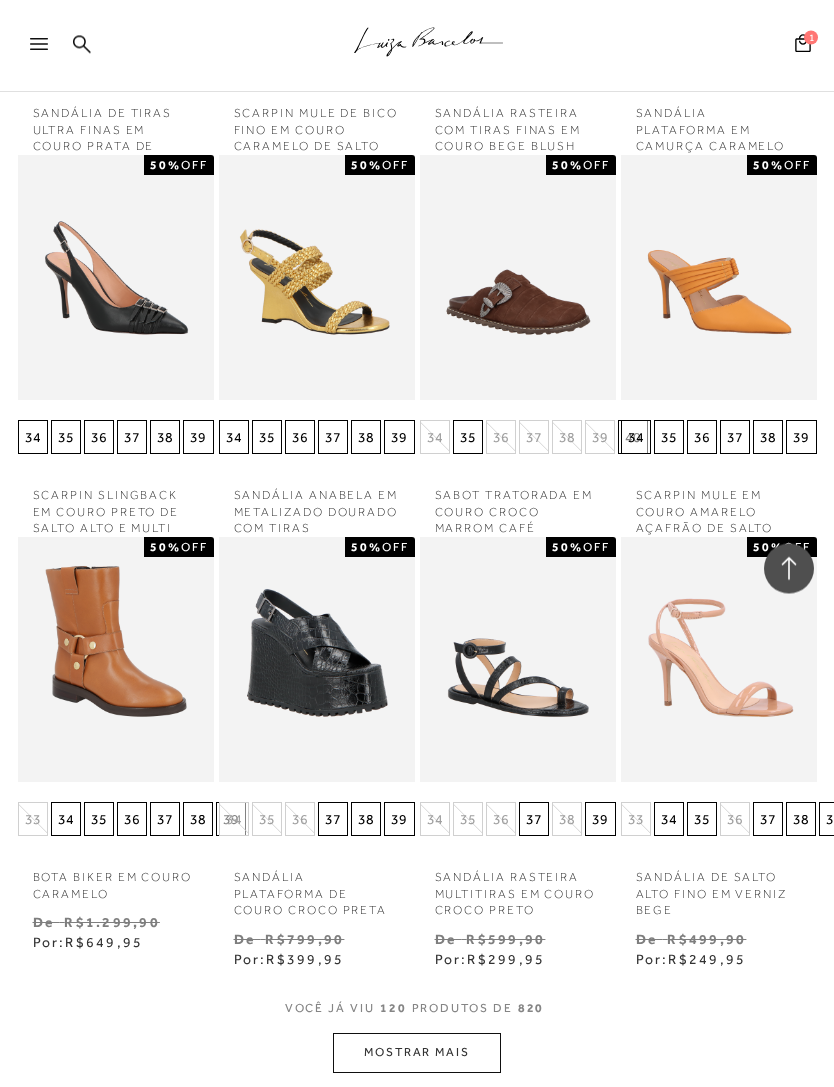 scroll, scrollTop: 8575, scrollLeft: 0, axis: vertical 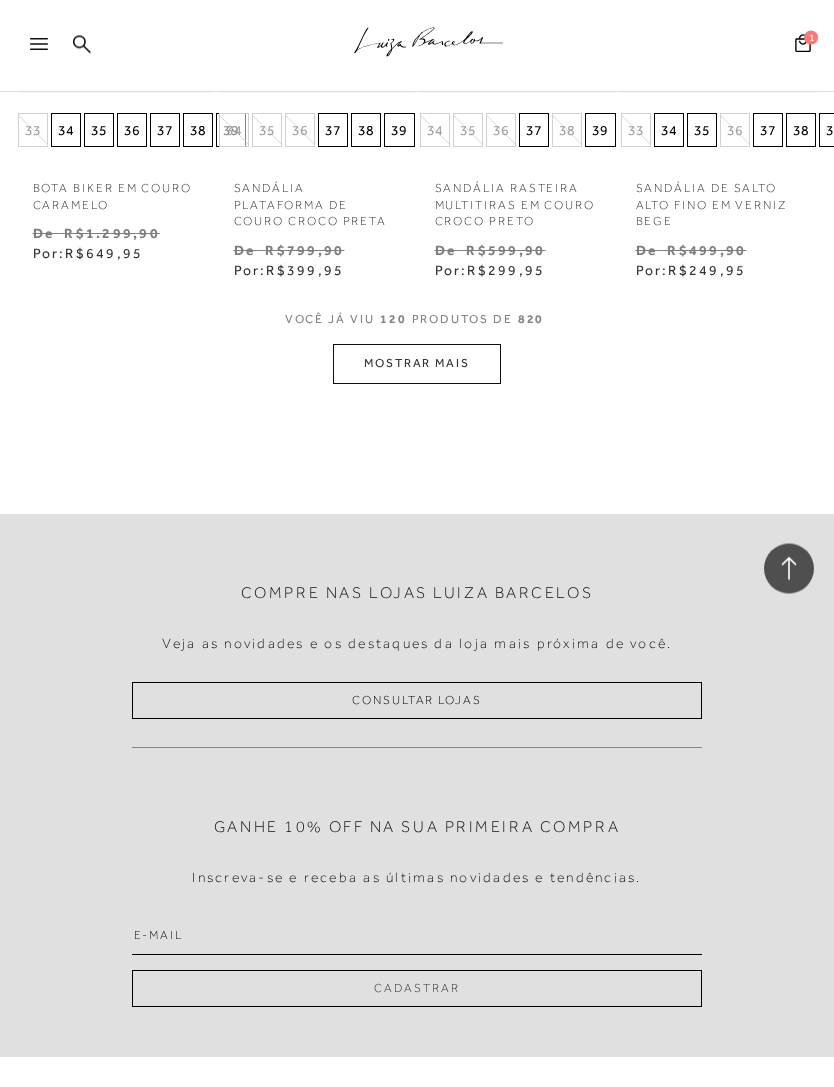 click on "MOSTRAR MAIS" at bounding box center [417, 364] 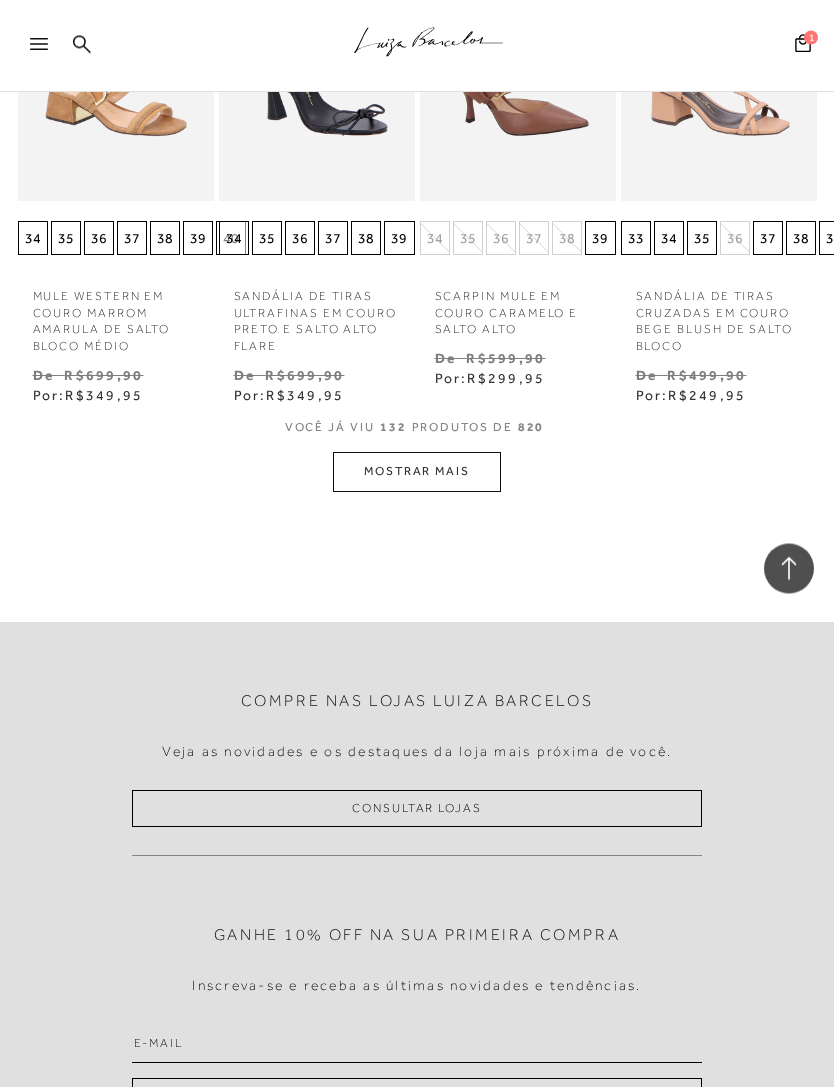 scroll, scrollTop: 10312, scrollLeft: 0, axis: vertical 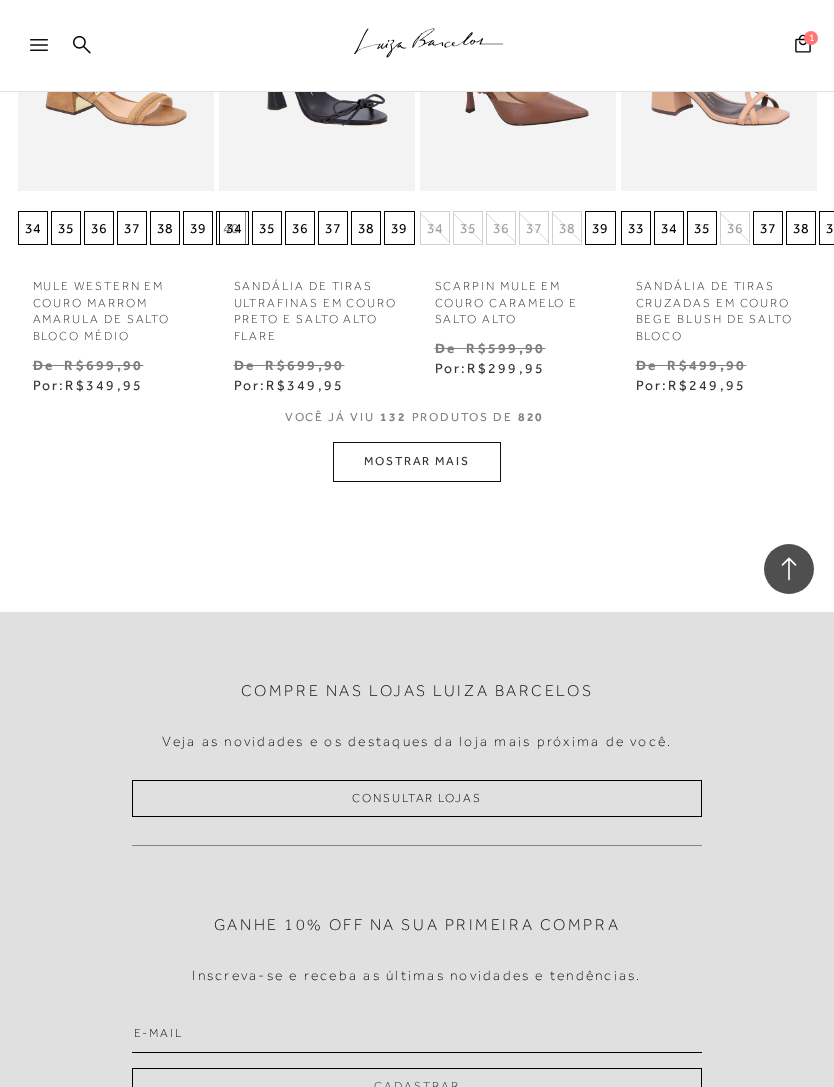 click on "MOSTRAR MAIS" at bounding box center (417, 461) 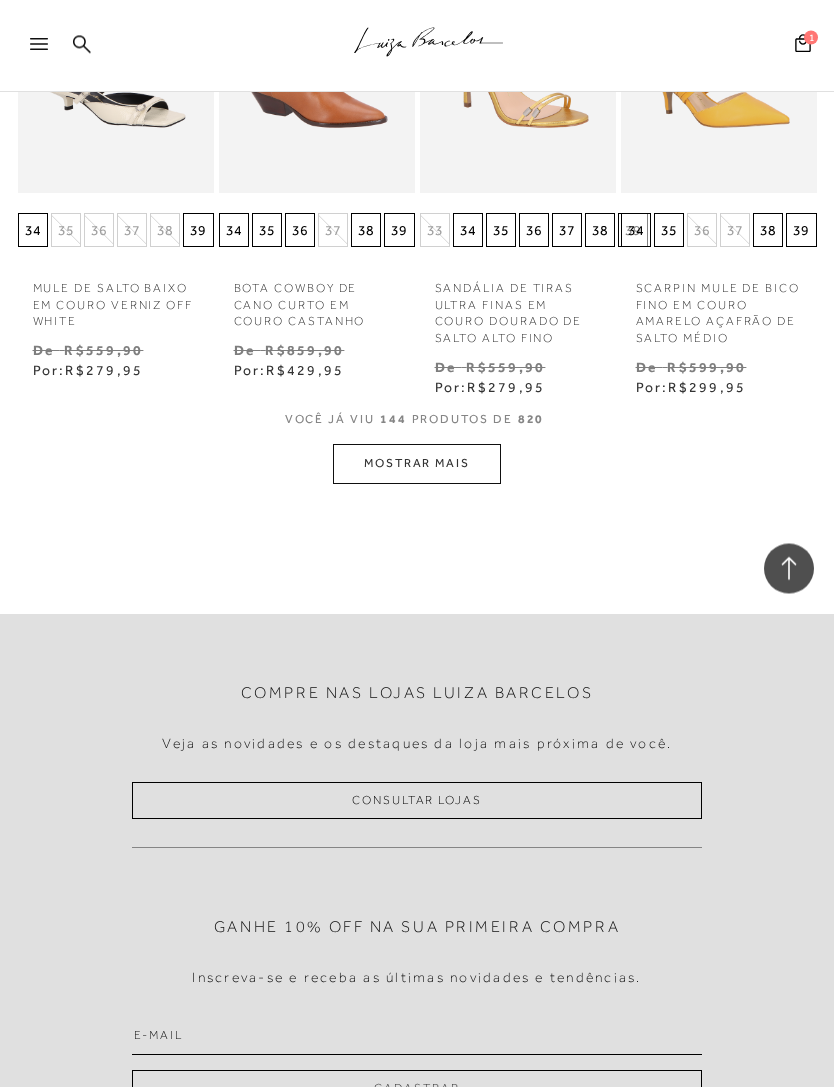 scroll, scrollTop: 11467, scrollLeft: 0, axis: vertical 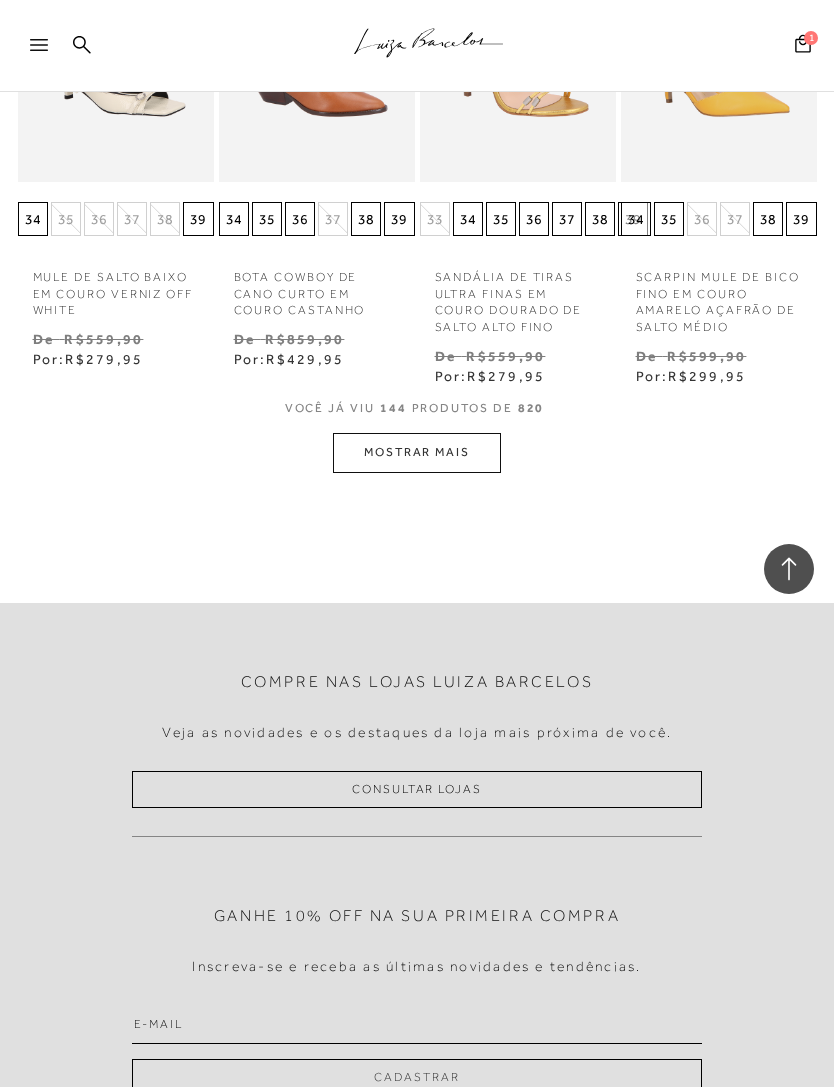 click on "MOSTRAR MAIS" at bounding box center [417, 452] 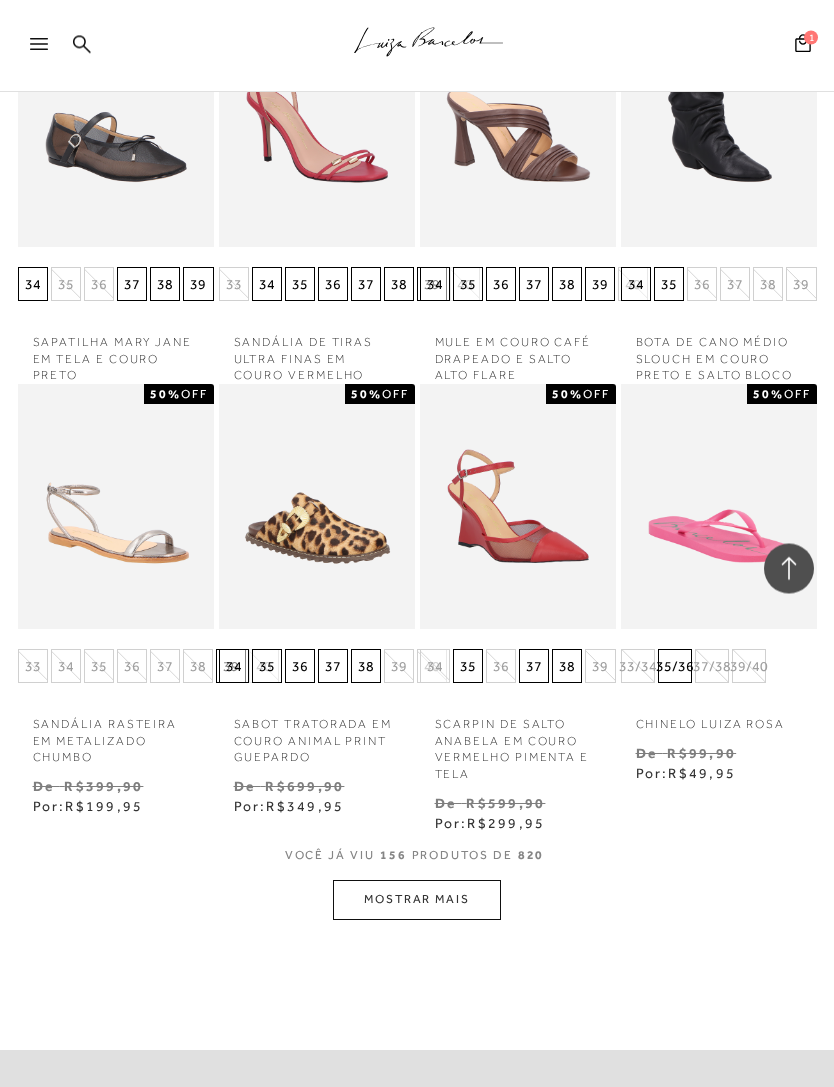 scroll, scrollTop: 12167, scrollLeft: 0, axis: vertical 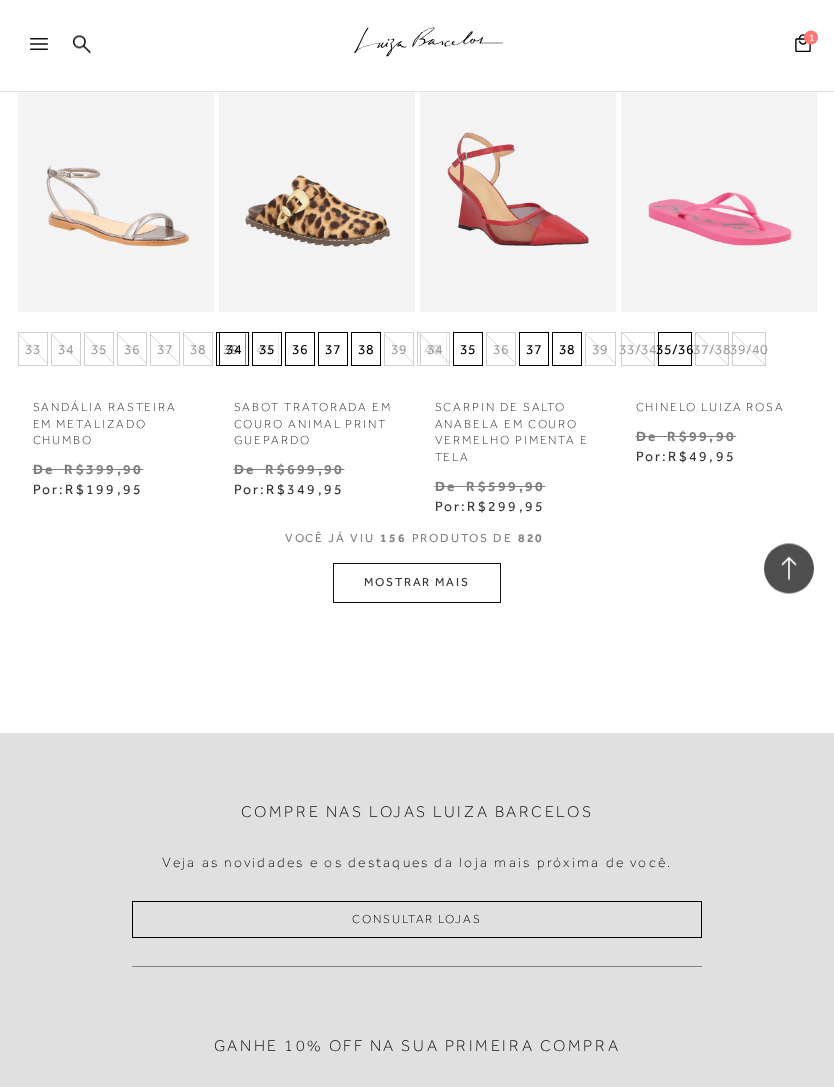 click on "MOSTRAR MAIS" at bounding box center (417, 583) 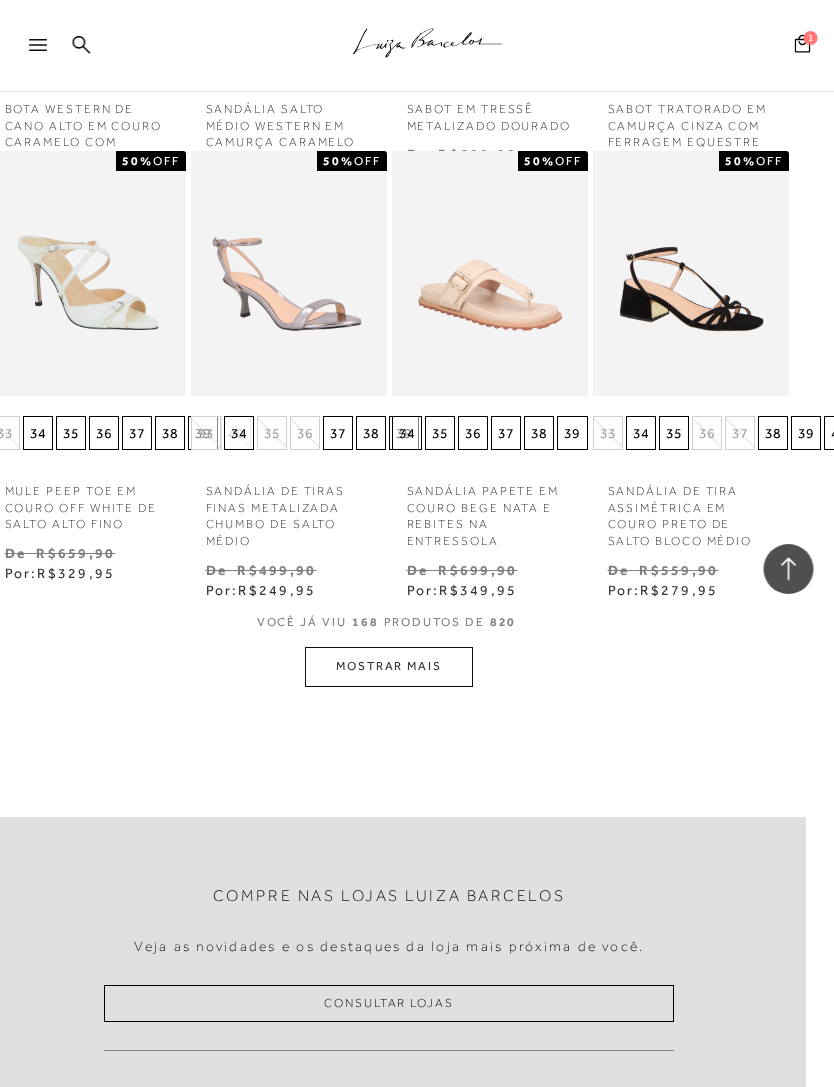scroll, scrollTop: 13545, scrollLeft: 28, axis: both 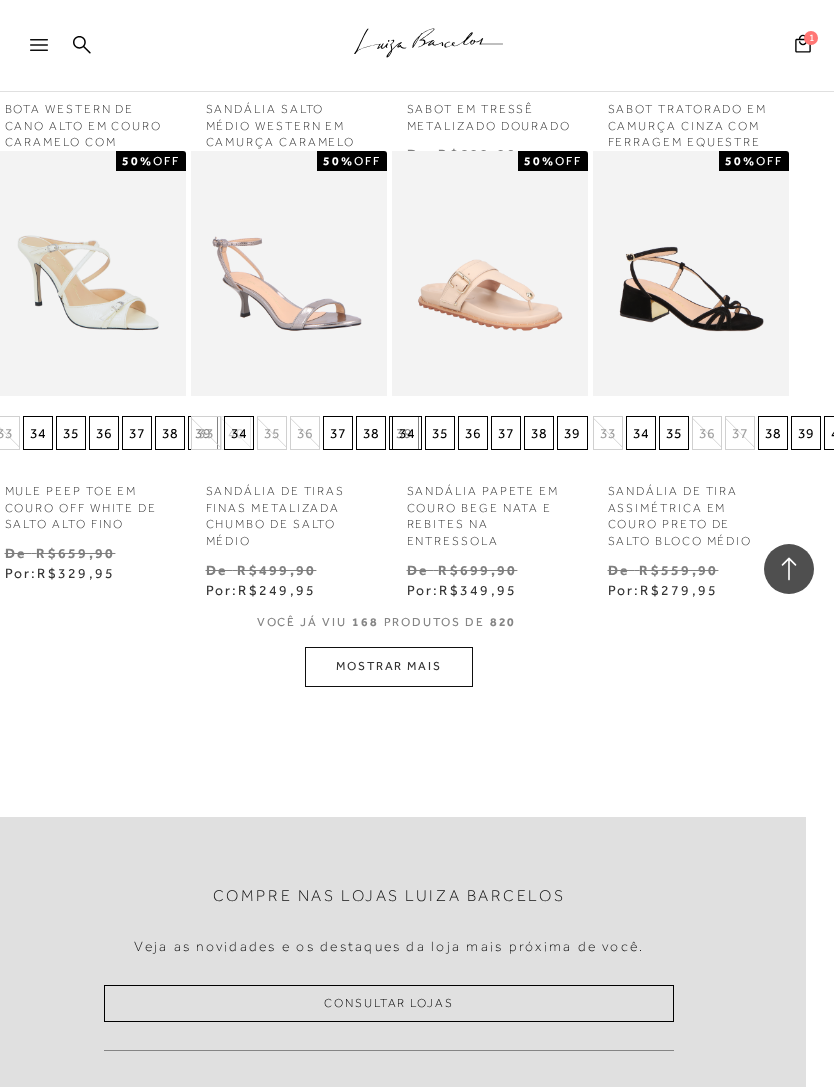 click on "MOSTRAR MAIS" at bounding box center [389, 666] 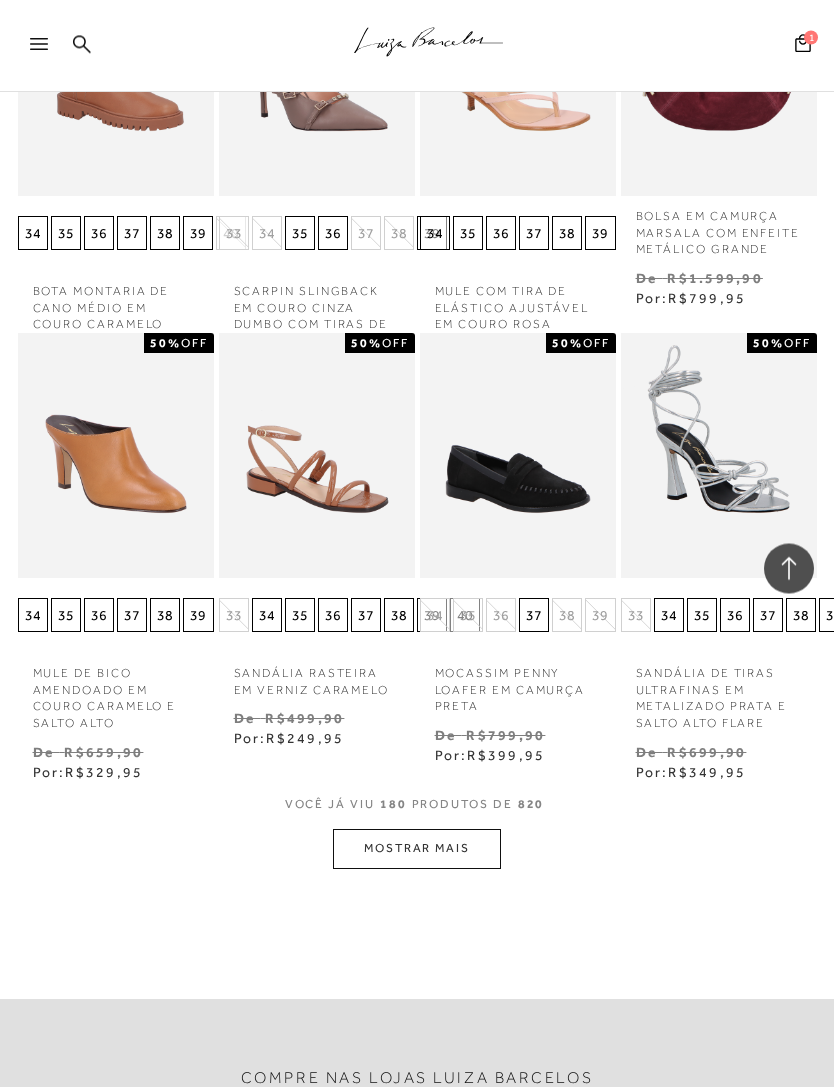scroll, scrollTop: 14509, scrollLeft: 0, axis: vertical 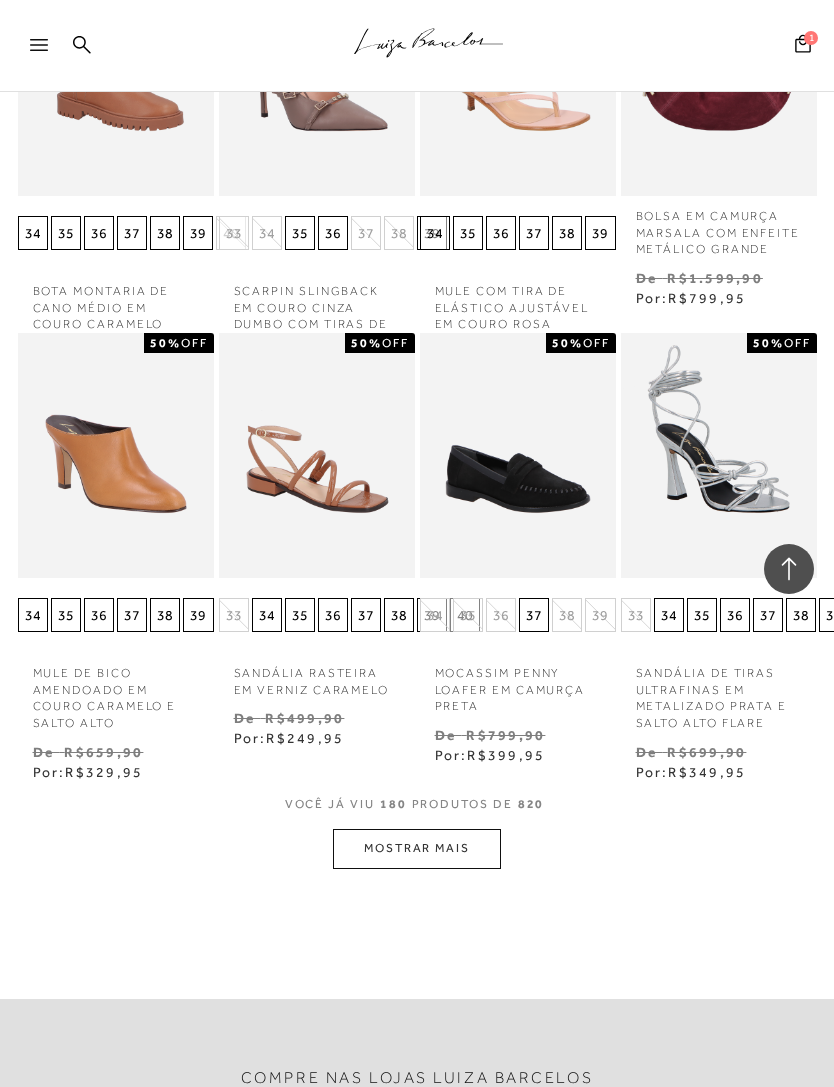click on "MOSTRAR MAIS" at bounding box center [417, 848] 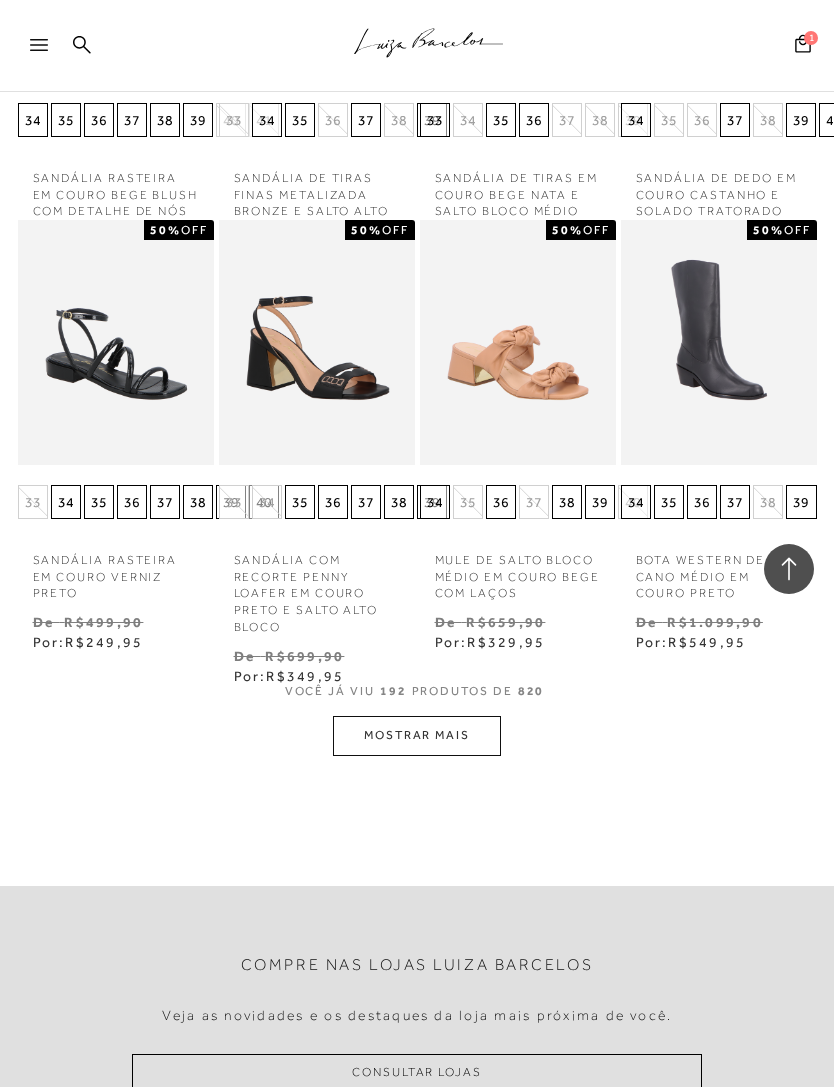scroll, scrollTop: 15773, scrollLeft: 0, axis: vertical 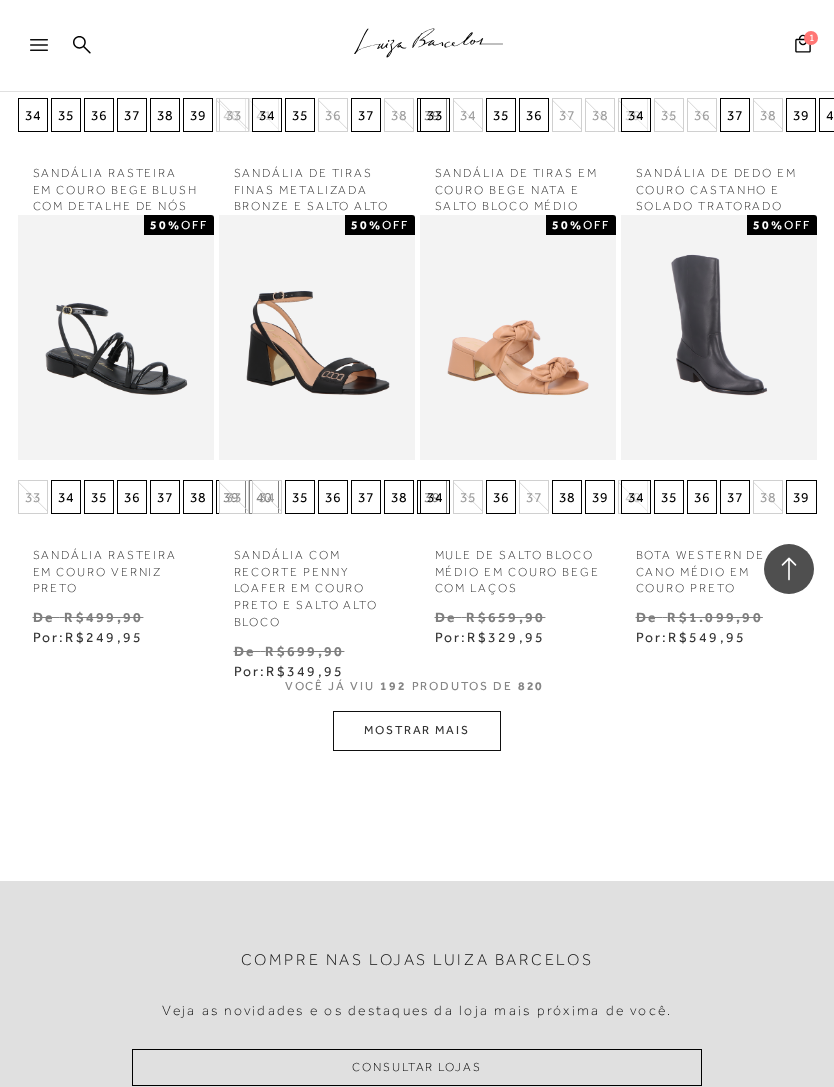 click on "MOSTRAR MAIS" at bounding box center [417, 730] 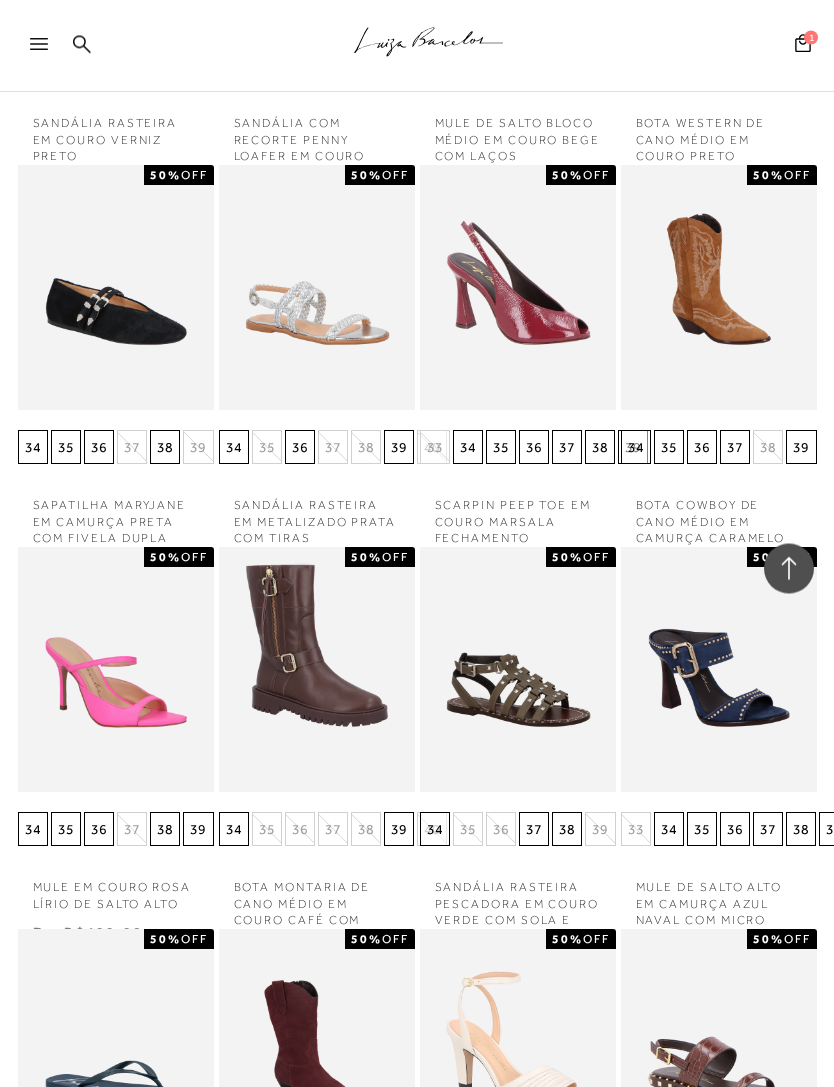 scroll, scrollTop: 16205, scrollLeft: 0, axis: vertical 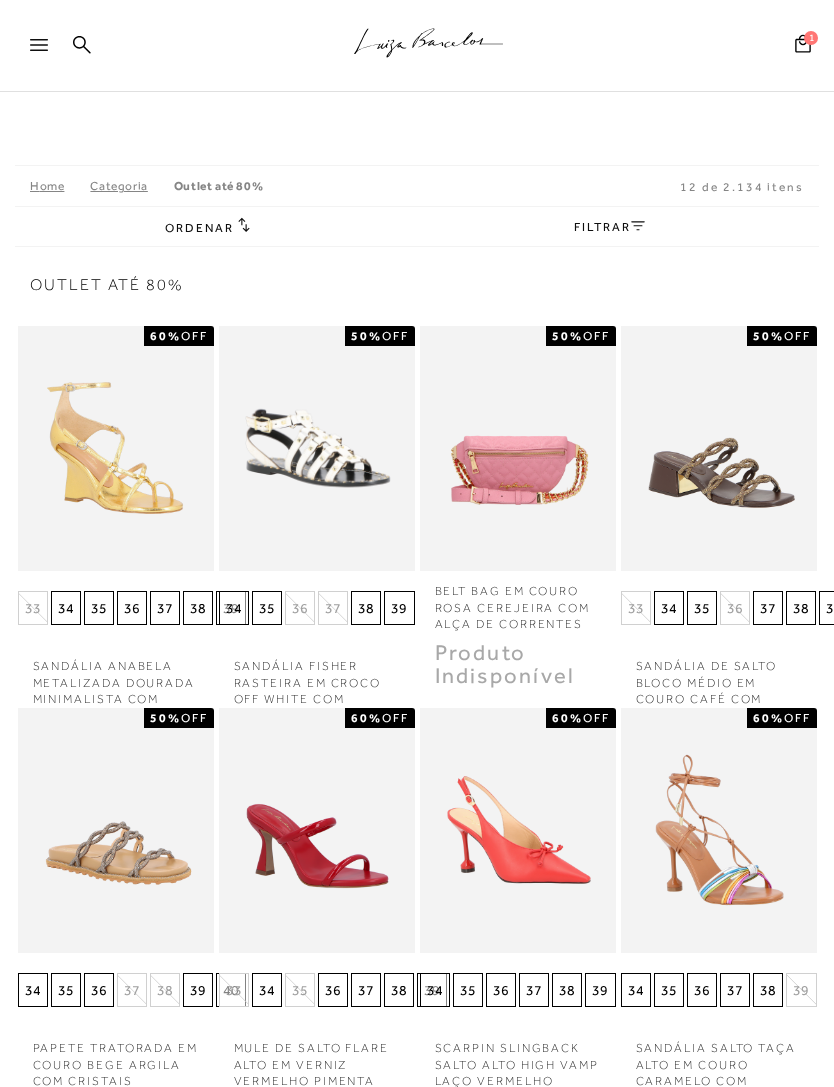 click on "FILTRAR" at bounding box center [609, 227] 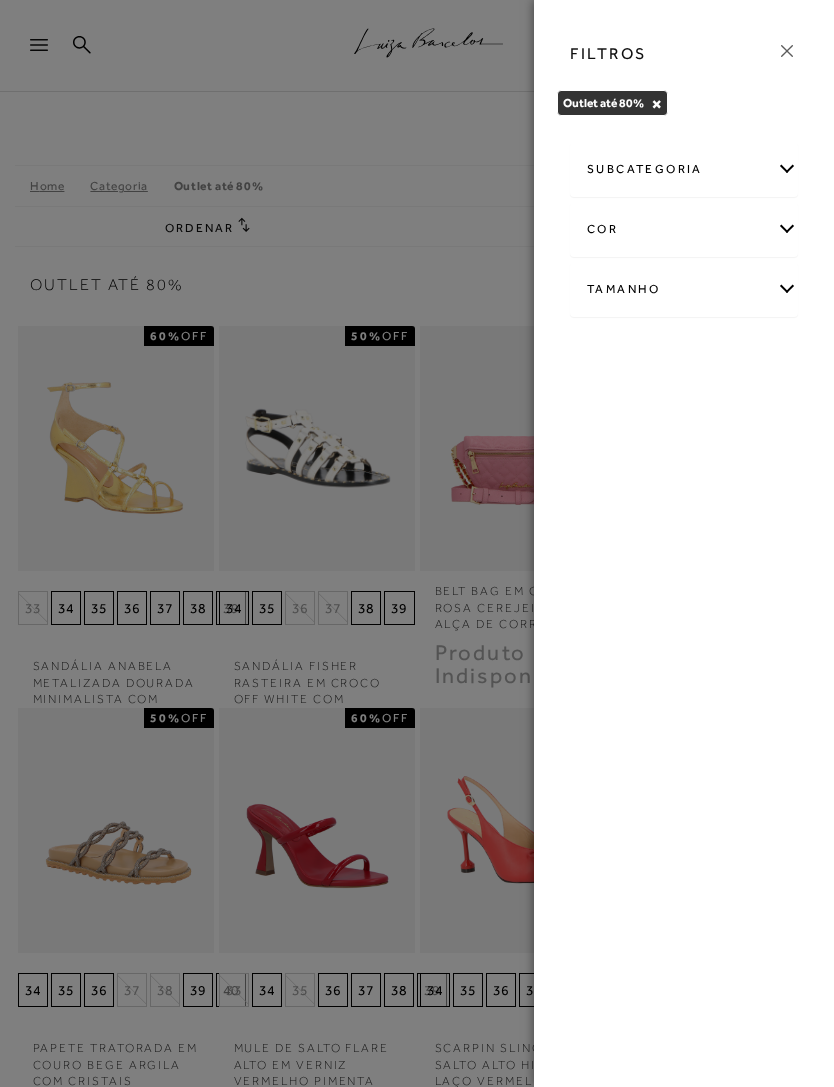 click on "subcategoria" at bounding box center [684, 169] 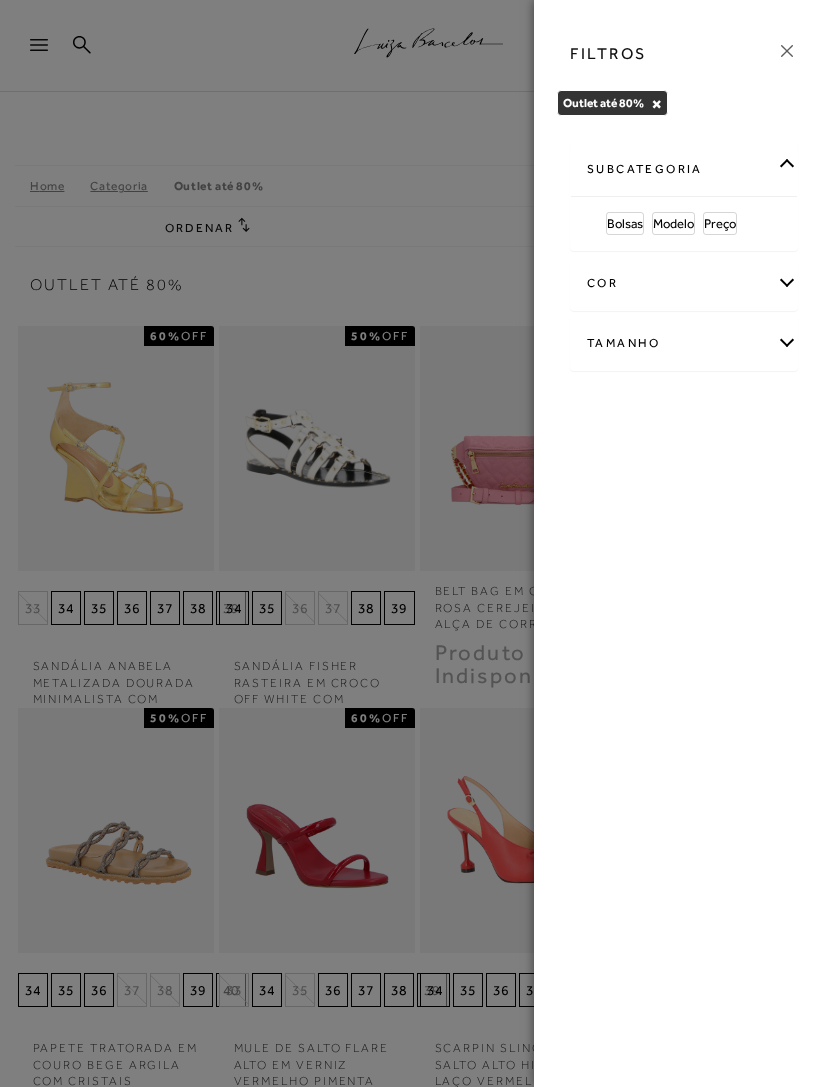 click on "subcategoria" at bounding box center [684, 169] 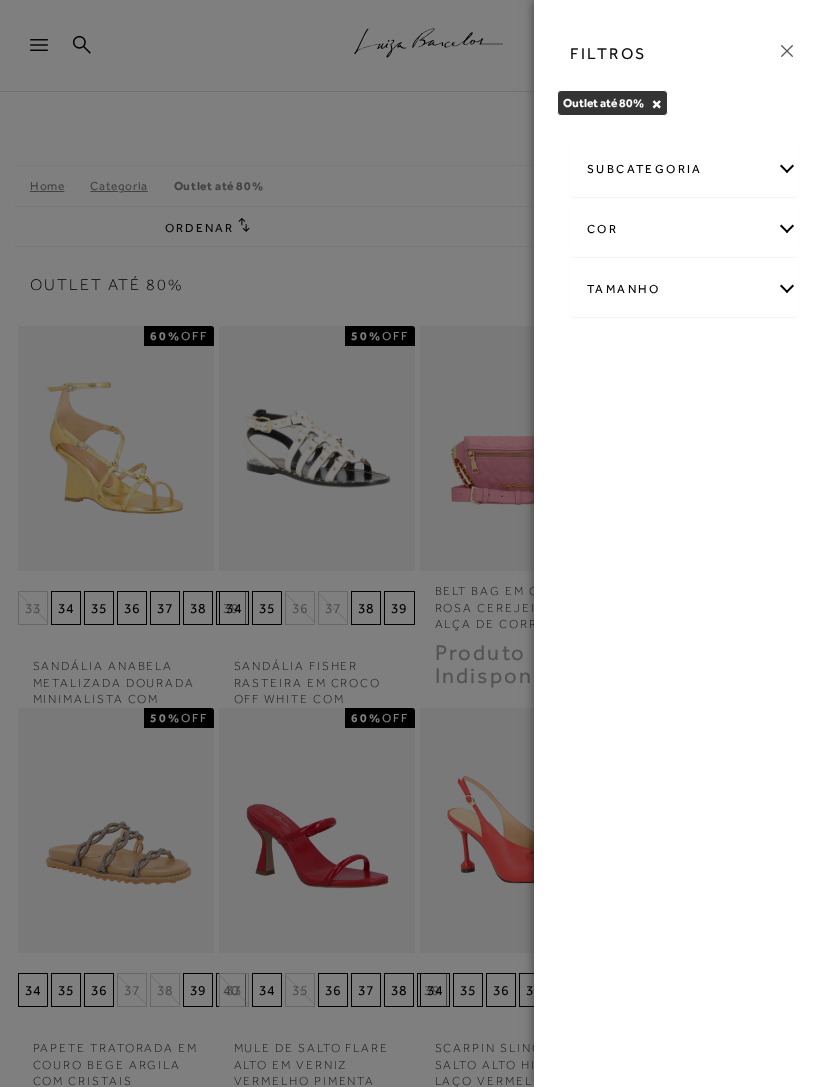 click on "subcategoria
Bolsas
Modelo Preço" at bounding box center (684, 244) 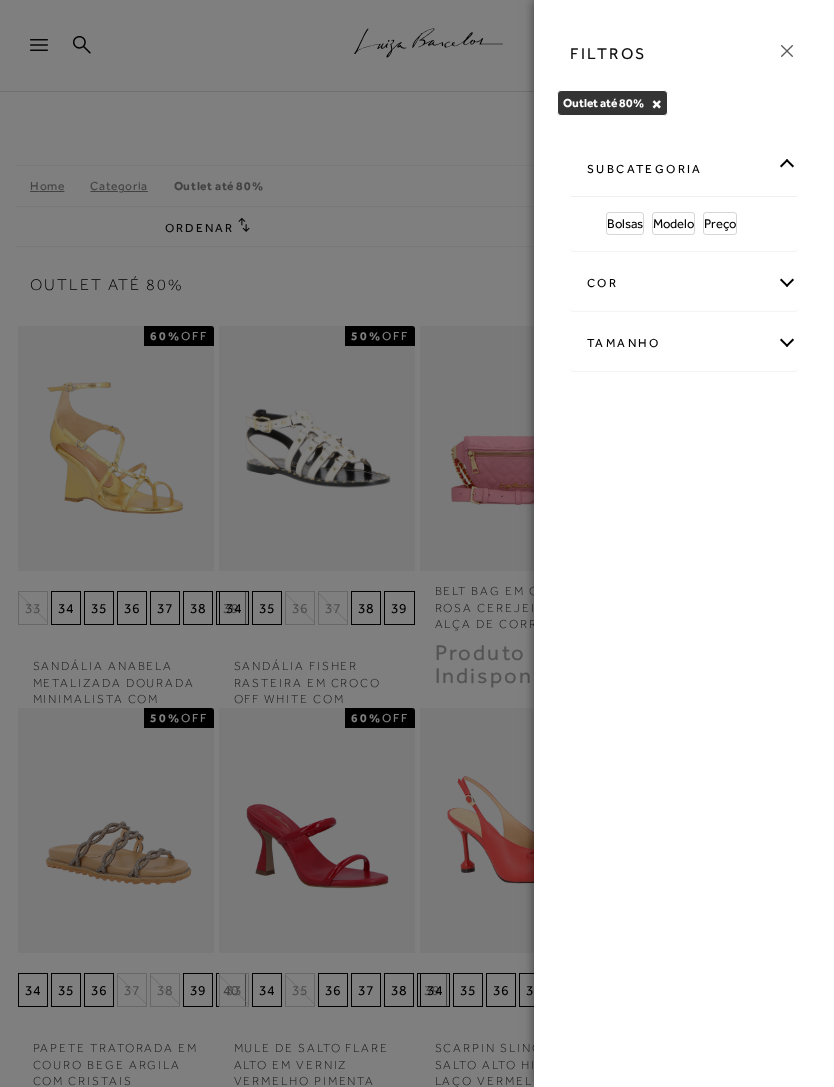 click on "Modelo" at bounding box center (673, 223) 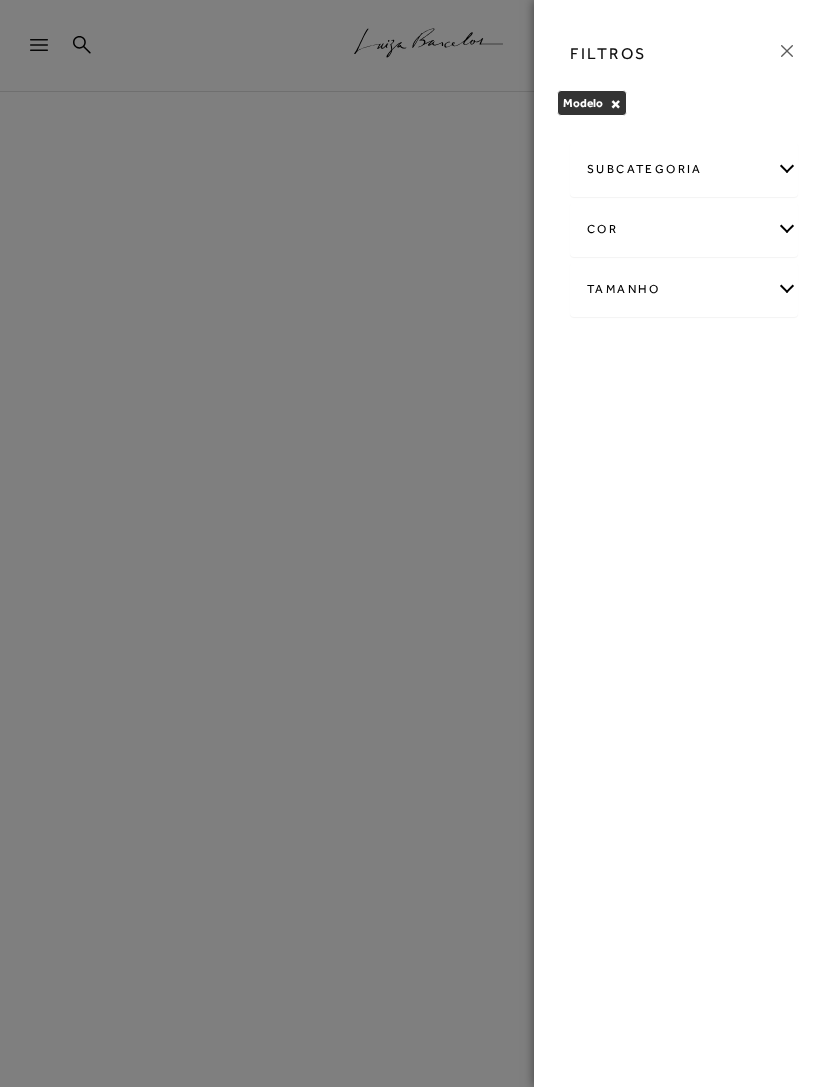 click on "Tamanho" at bounding box center (684, 289) 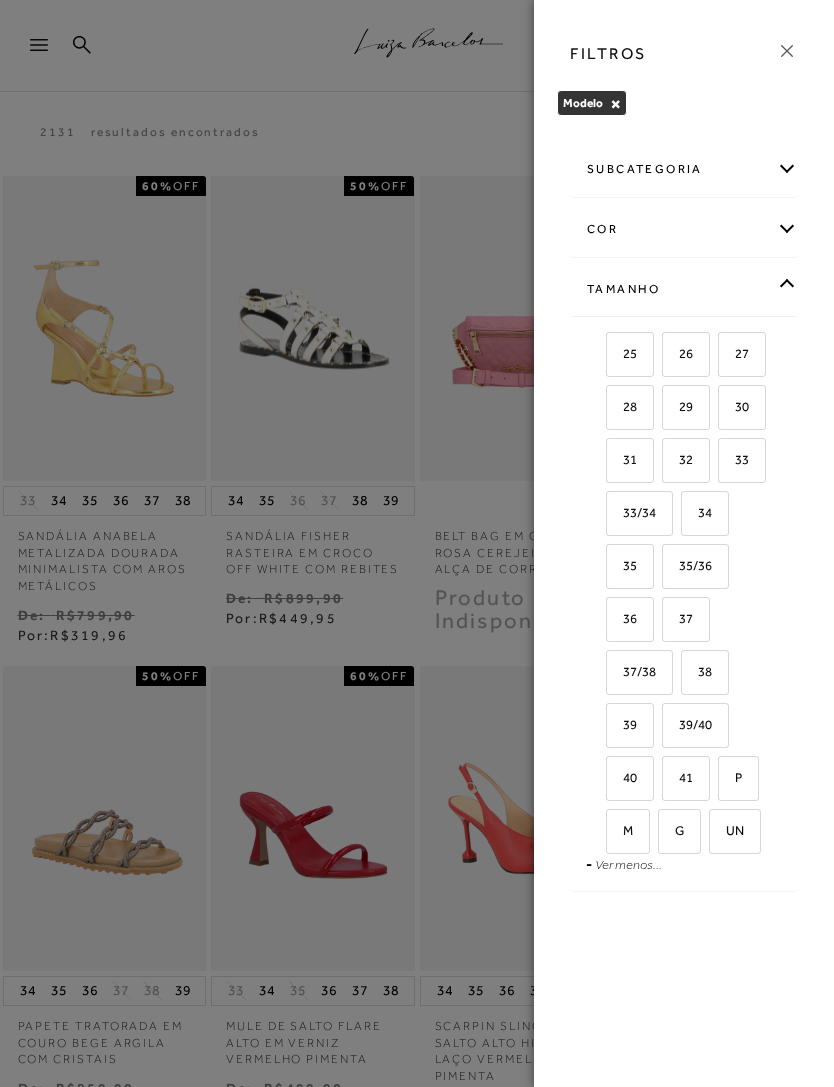 click on "37" at bounding box center (686, 619) 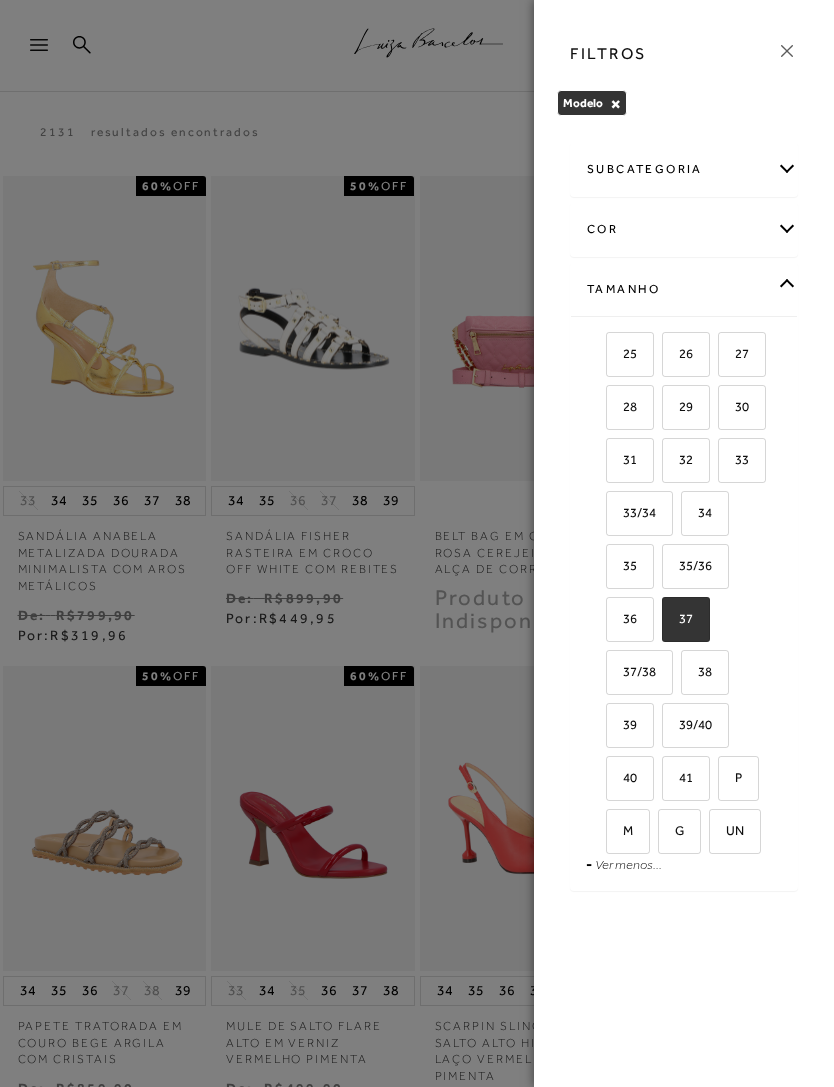 checkbox on "true" 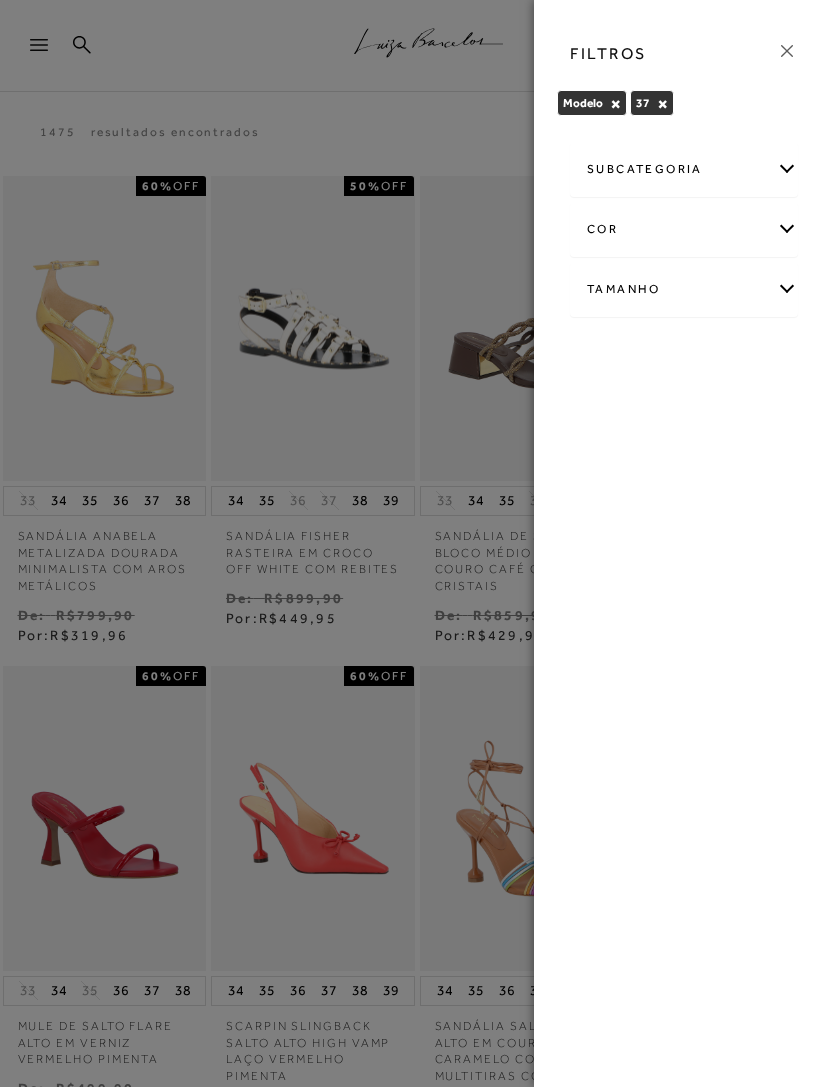 click on "subcategoria" at bounding box center [684, 169] 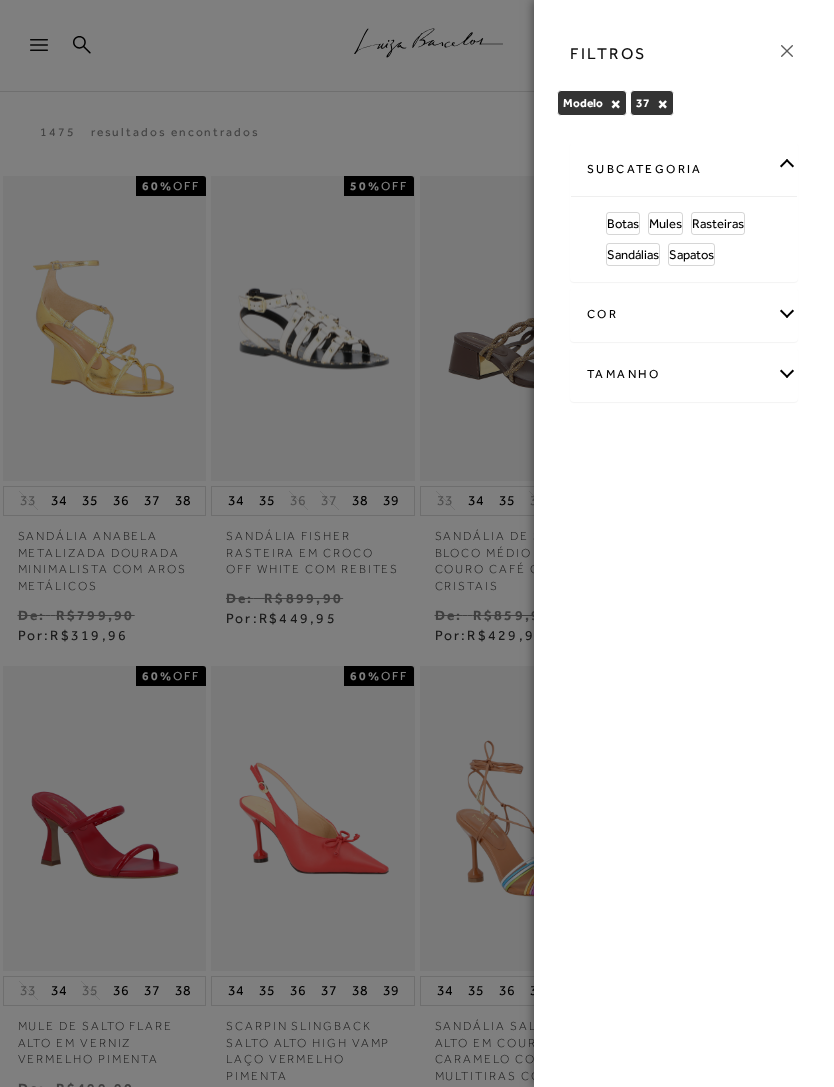 click on "Sandálias" at bounding box center [633, 254] 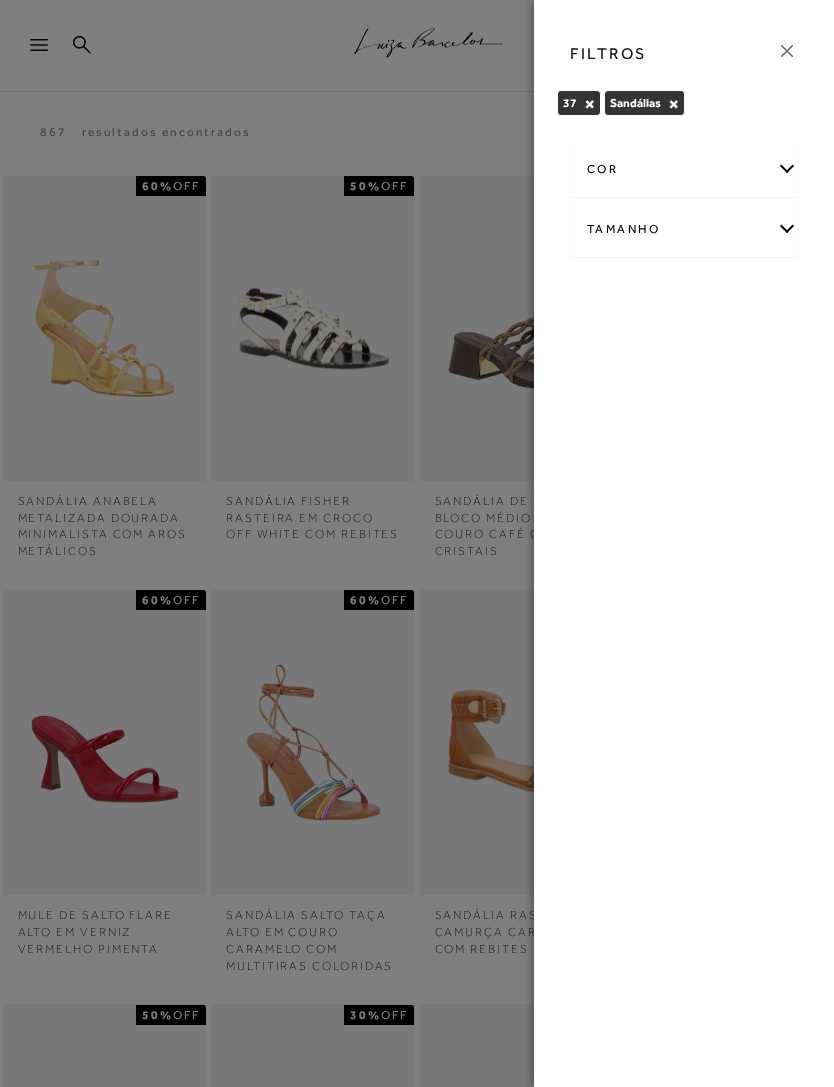 click at bounding box center (417, 543) 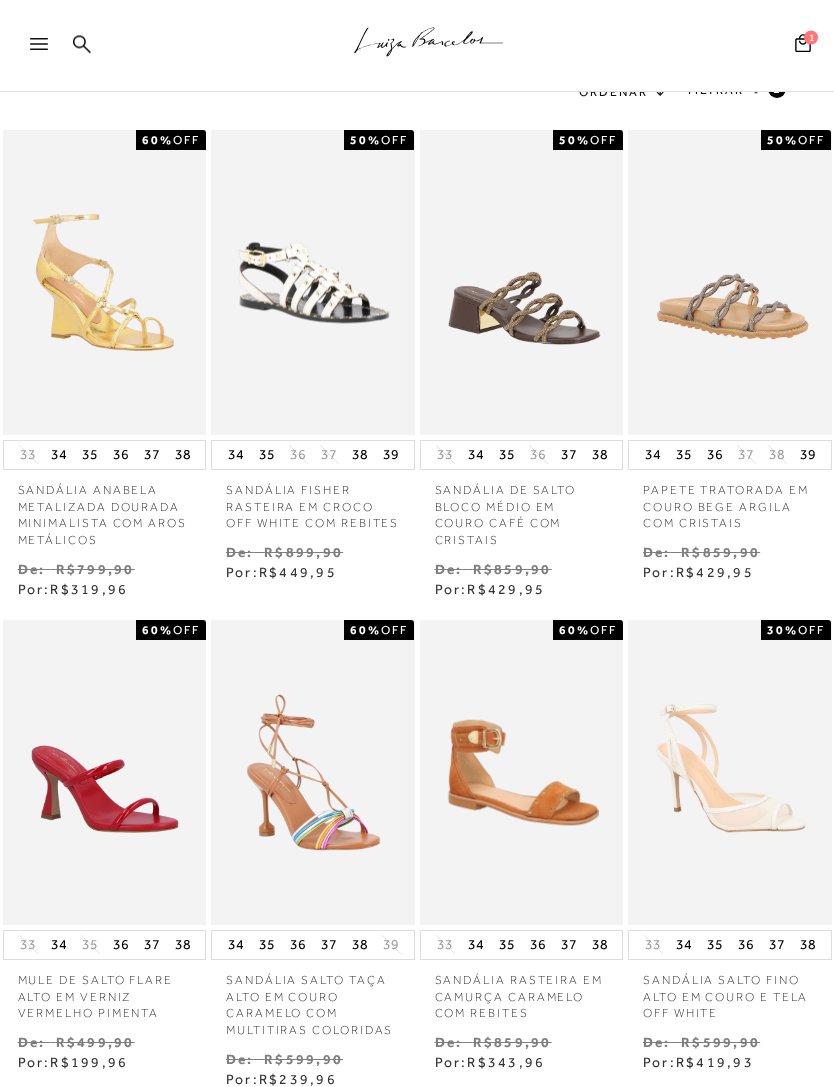 scroll, scrollTop: 0, scrollLeft: 0, axis: both 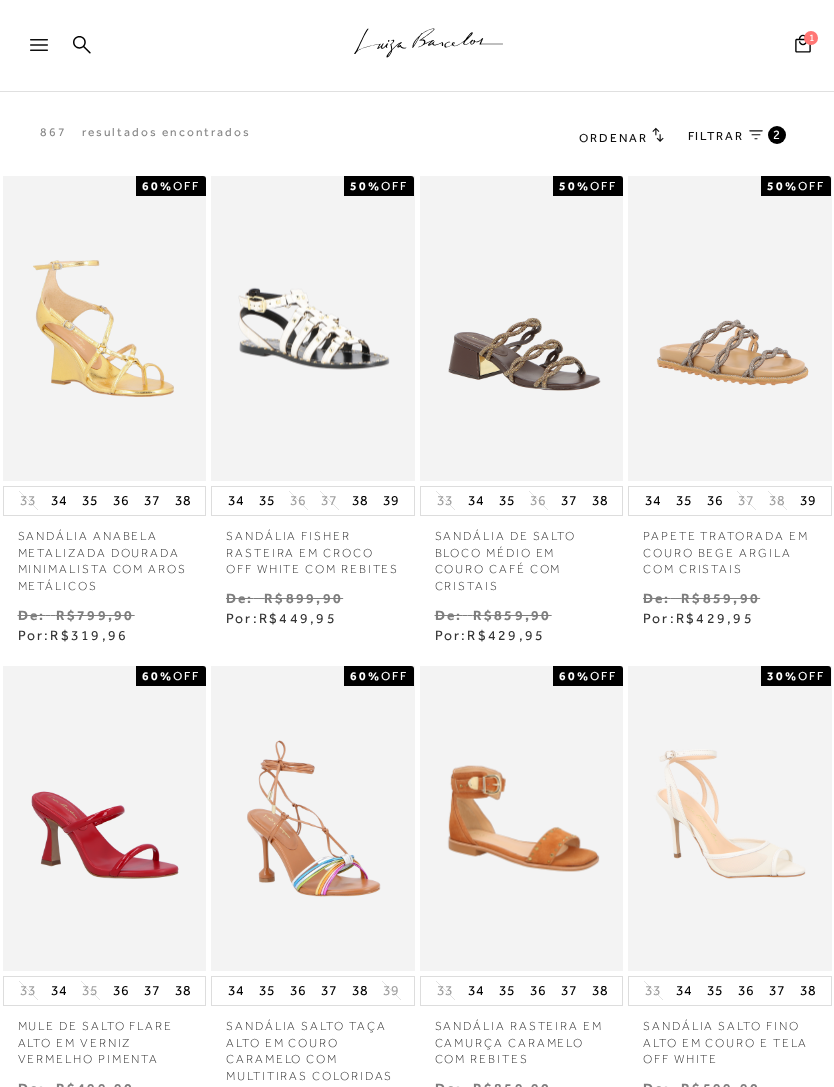click 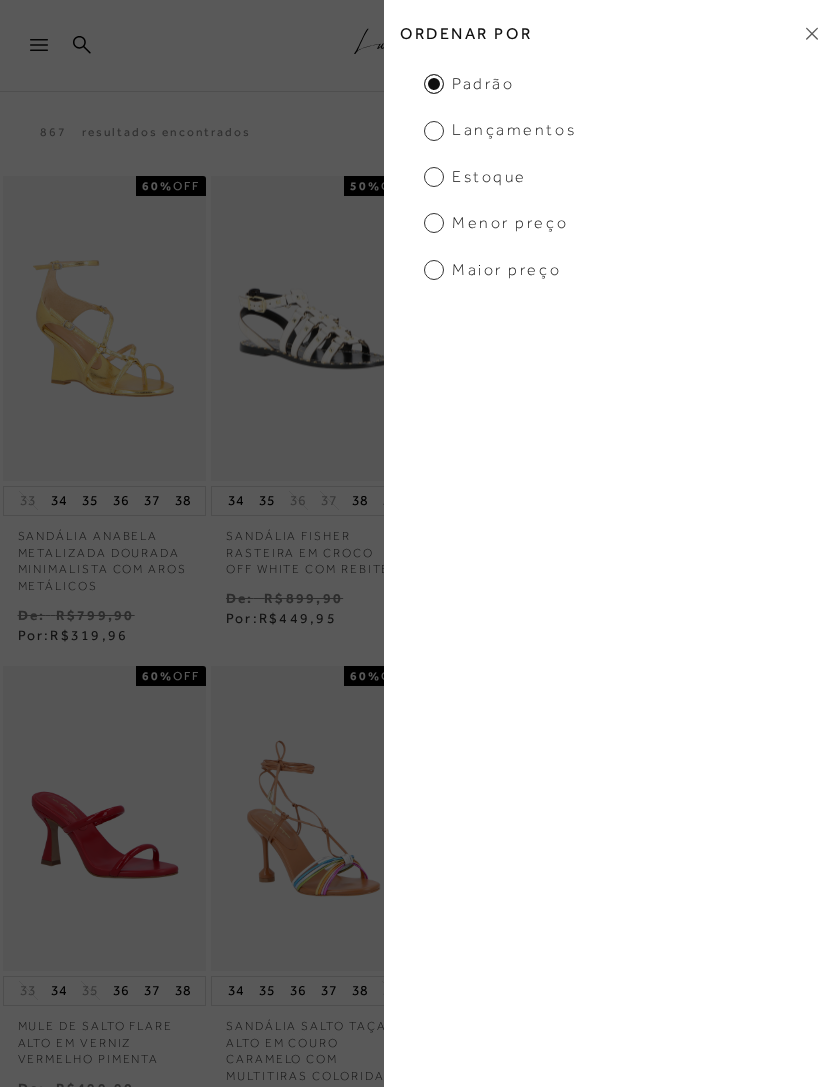 click on "Maior Preço" at bounding box center (492, 270) 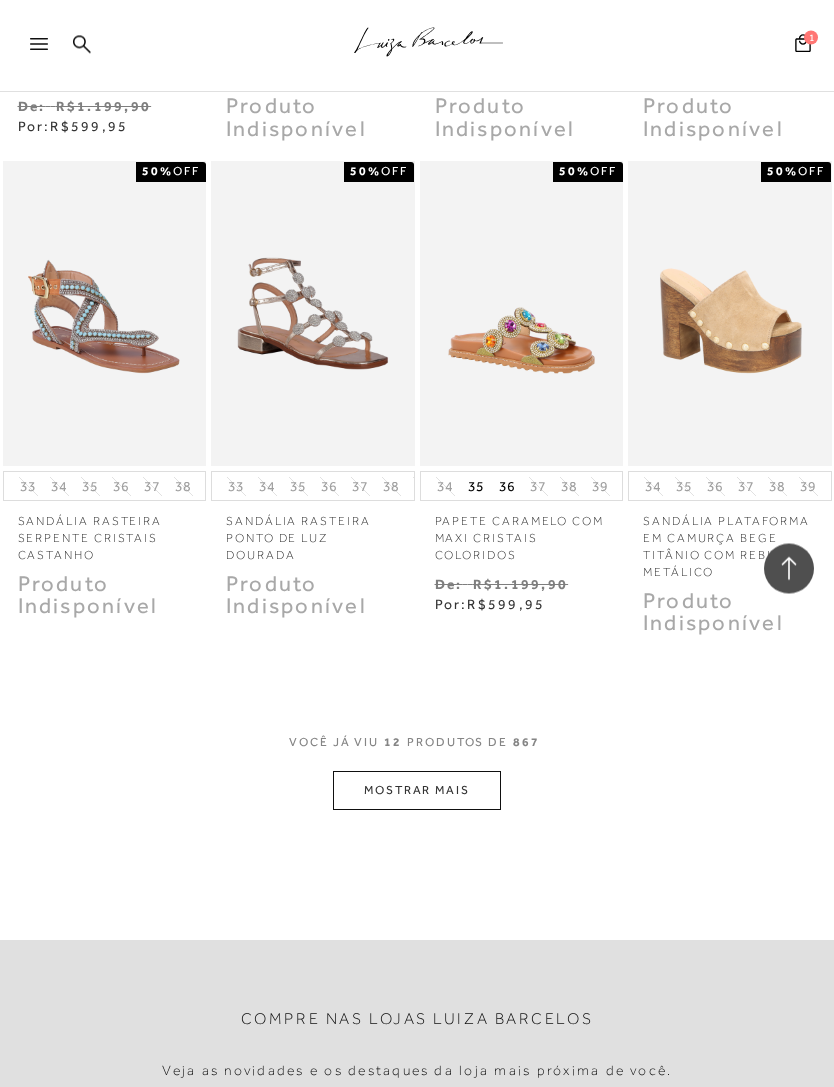scroll, scrollTop: 972, scrollLeft: 0, axis: vertical 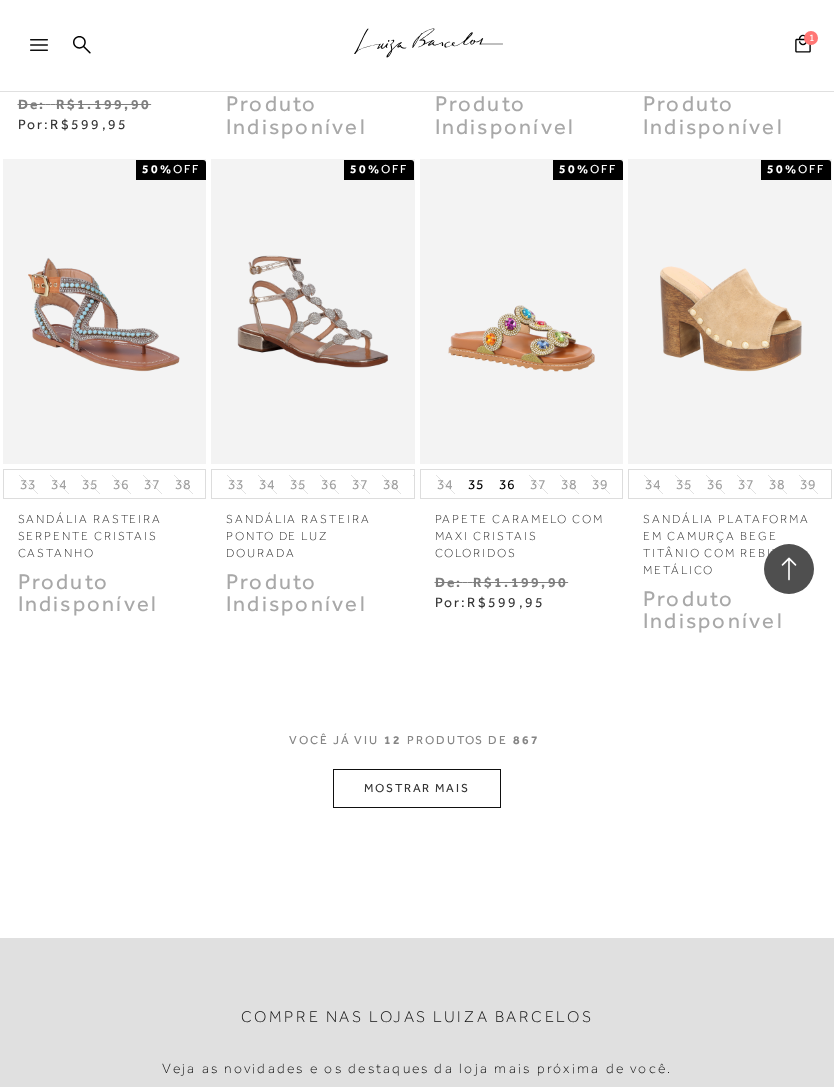 click on "MOSTRAR MAIS" at bounding box center (417, 788) 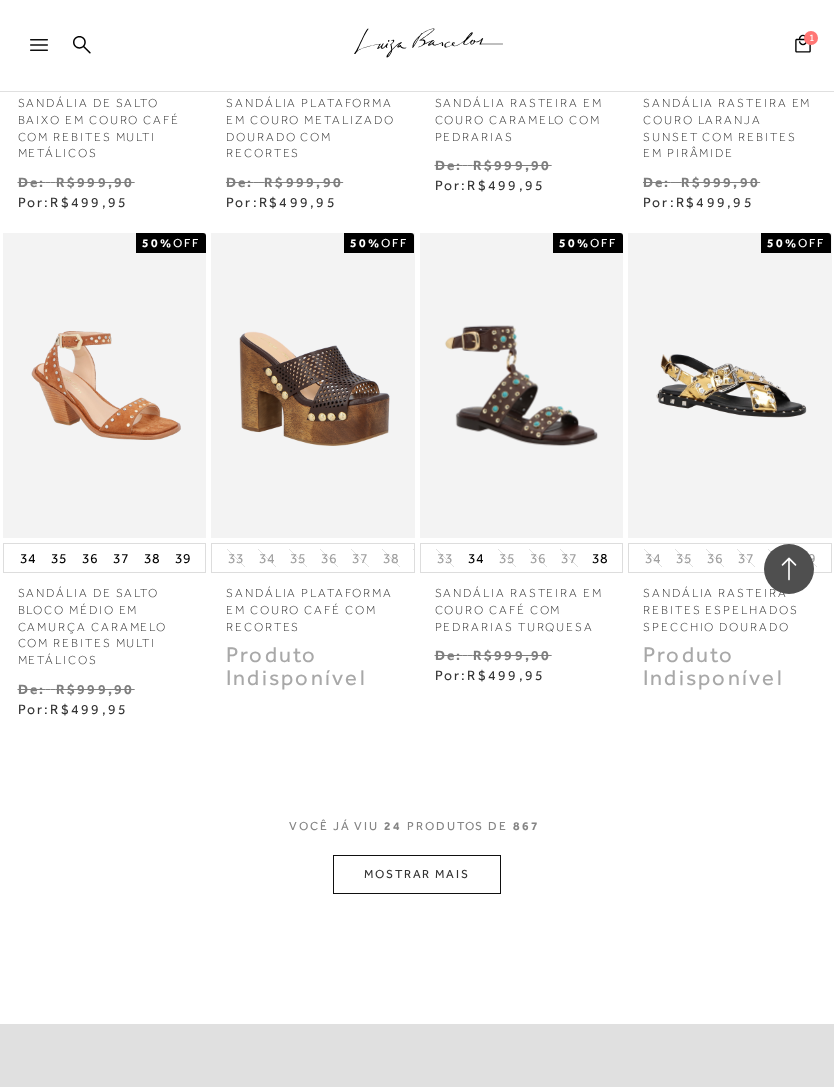 scroll, scrollTop: 2377, scrollLeft: 0, axis: vertical 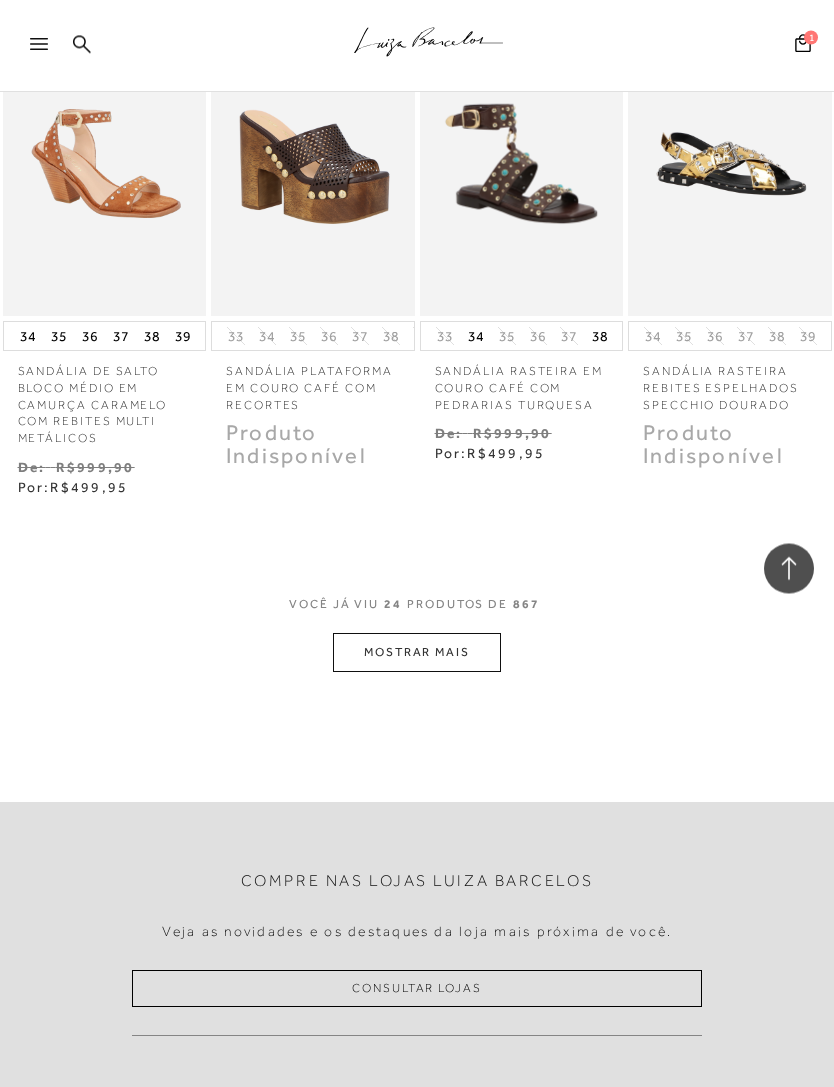 click on "MOSTRAR MAIS" at bounding box center (417, 653) 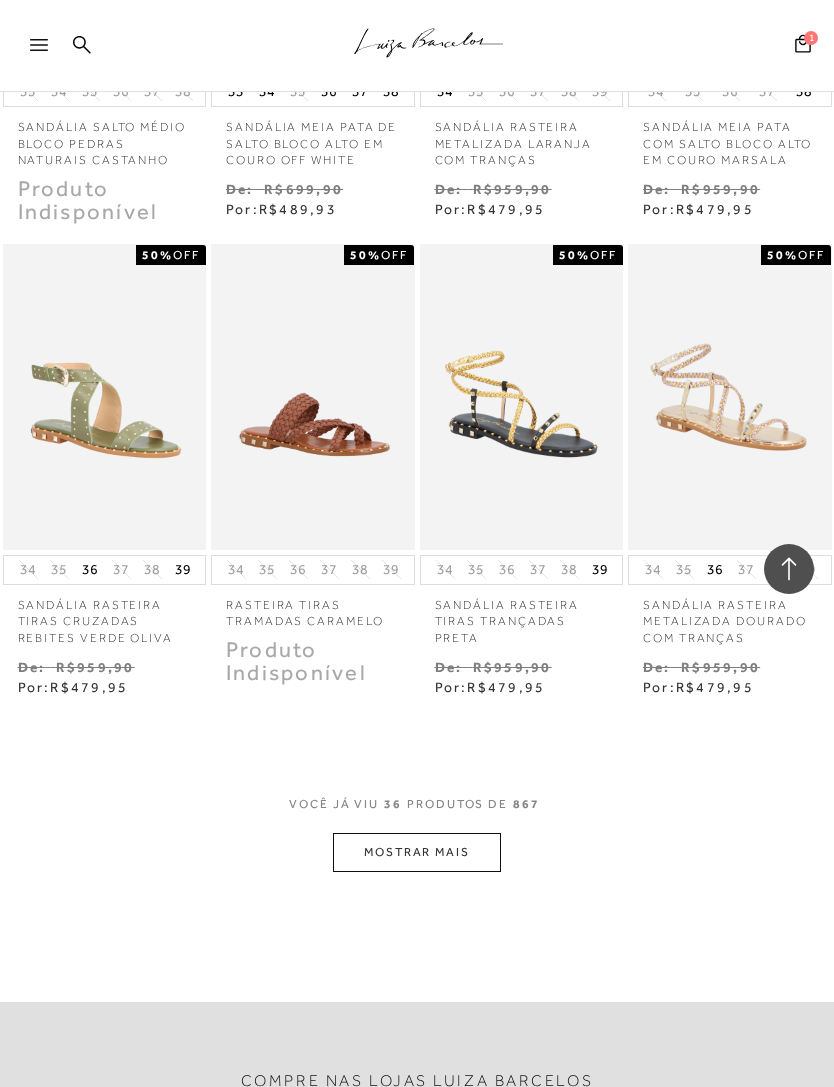 scroll, scrollTop: 3909, scrollLeft: 0, axis: vertical 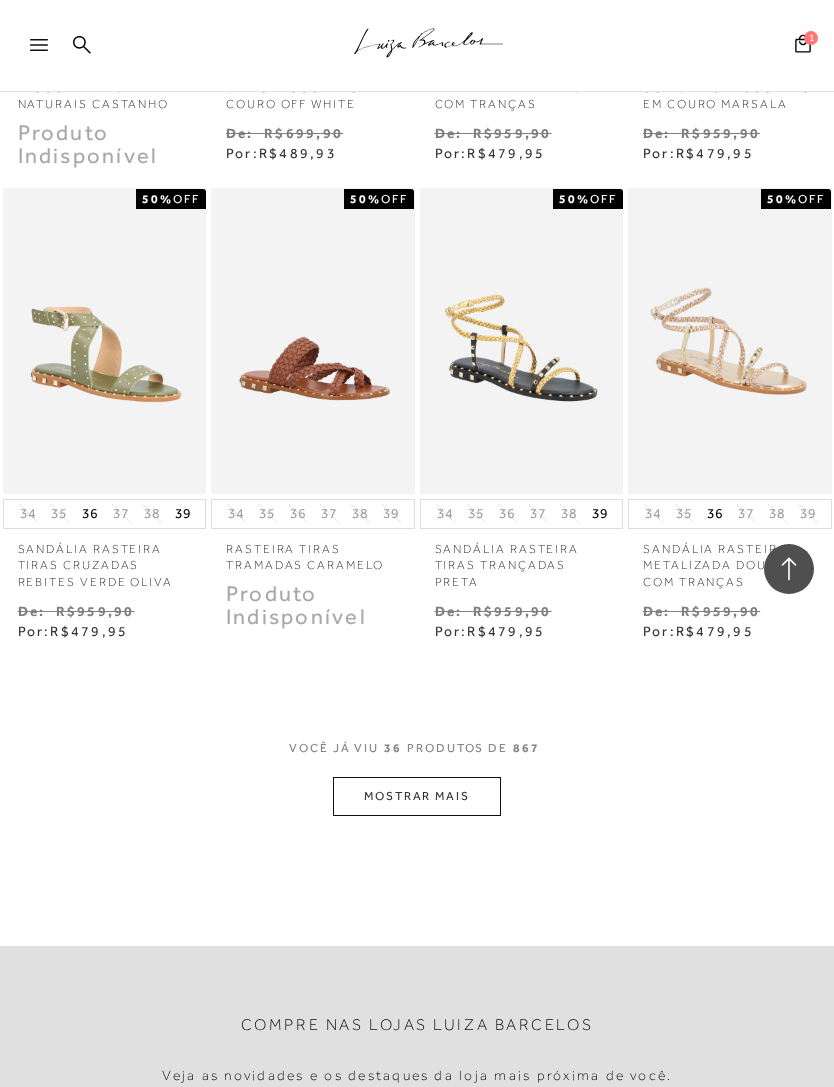 click on "MOSTRAR MAIS" at bounding box center (417, 796) 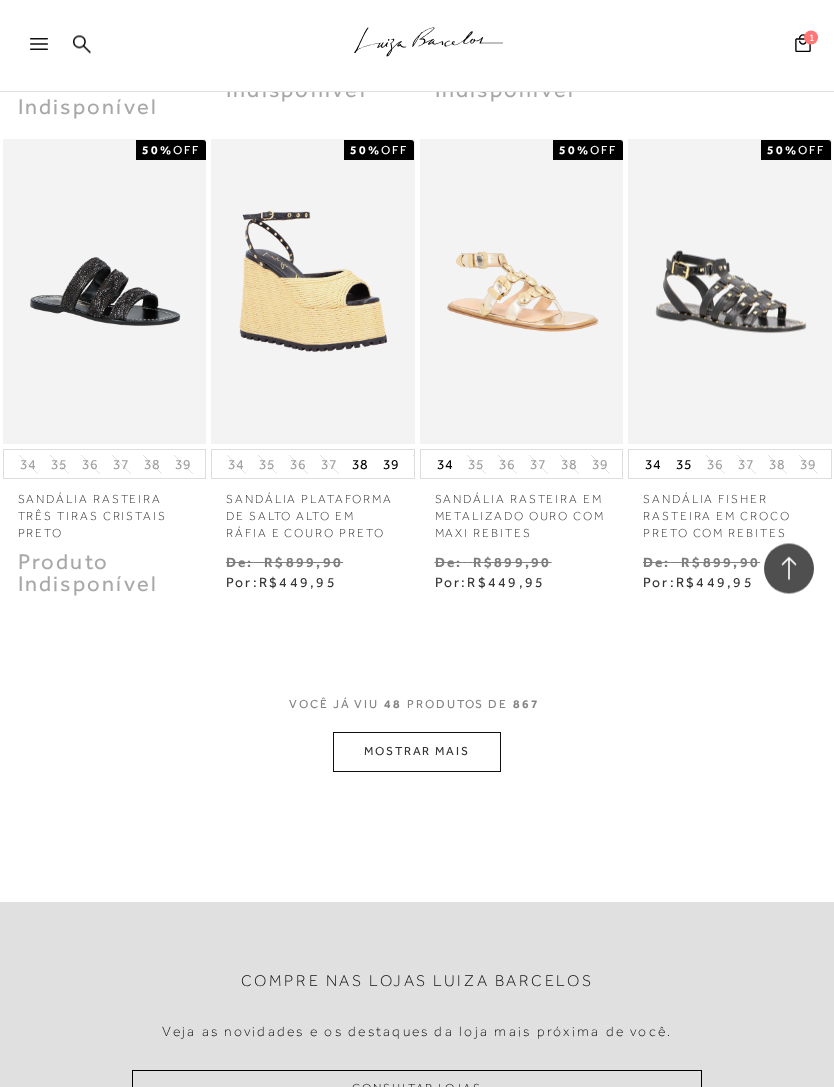 click on "MOSTRAR MAIS" at bounding box center [417, 752] 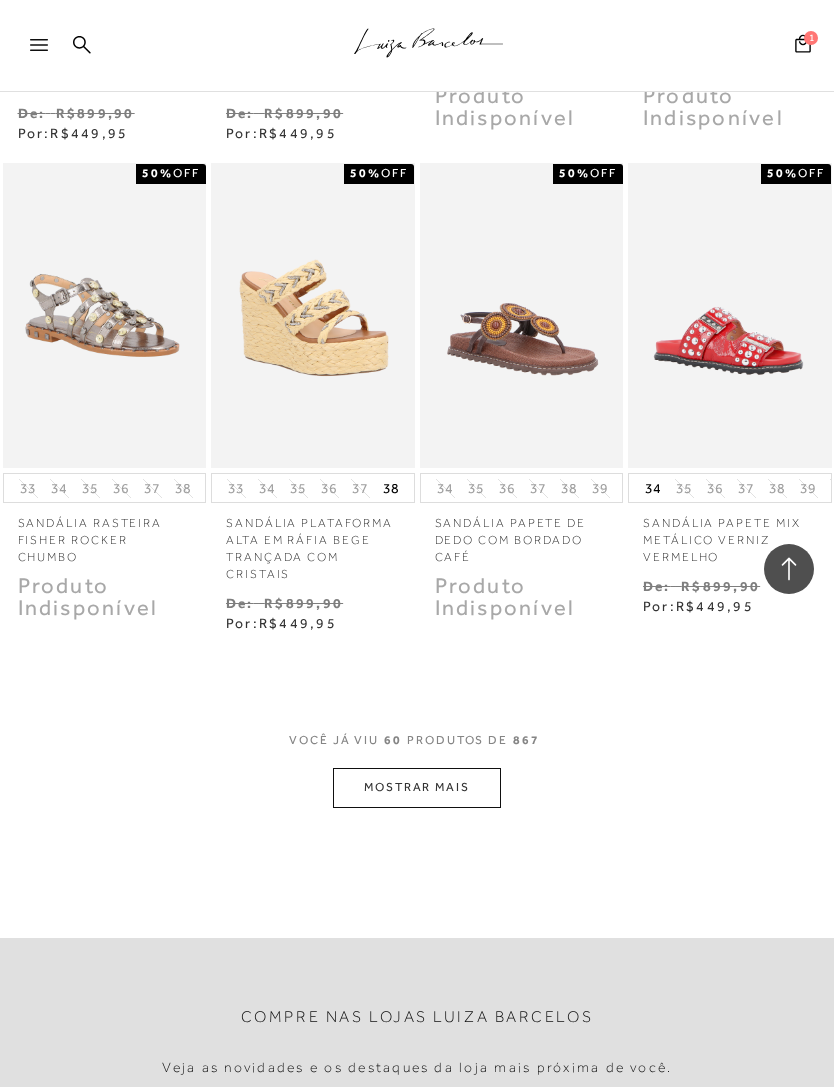 scroll, scrollTop: 6860, scrollLeft: 0, axis: vertical 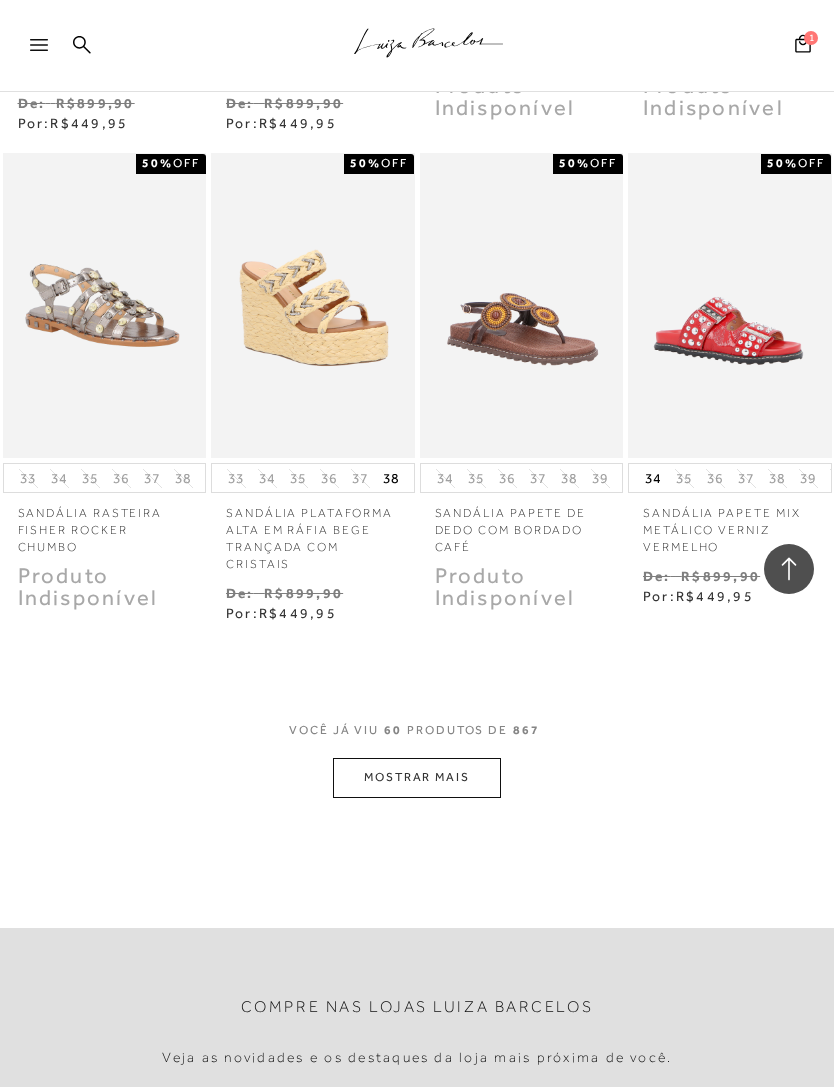 click on "MOSTRAR MAIS" at bounding box center (417, 777) 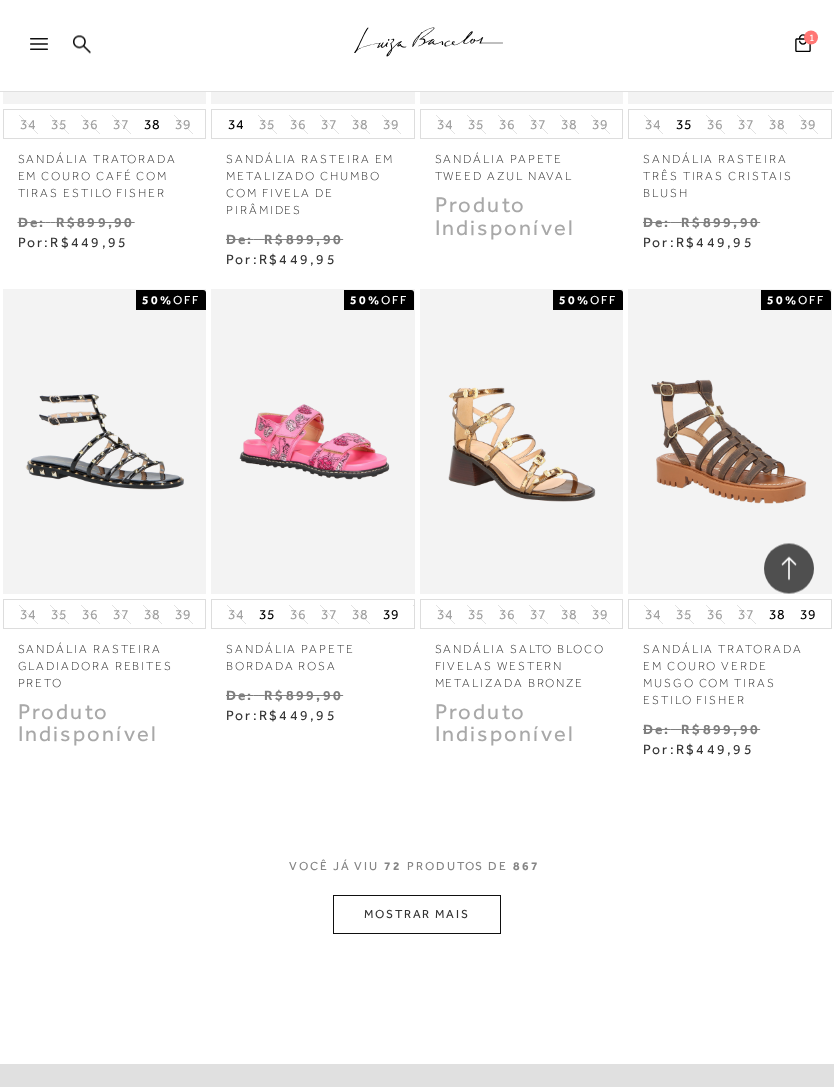 click on "MOSTRAR MAIS" at bounding box center (417, 915) 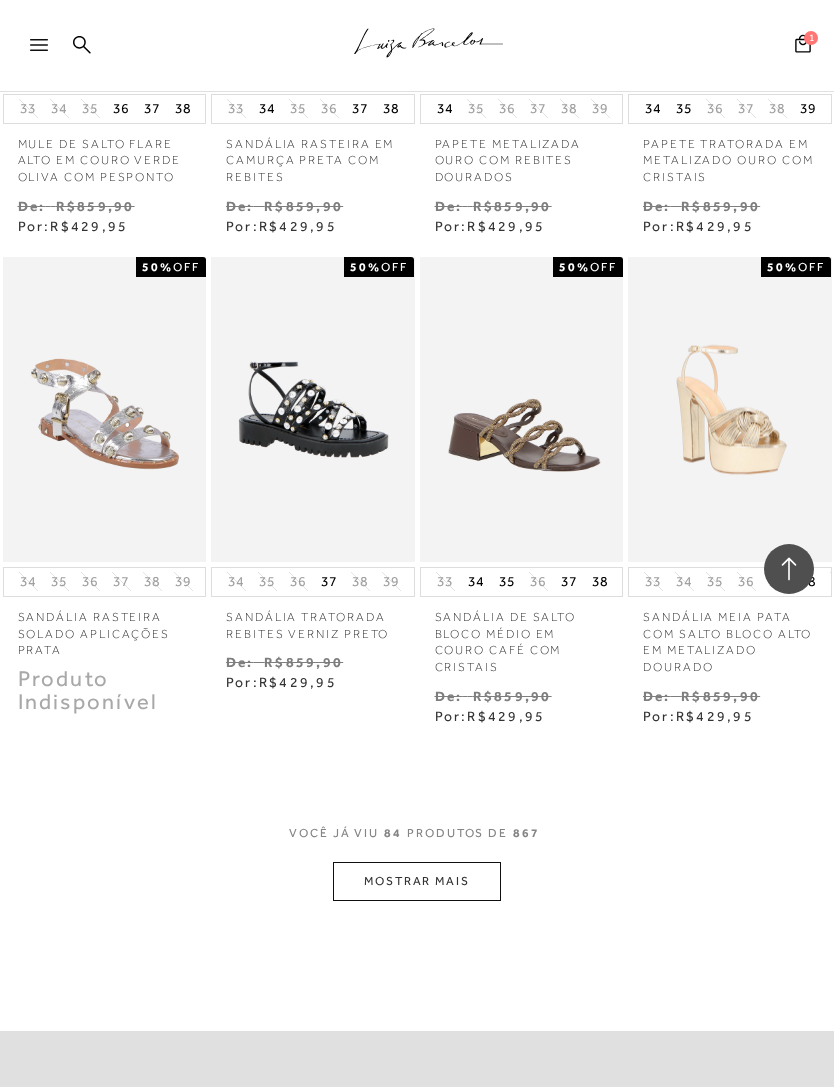 scroll, scrollTop: 9686, scrollLeft: 0, axis: vertical 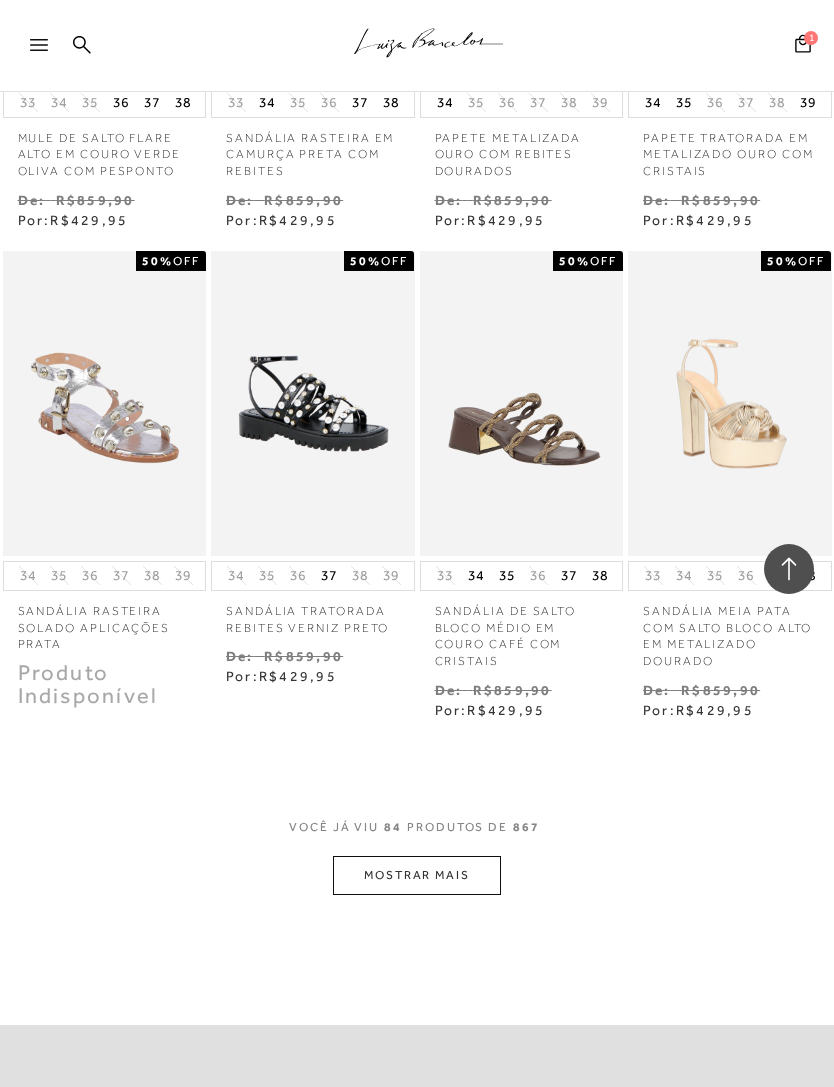 click on "MOSTRAR MAIS" at bounding box center (417, 875) 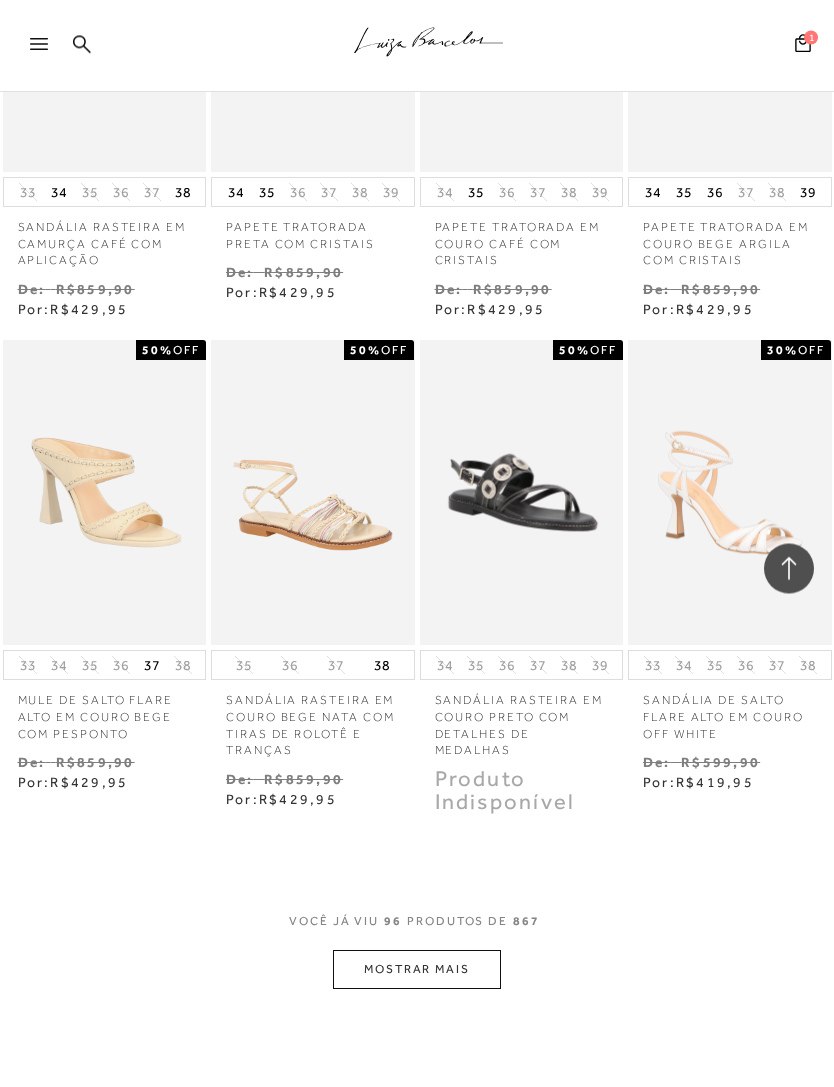 scroll, scrollTop: 11050, scrollLeft: 0, axis: vertical 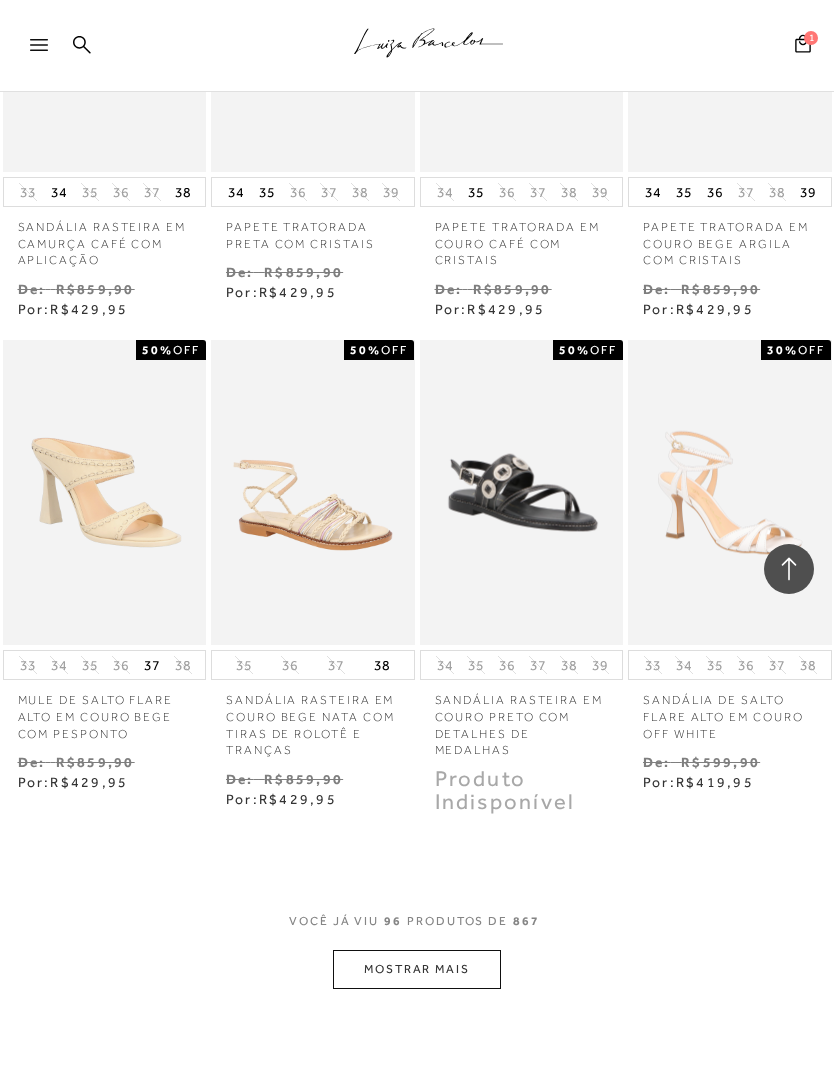 click on "MOSTRAR MAIS" at bounding box center (417, 969) 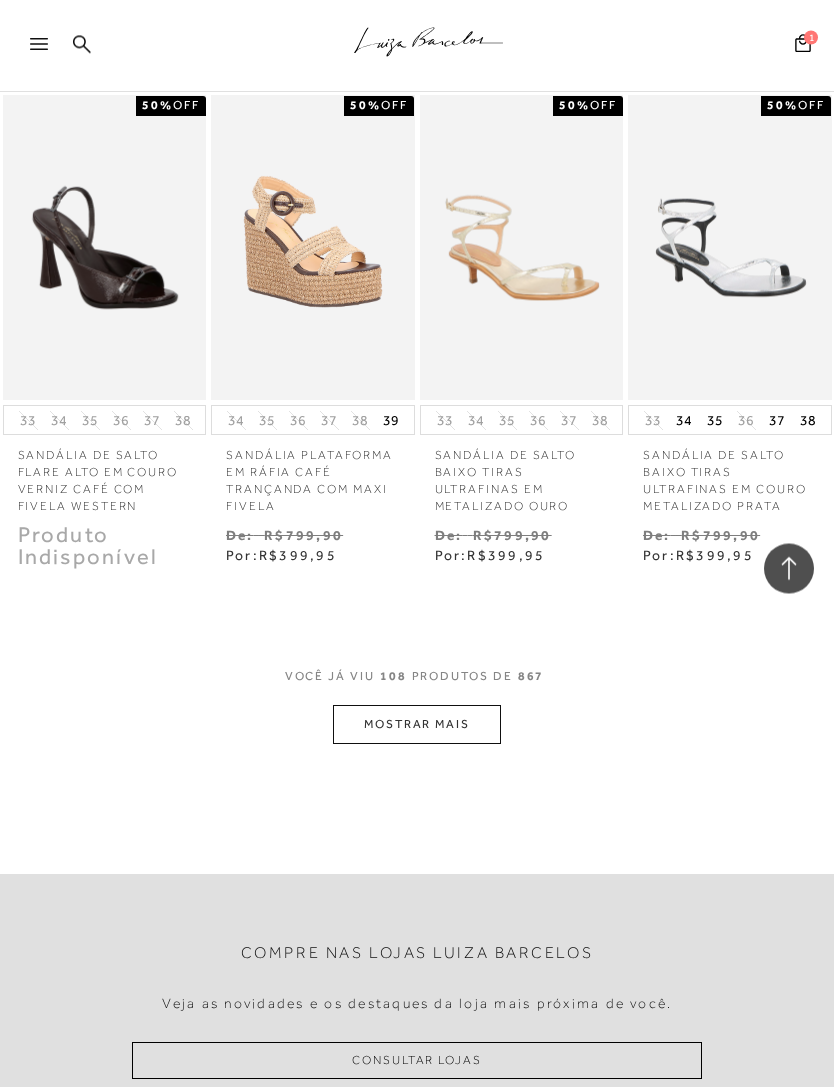 scroll, scrollTop: 12803, scrollLeft: 0, axis: vertical 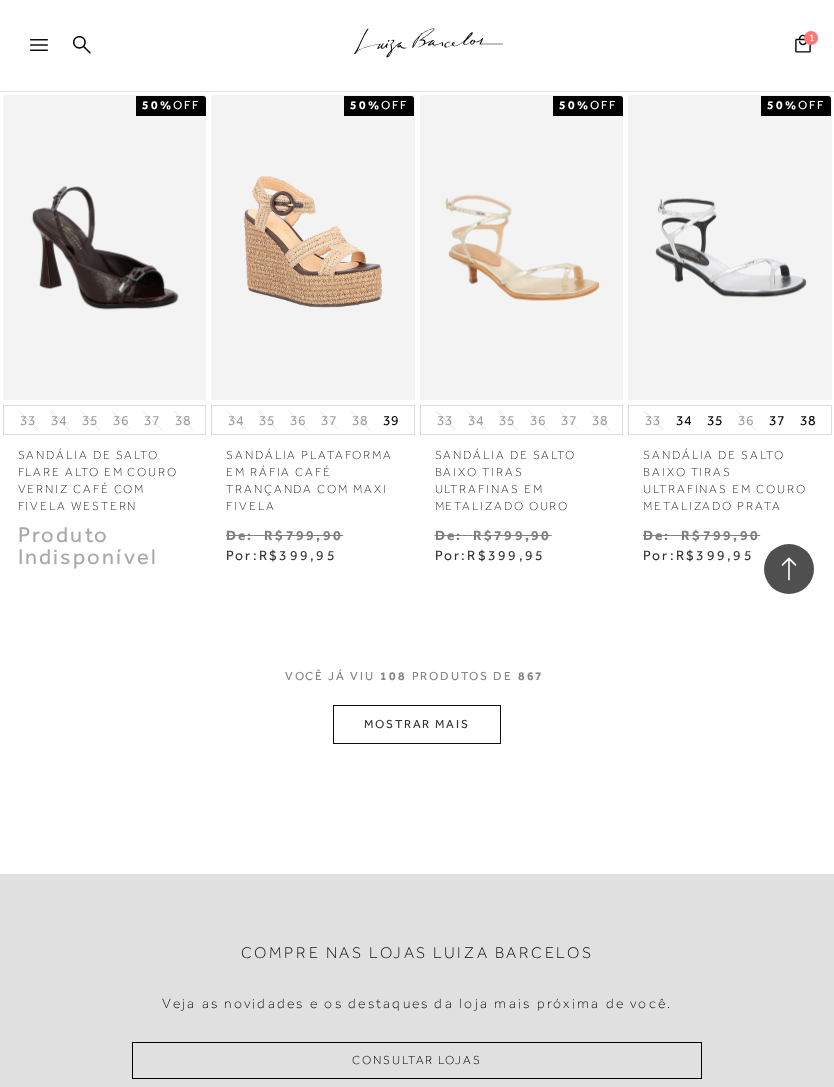 click on "MOSTRAR MAIS" at bounding box center [417, 724] 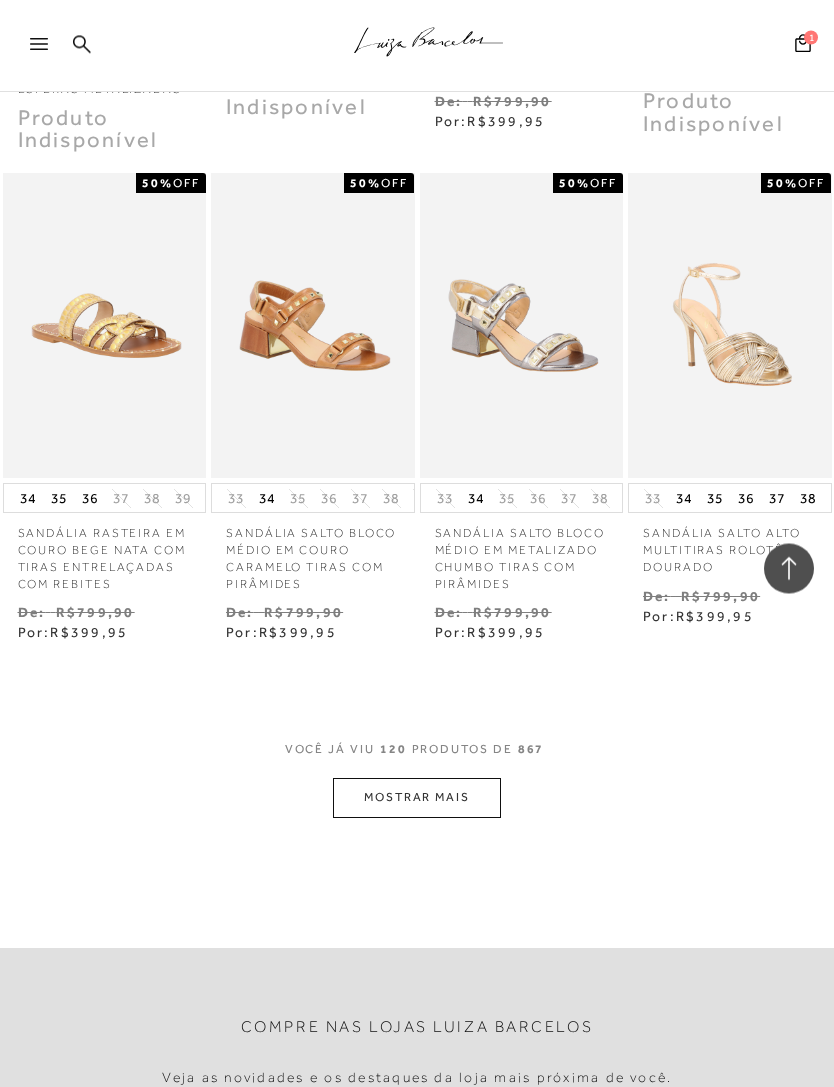 scroll, scrollTop: 14209, scrollLeft: 0, axis: vertical 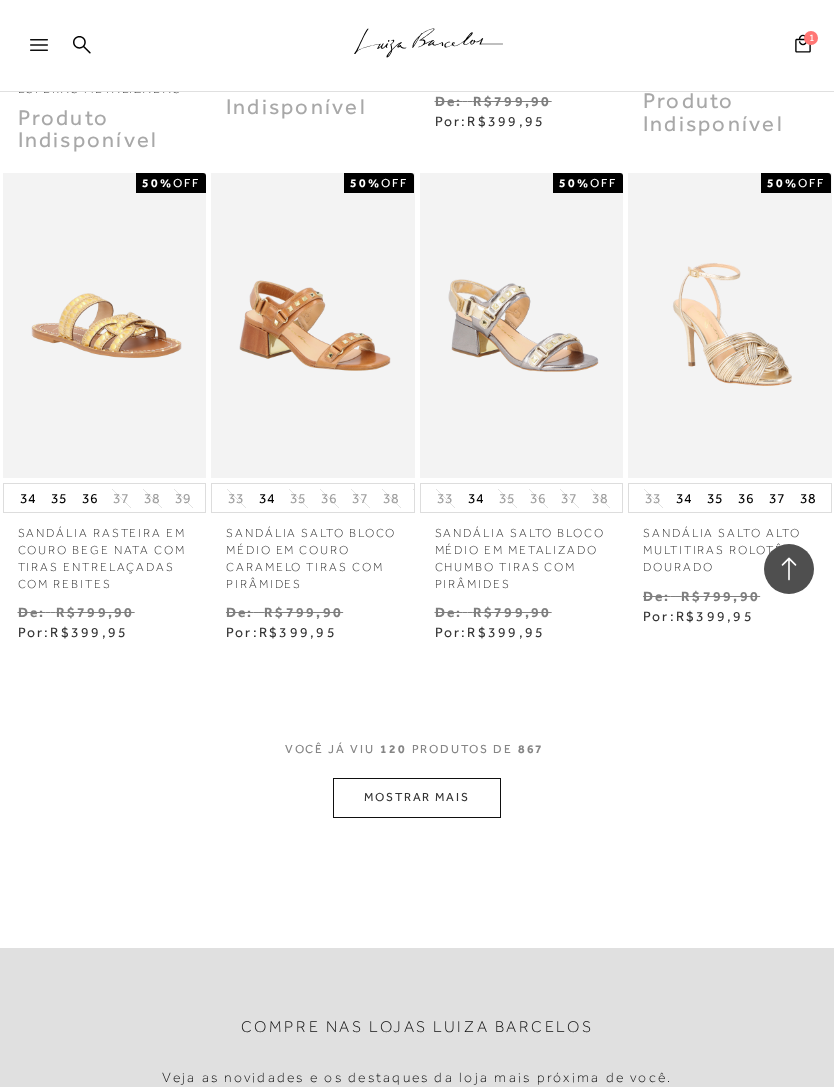 click on "MOSTRAR MAIS" at bounding box center (417, 797) 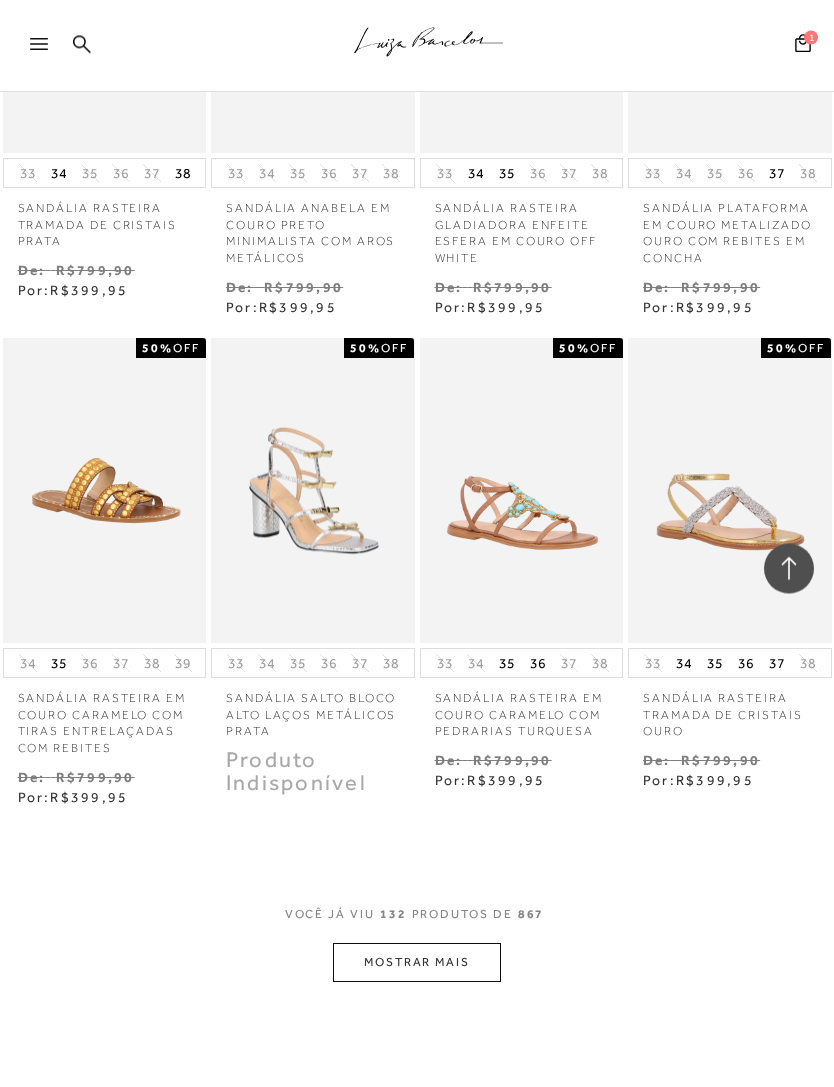 scroll, scrollTop: 15521, scrollLeft: 0, axis: vertical 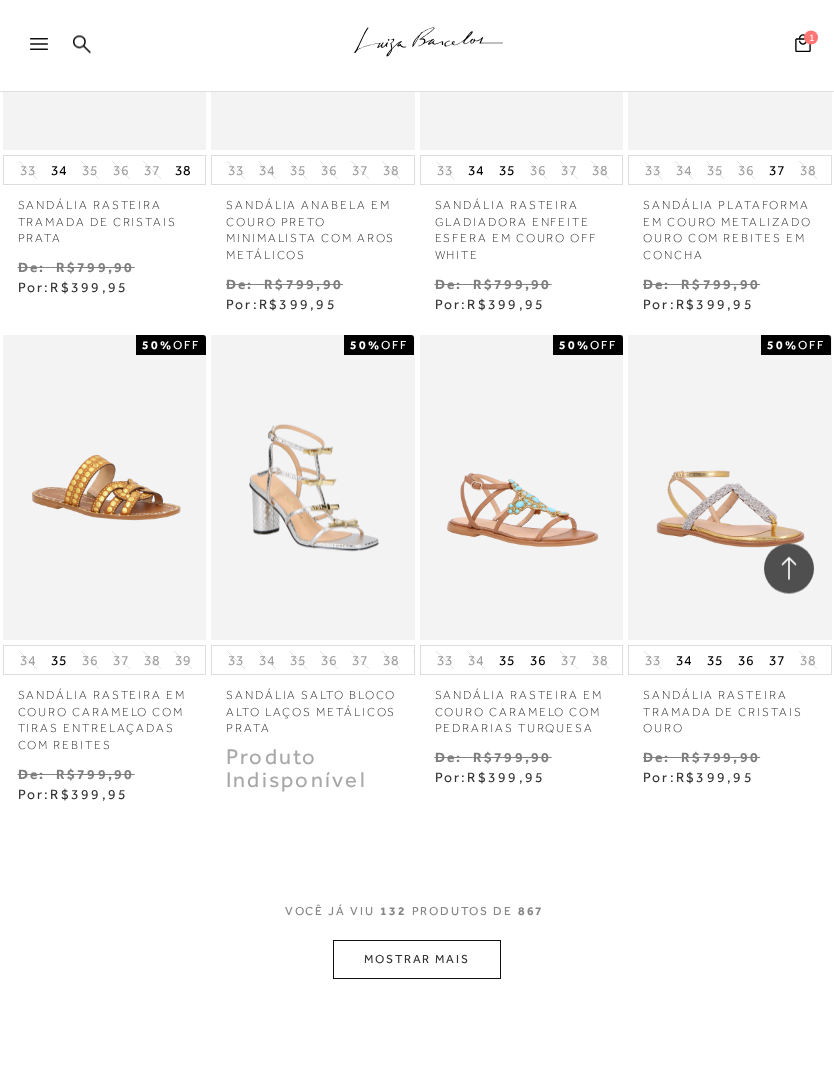 click on "MOSTRAR MAIS" at bounding box center [417, 960] 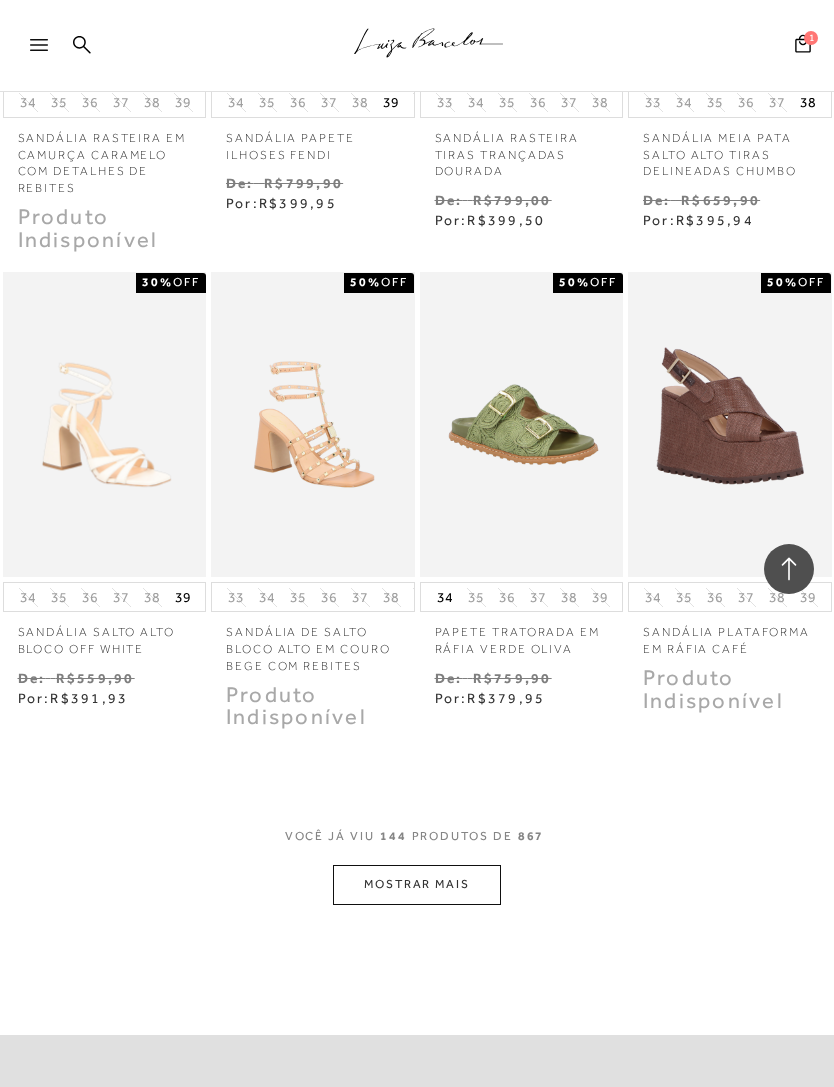 scroll, scrollTop: 17090, scrollLeft: 0, axis: vertical 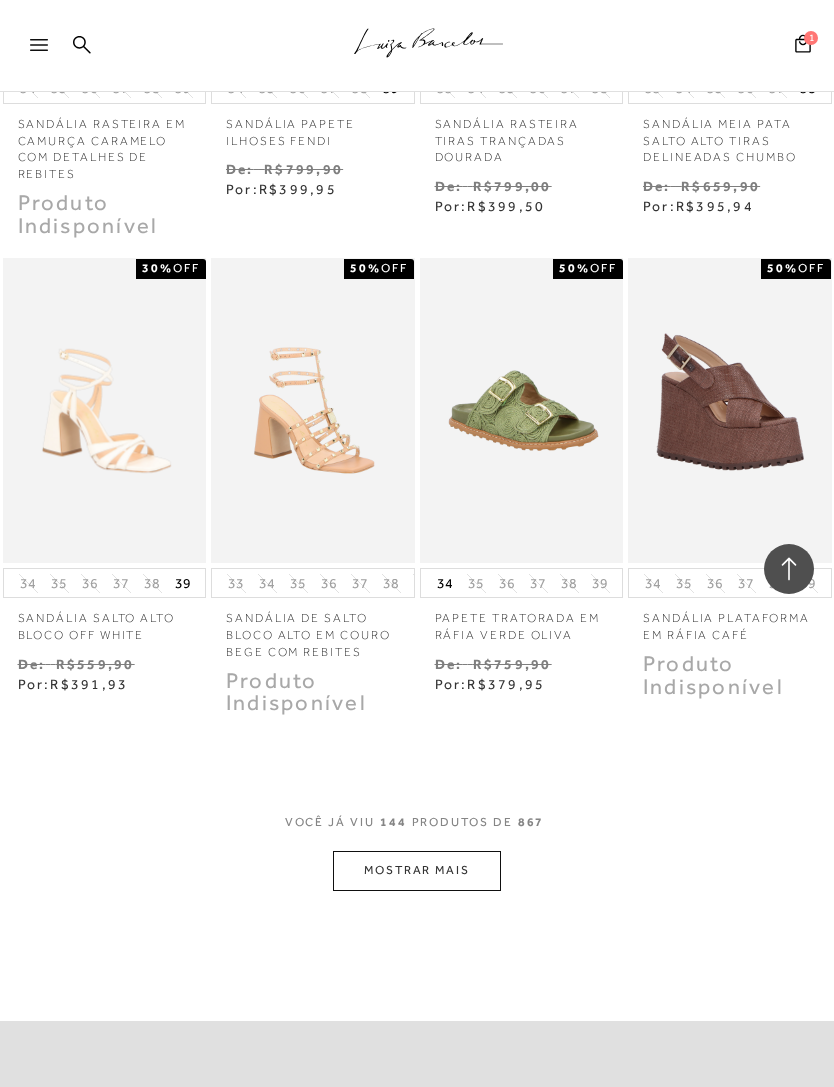 click on "MOSTRAR MAIS" at bounding box center [417, 870] 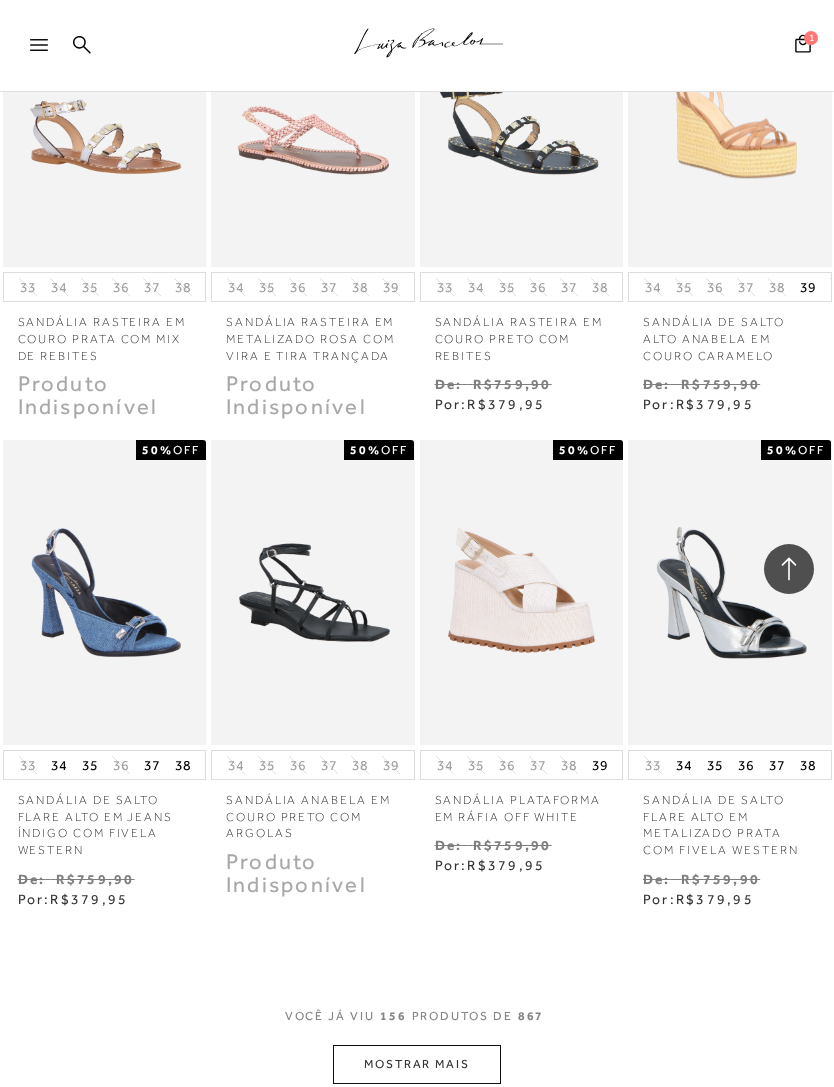 scroll, scrollTop: 18422, scrollLeft: 0, axis: vertical 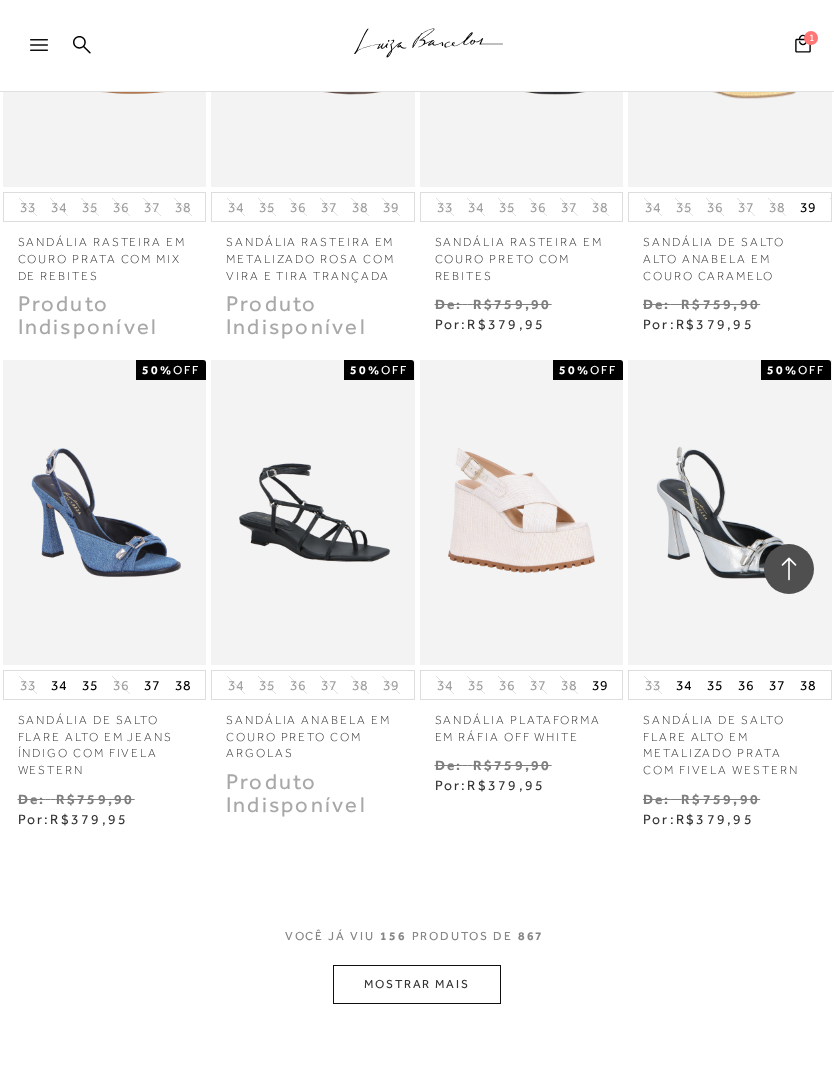 click on "MOSTRAR MAIS" at bounding box center (417, 984) 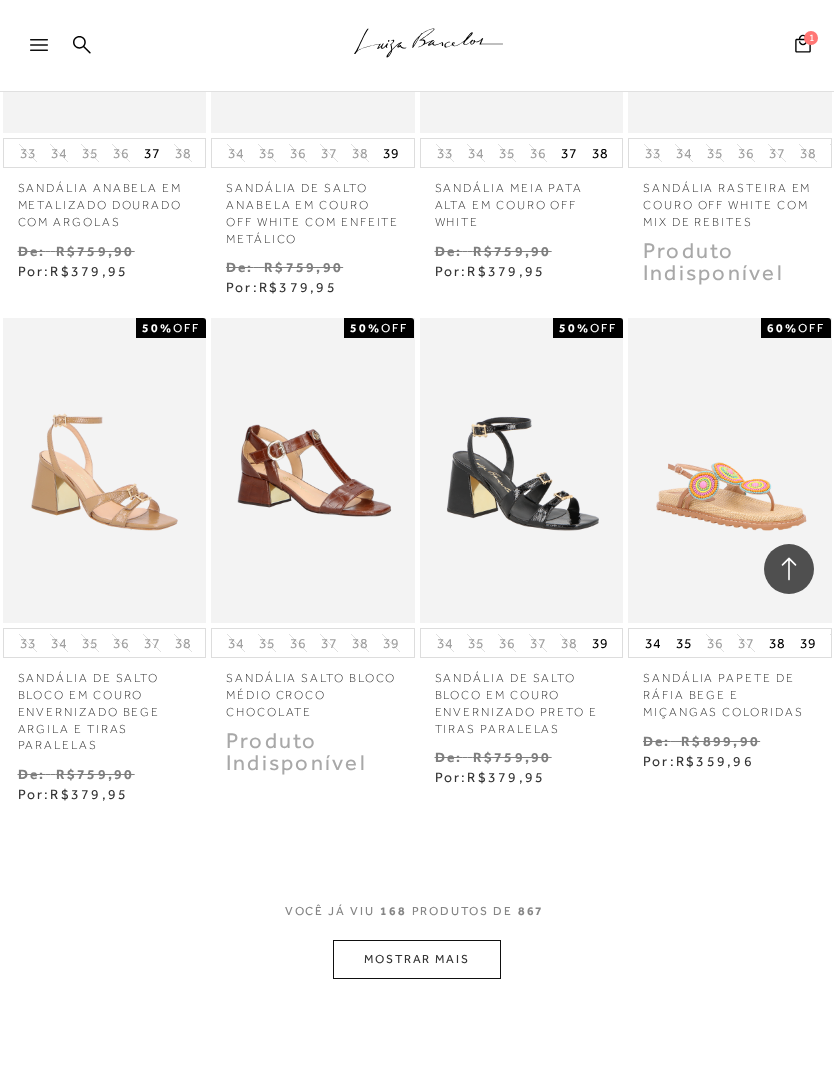 scroll, scrollTop: 19916, scrollLeft: 0, axis: vertical 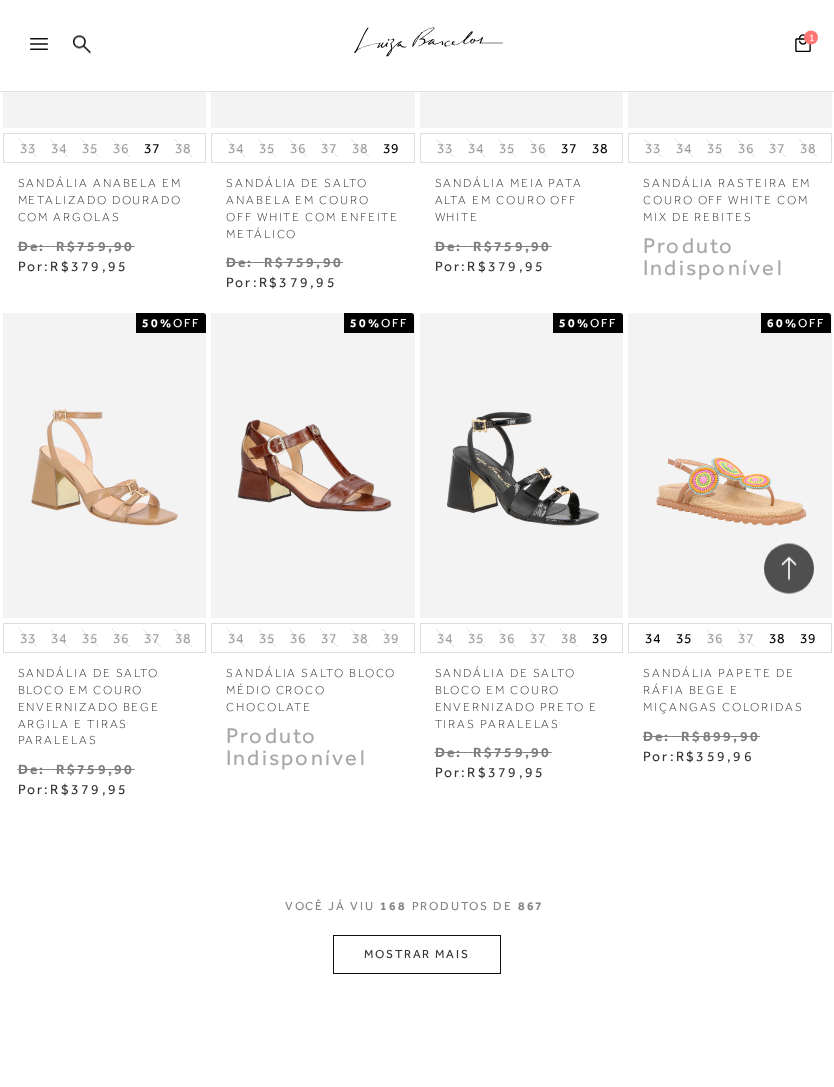 click on "MOSTRAR MAIS" at bounding box center [417, 955] 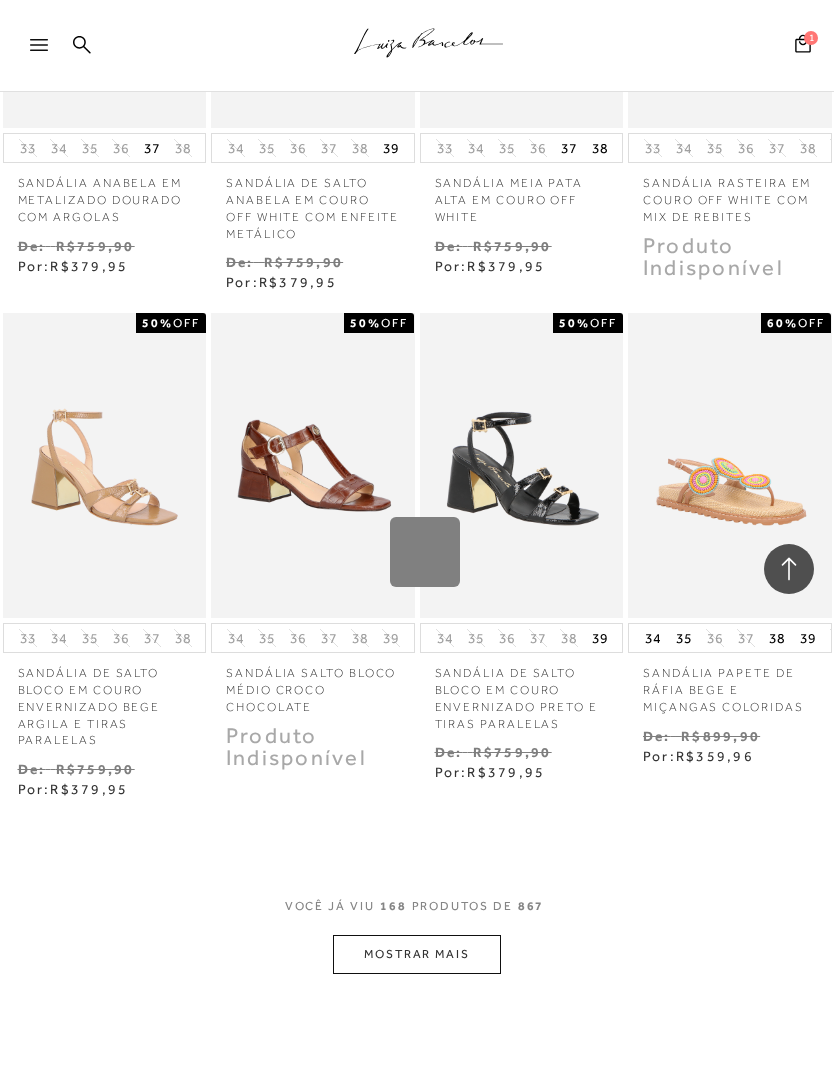 click on "Loading..." at bounding box center [417, 543] 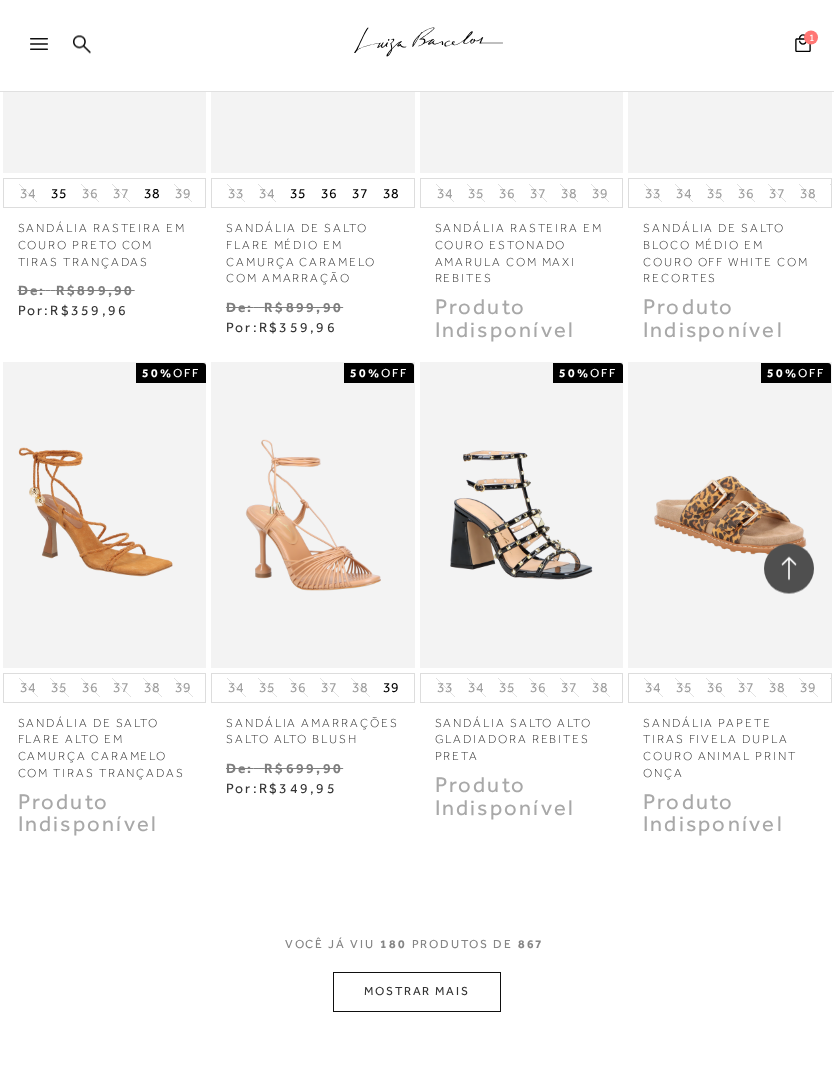 scroll, scrollTop: 21364, scrollLeft: 0, axis: vertical 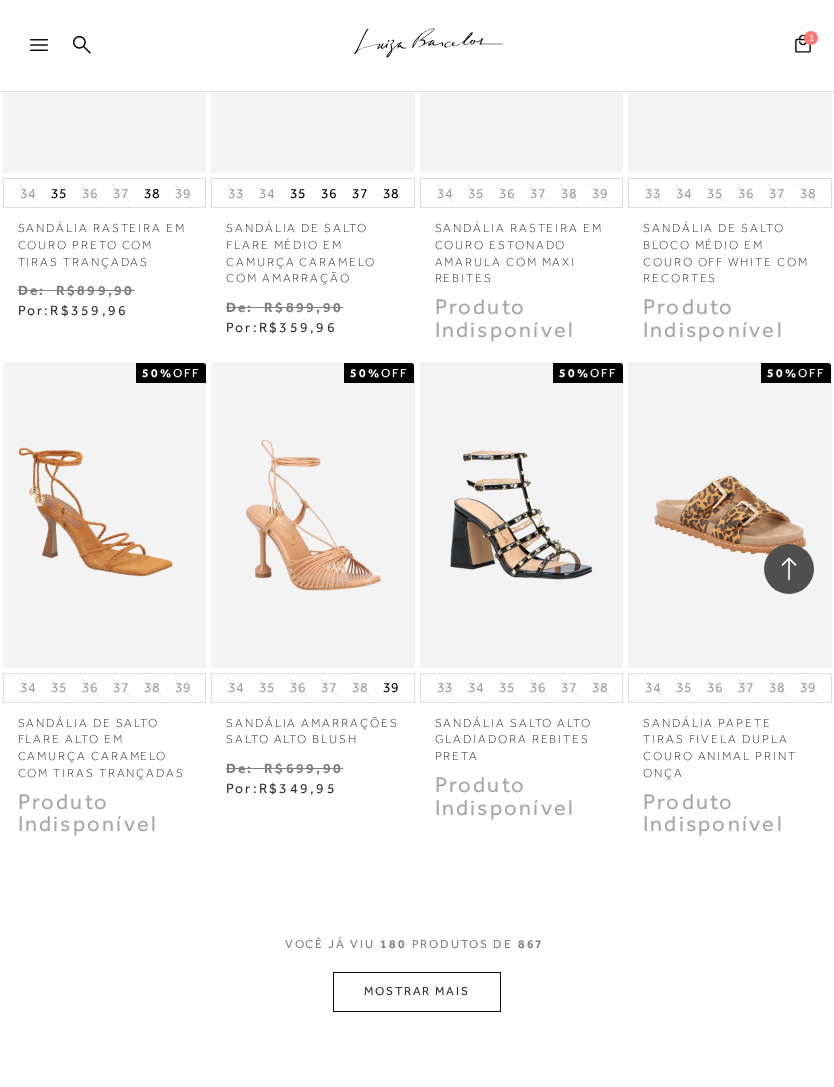 click on "MOSTRAR MAIS" at bounding box center [417, 991] 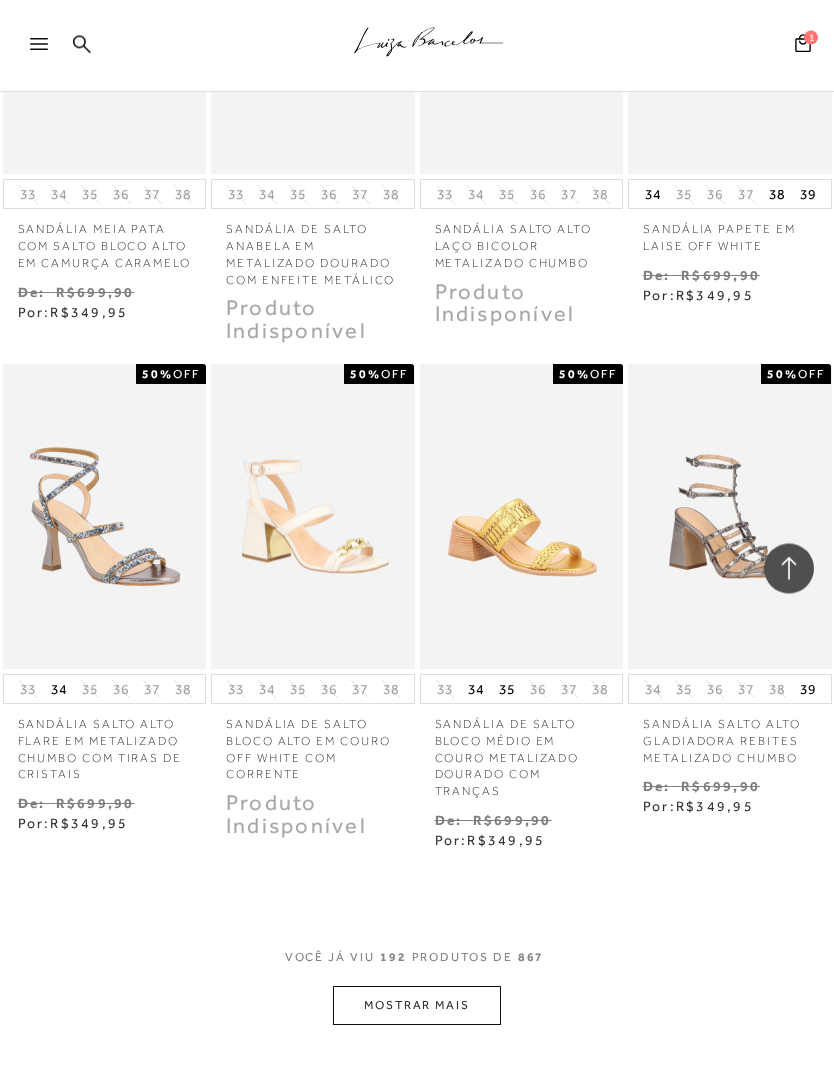 scroll, scrollTop: 22842, scrollLeft: 0, axis: vertical 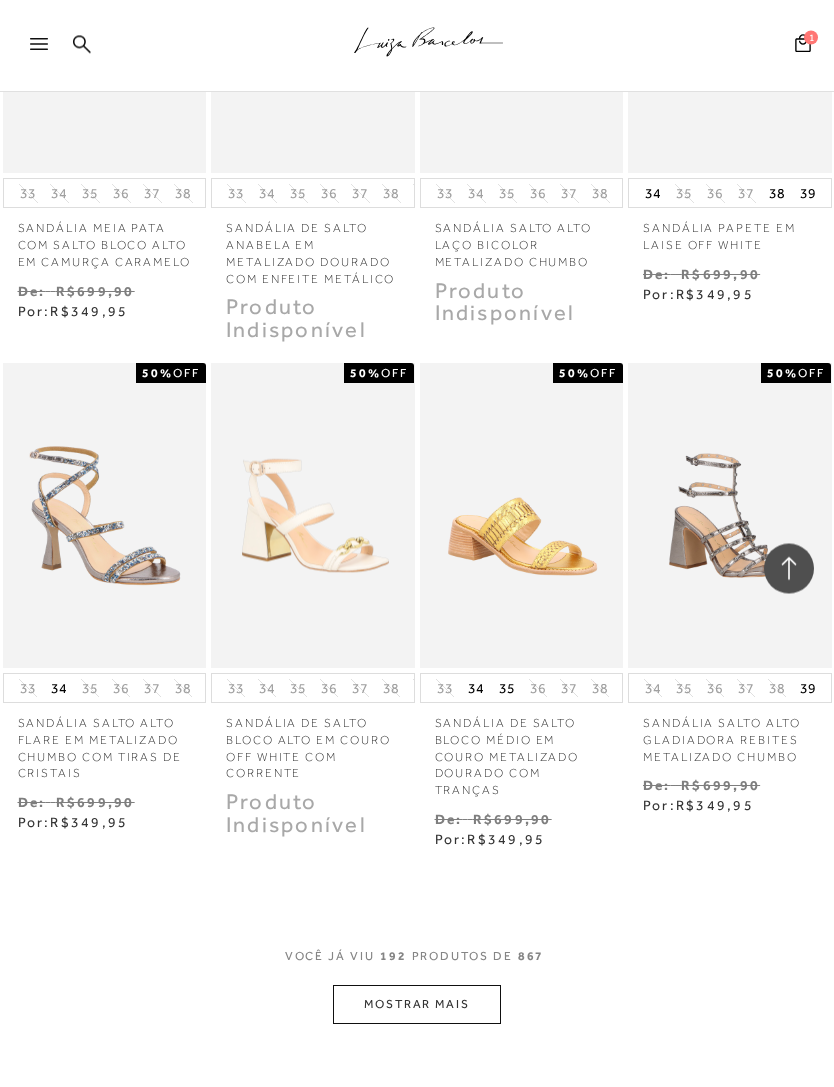 click on "MOSTRAR MAIS" at bounding box center [417, 1005] 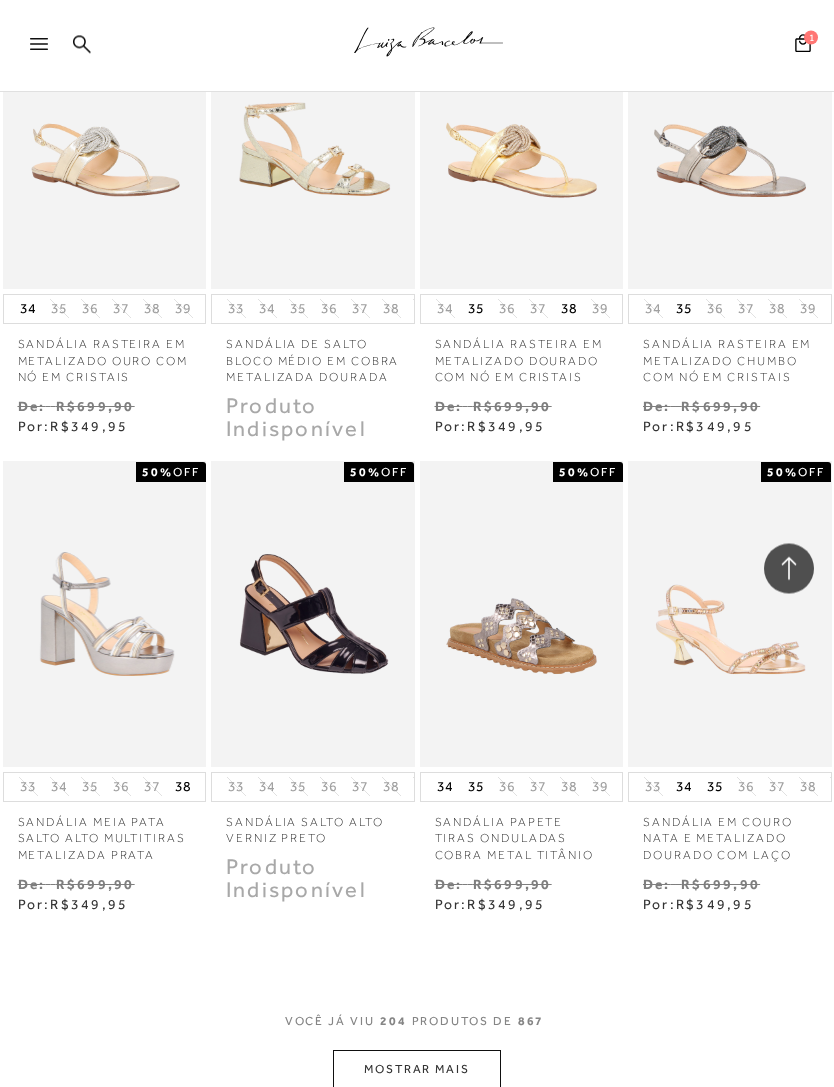 scroll, scrollTop: 24224, scrollLeft: 0, axis: vertical 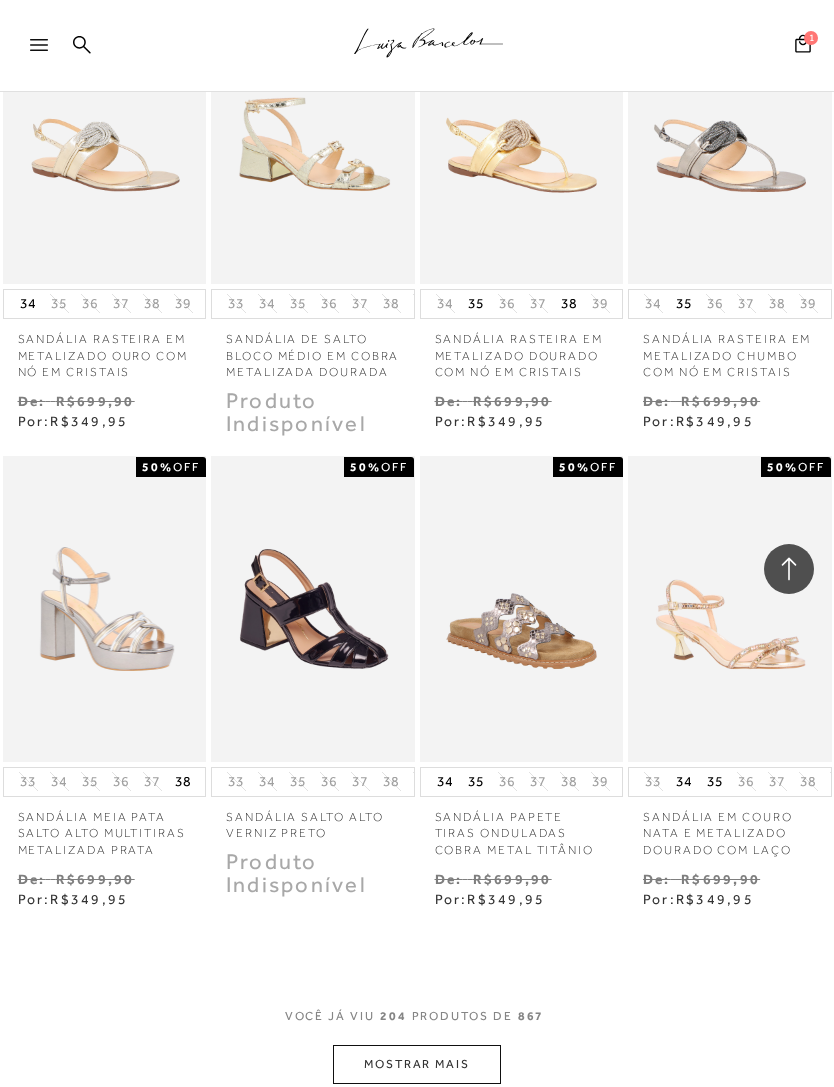 click on "MOSTRAR MAIS" at bounding box center (417, 1064) 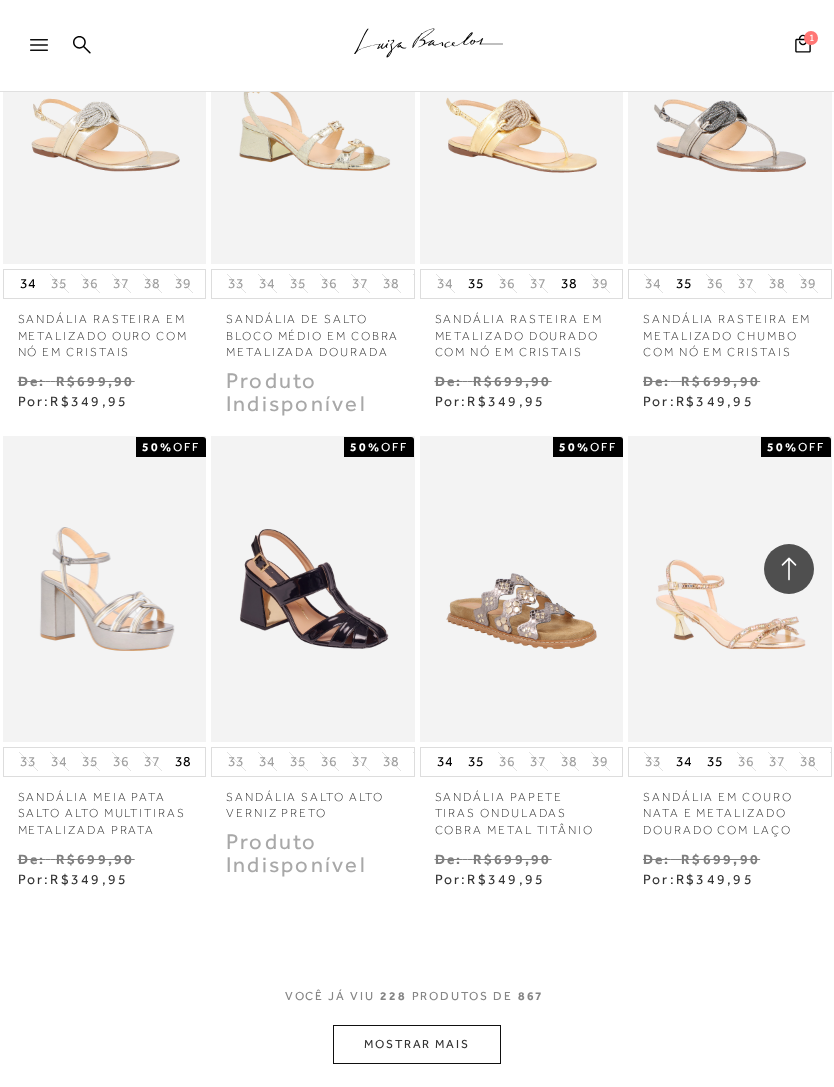 scroll, scrollTop: 24261, scrollLeft: 0, axis: vertical 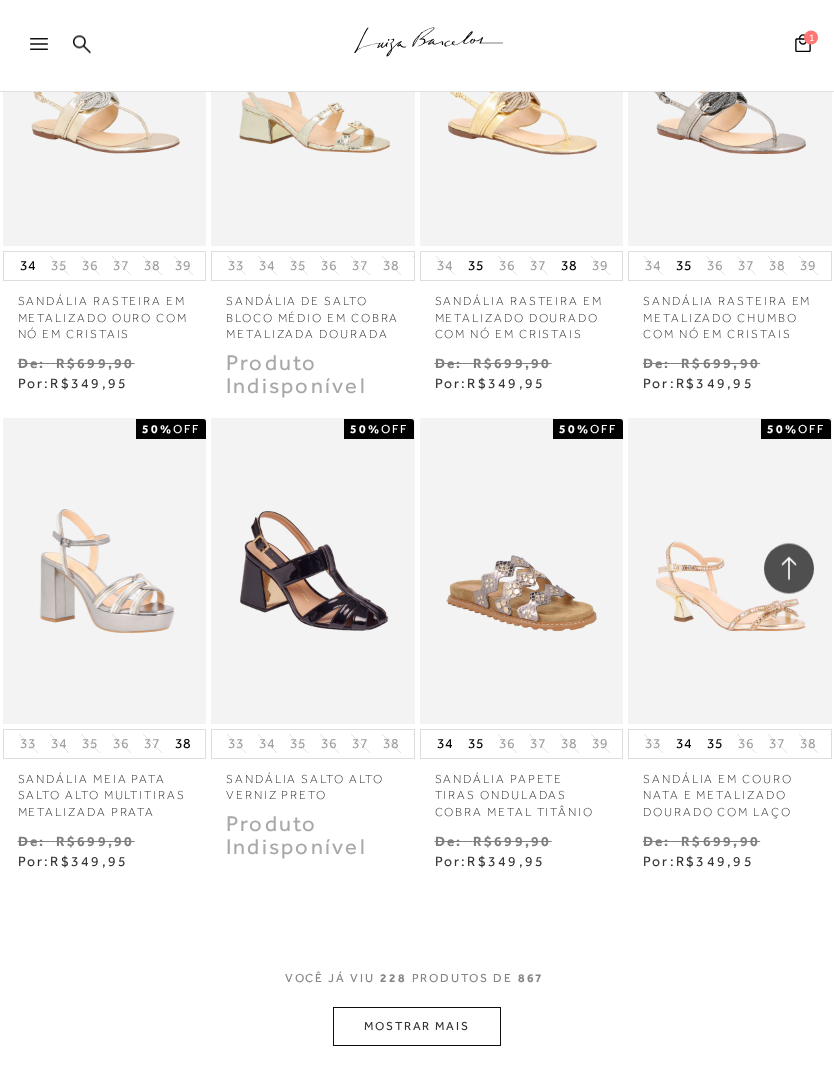 click on "MOSTRAR MAIS" at bounding box center (417, 1027) 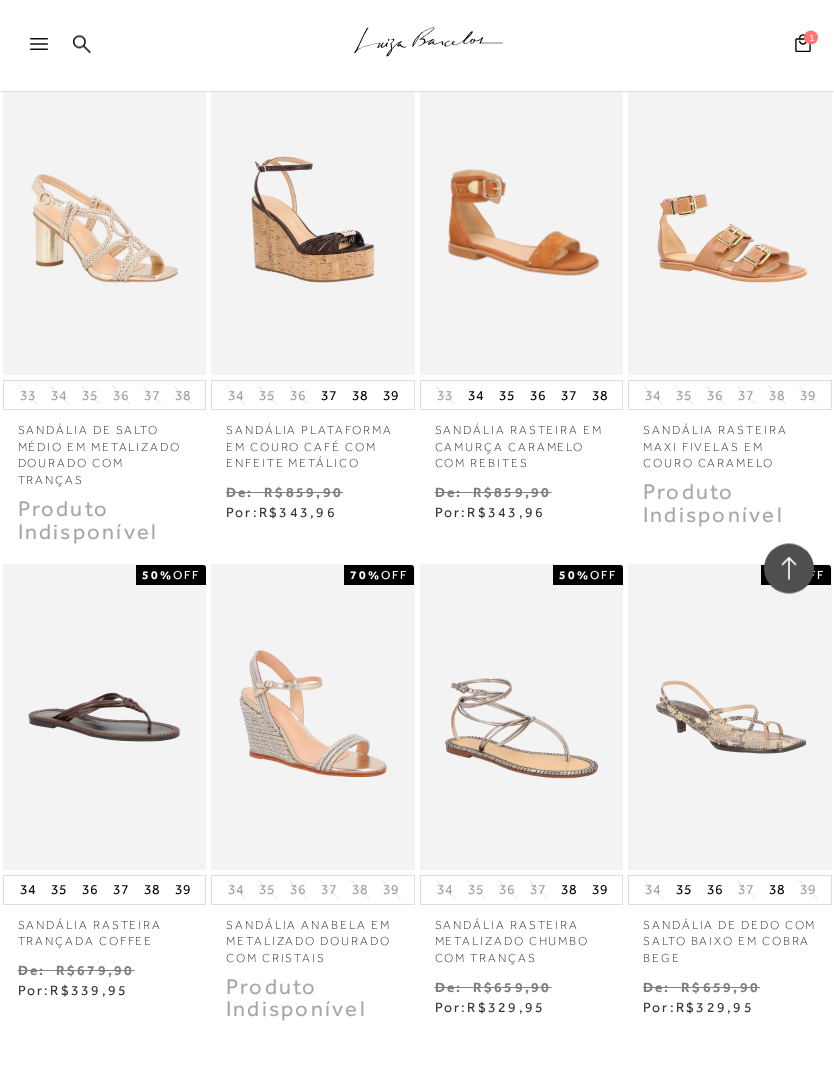 scroll, scrollTop: 25575, scrollLeft: 0, axis: vertical 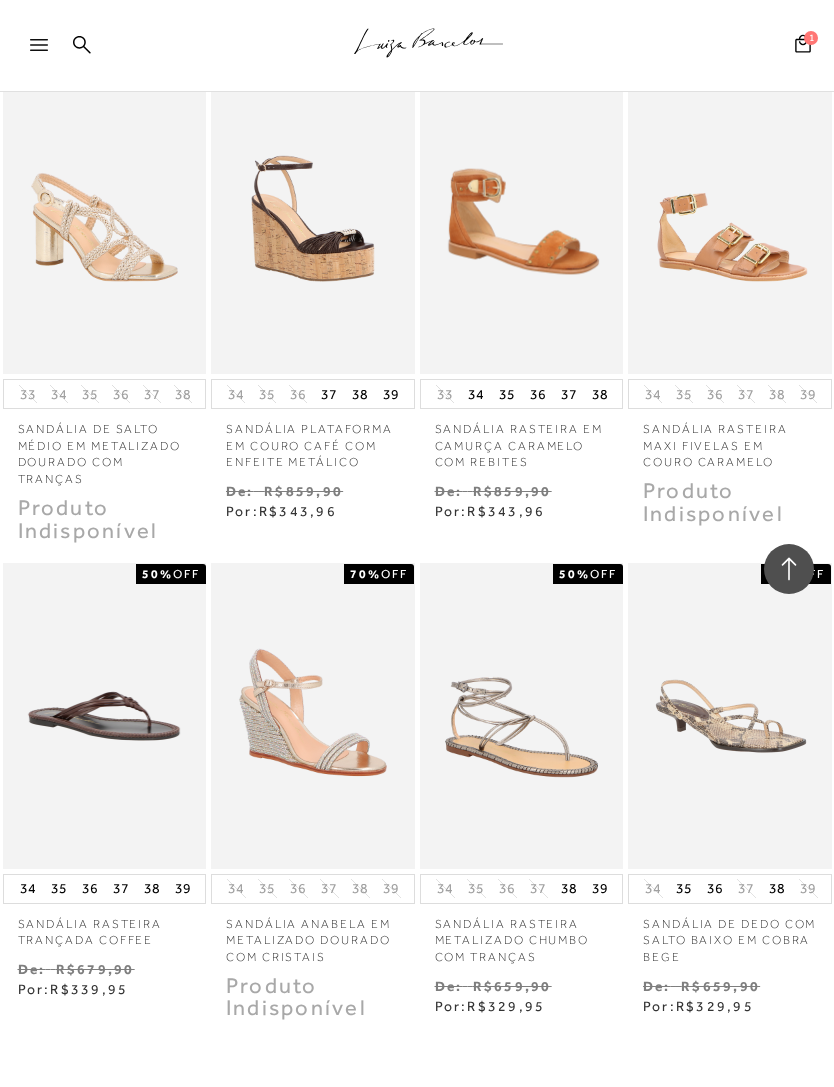 click on "SANDÁLIA RASTEIRA TRANÇADA COFFEE" at bounding box center [105, 927] 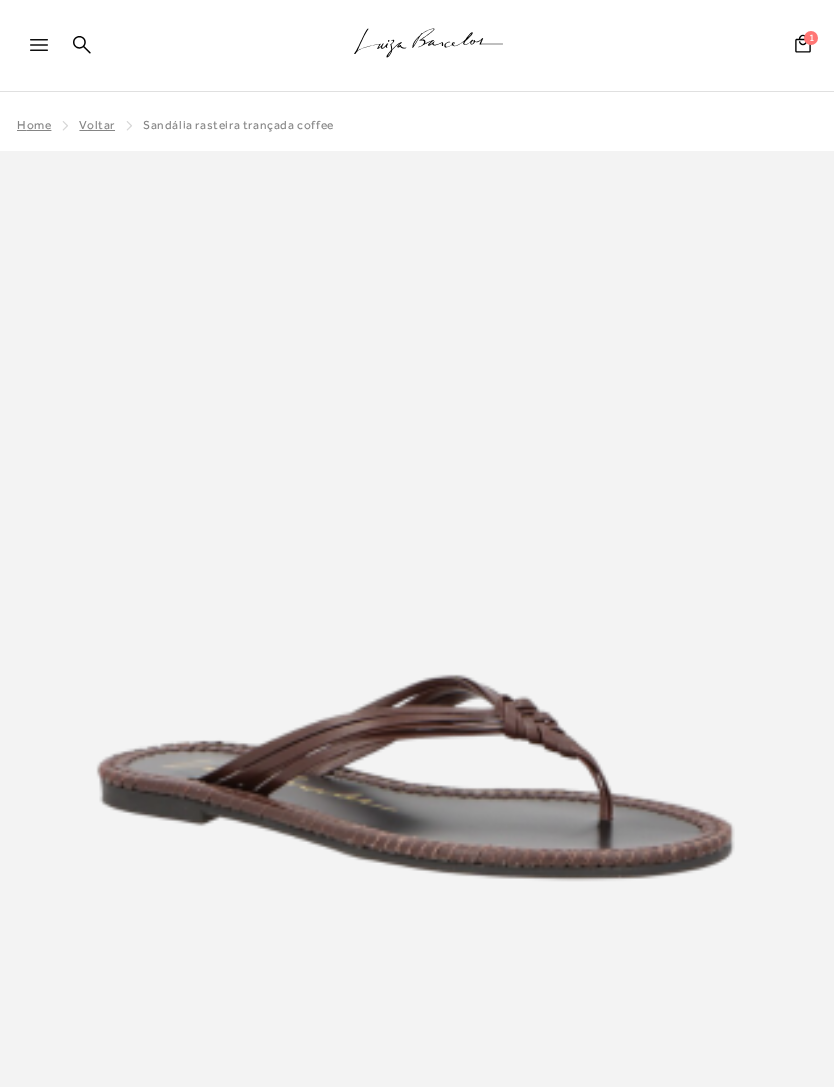 scroll, scrollTop: 0, scrollLeft: 0, axis: both 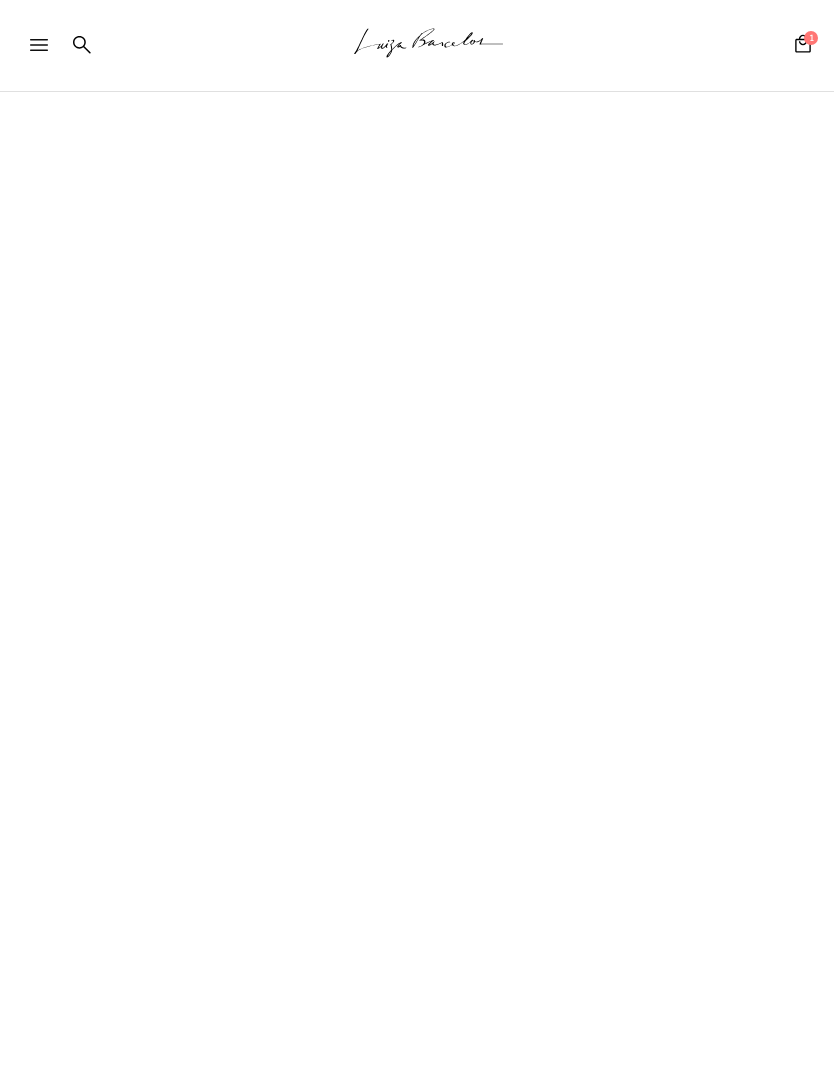 click on ".a{fill-rule:evenodd;stroke:#000!important;stroke-width:0!important;}
Faça login e acesse sua conta!
ENTRAR
MAIS LUIZA
Preview
SALE 50%" at bounding box center (417, 543) 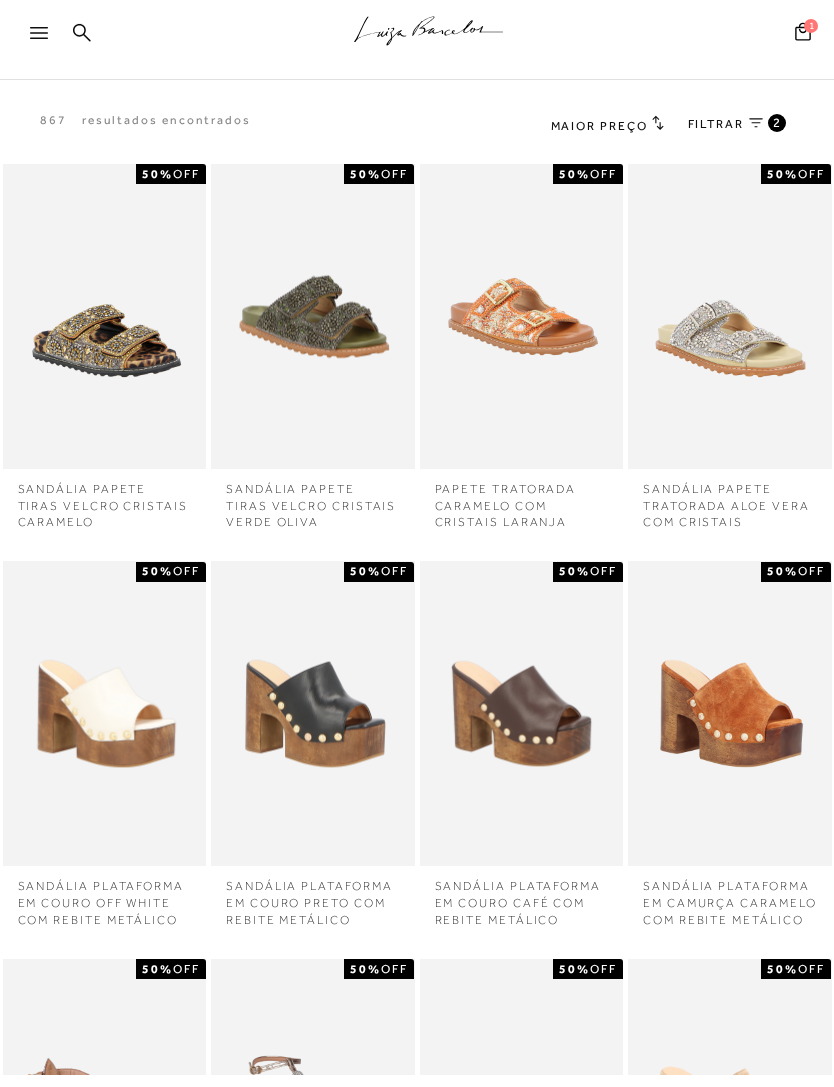 click at bounding box center [313, 1123] 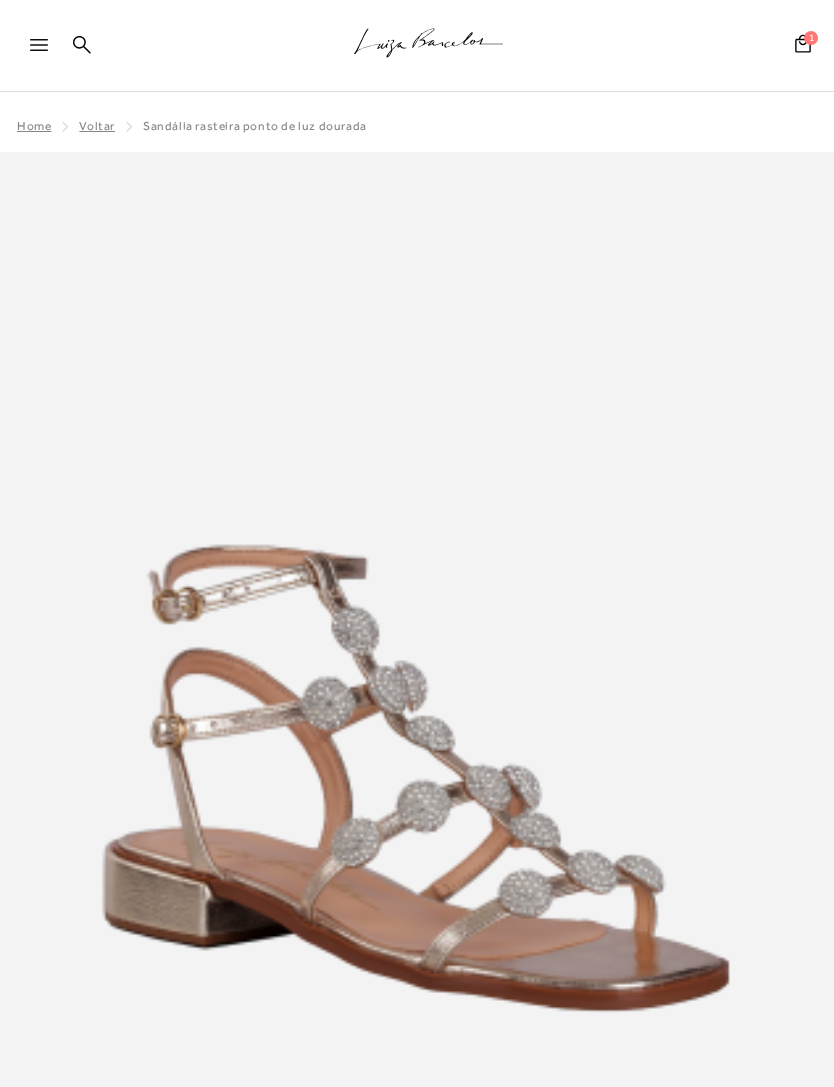scroll, scrollTop: 0, scrollLeft: 0, axis: both 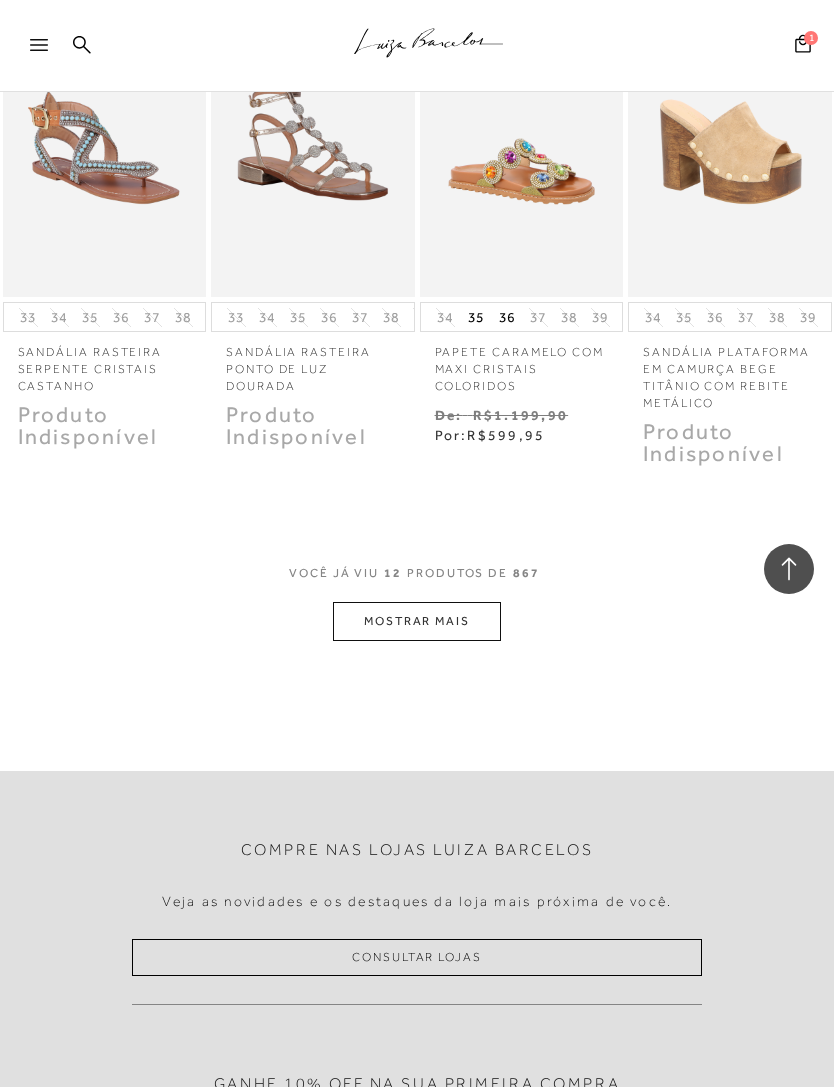 click 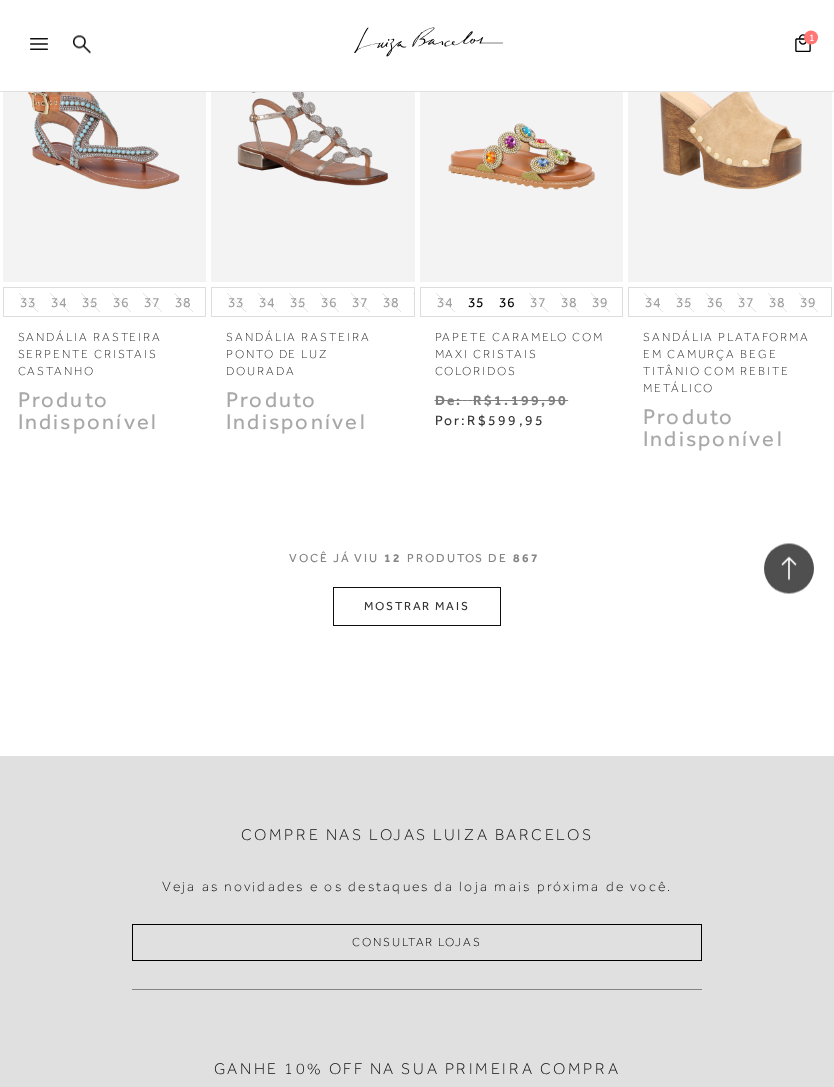 scroll, scrollTop: 1154, scrollLeft: 0, axis: vertical 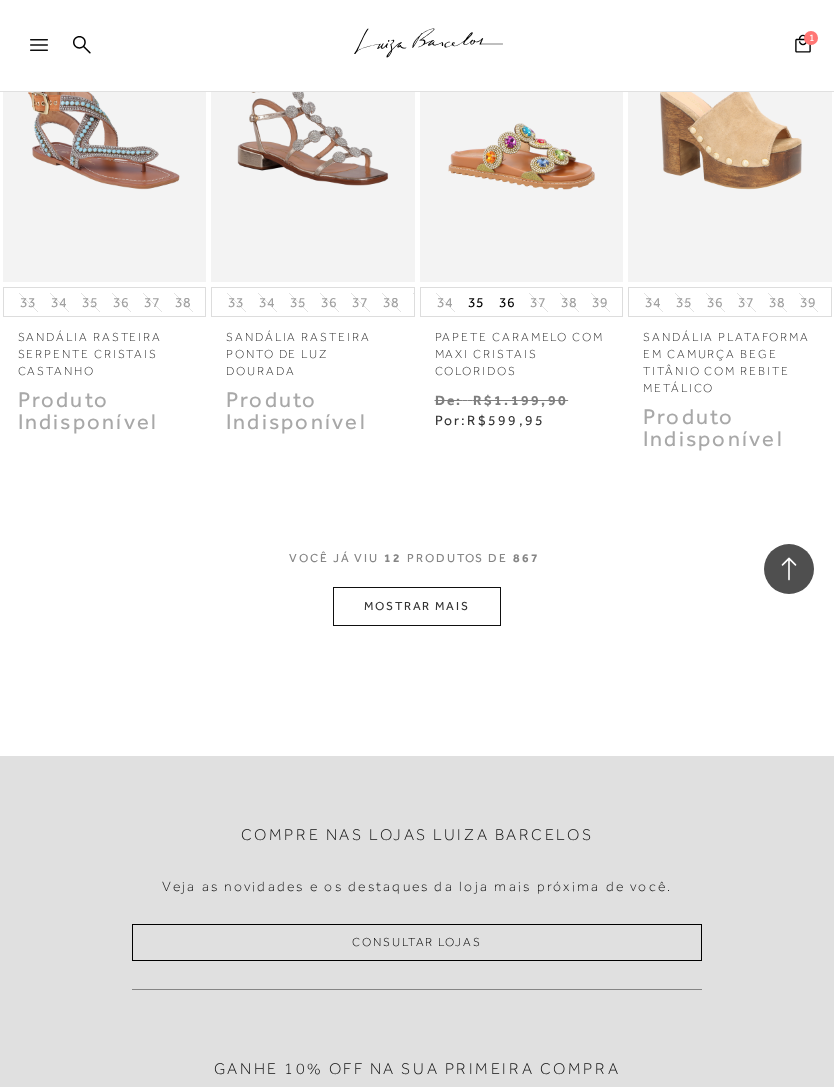 click on "MOSTRAR MAIS" at bounding box center [417, 606] 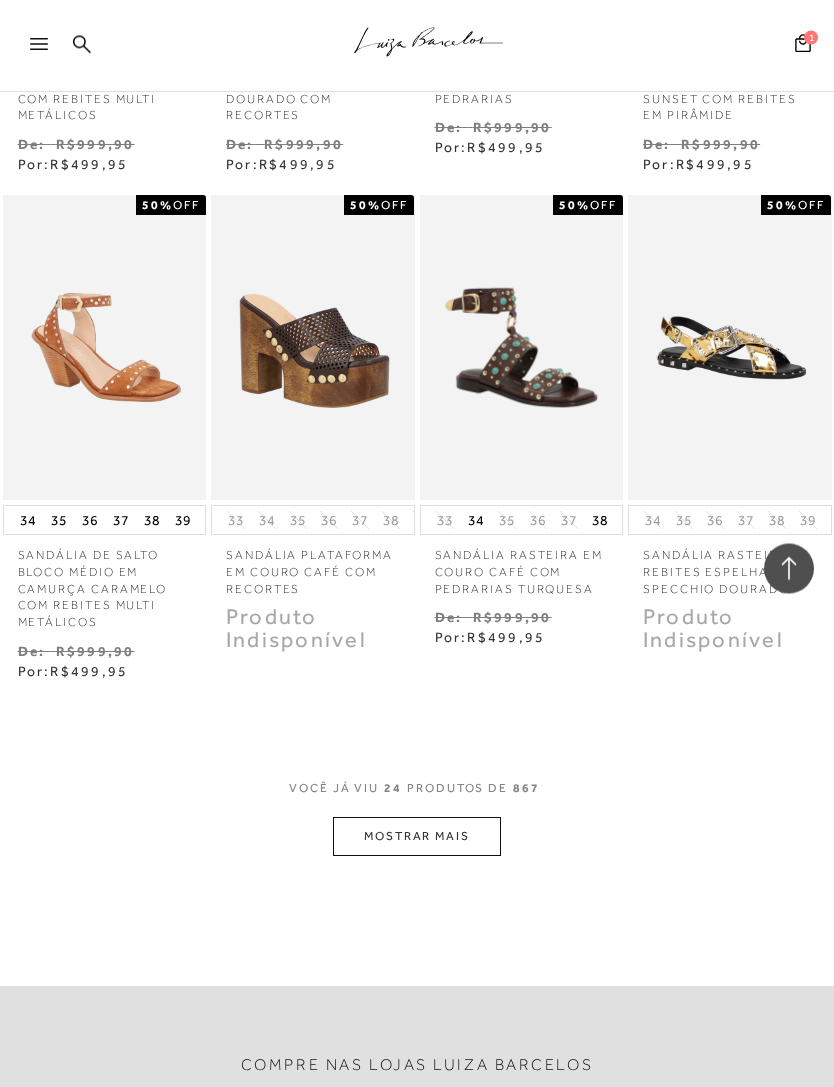 scroll, scrollTop: 2411, scrollLeft: 0, axis: vertical 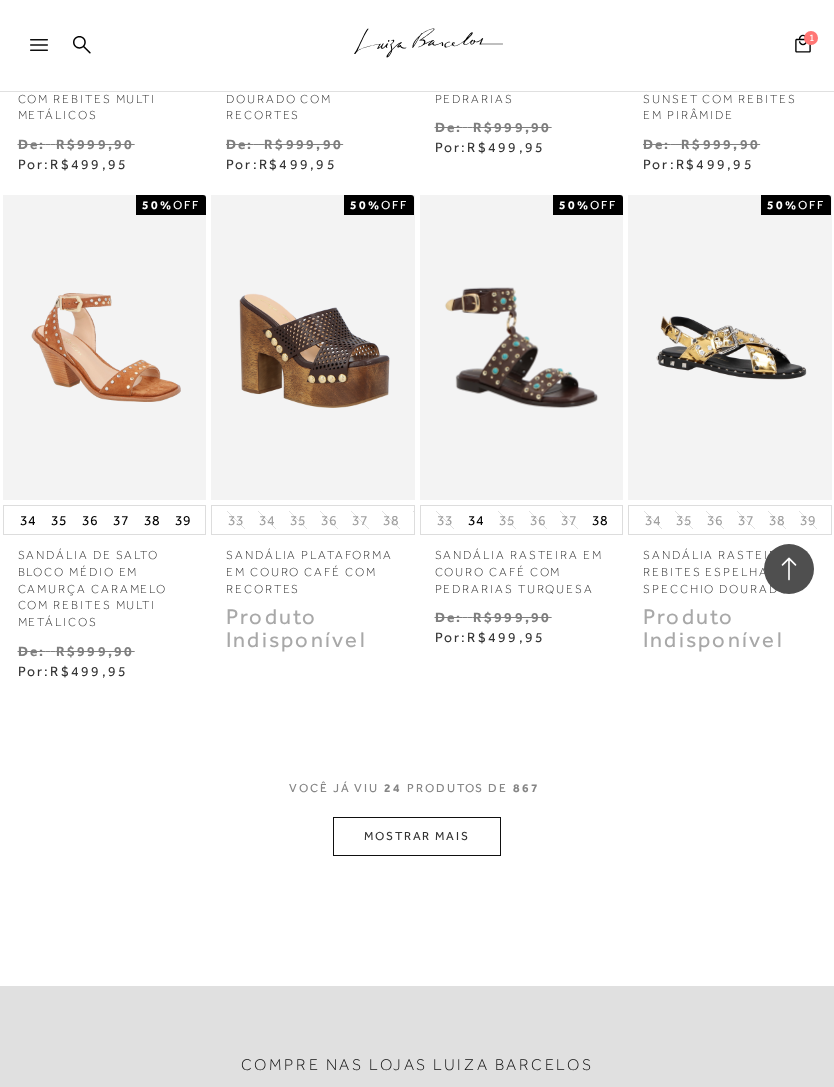 click on "MOSTRAR MAIS" at bounding box center (417, 836) 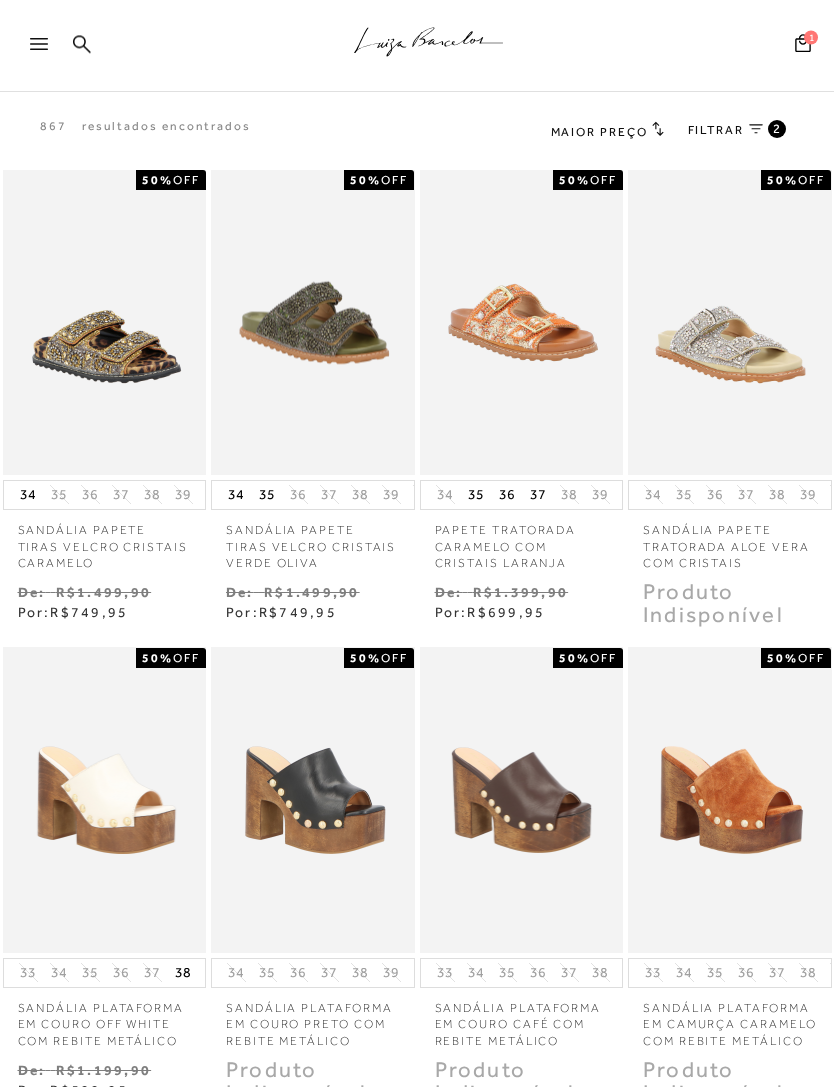 scroll, scrollTop: 0, scrollLeft: 0, axis: both 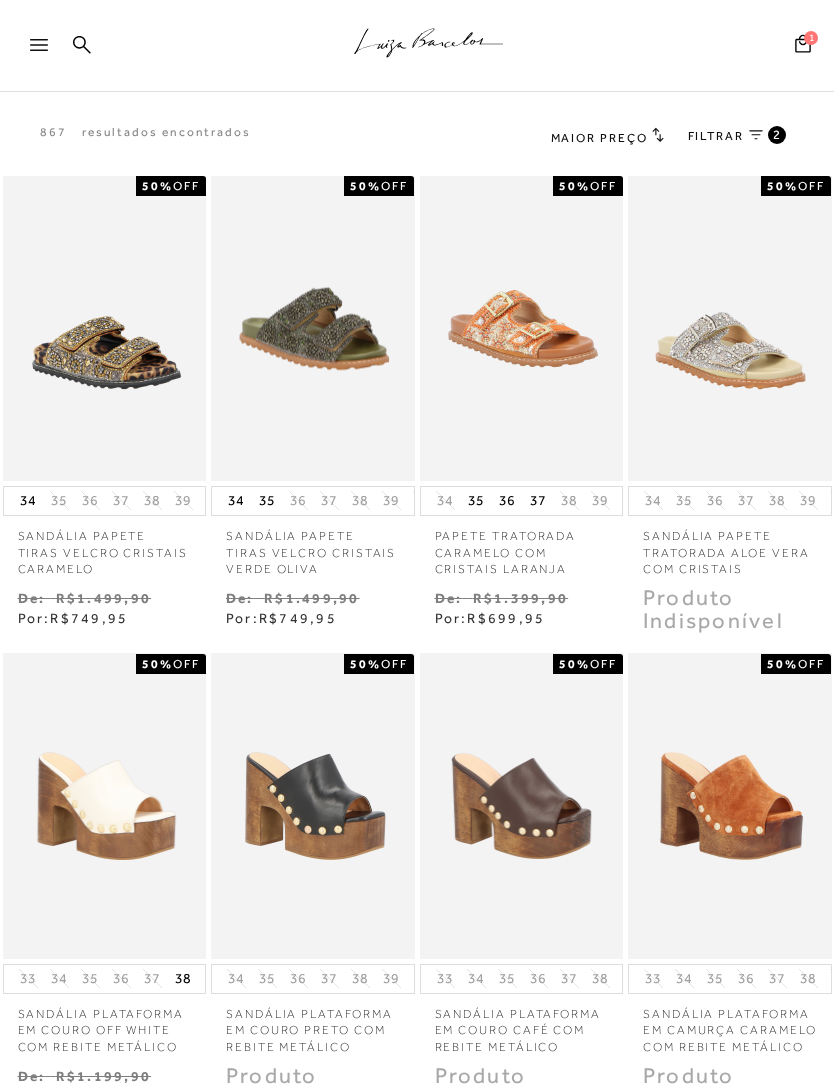 click on "FILTRAR" at bounding box center [716, 136] 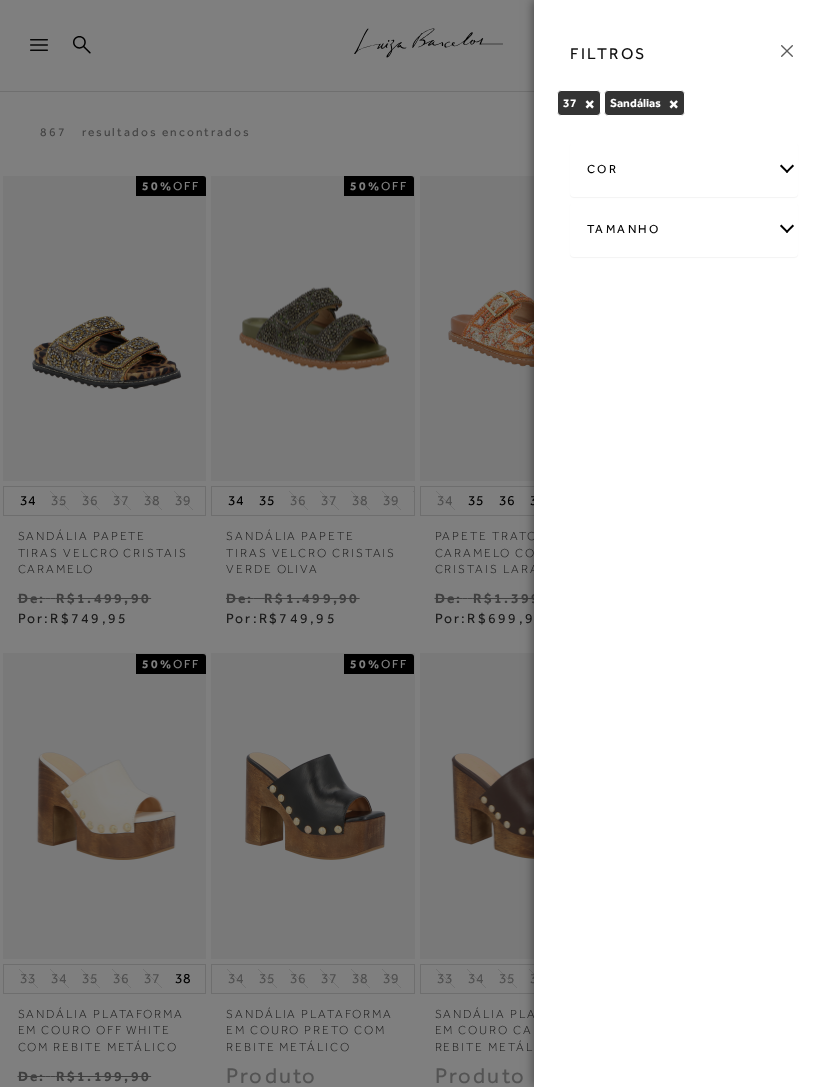 click on "cor" at bounding box center (684, 169) 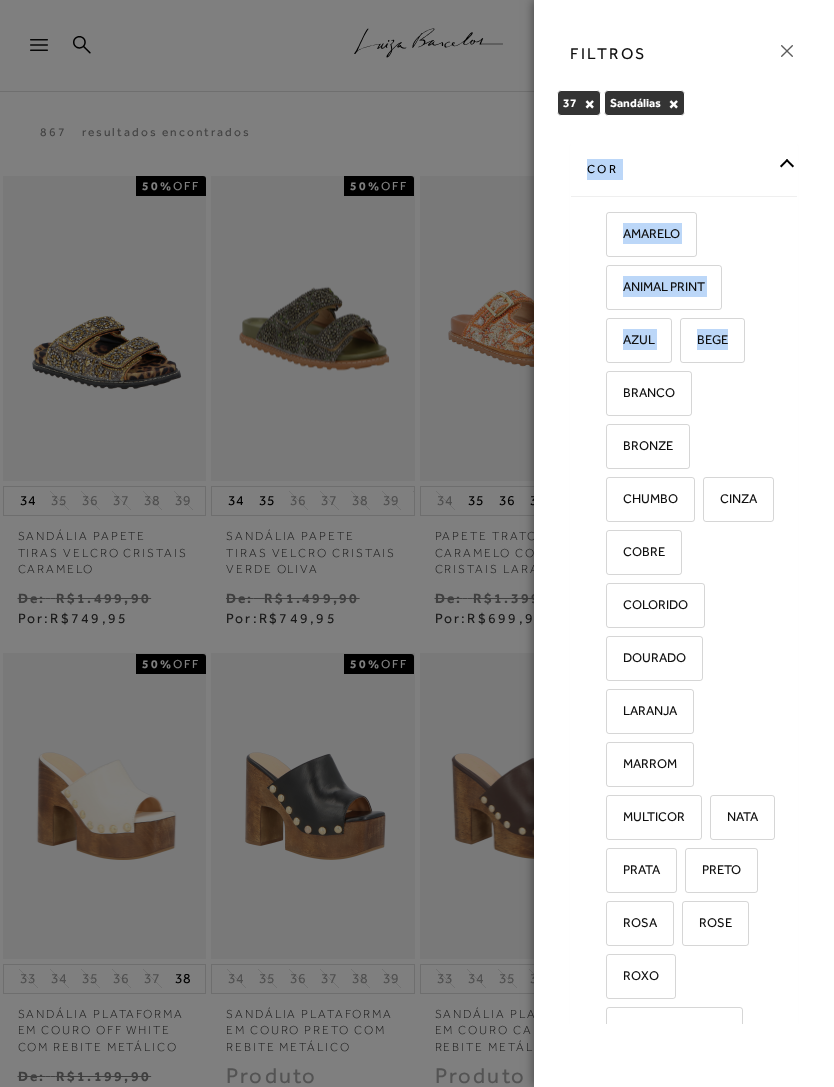 click on "AMARELO
ANIMAL PRINT AZUL" at bounding box center [684, 721] 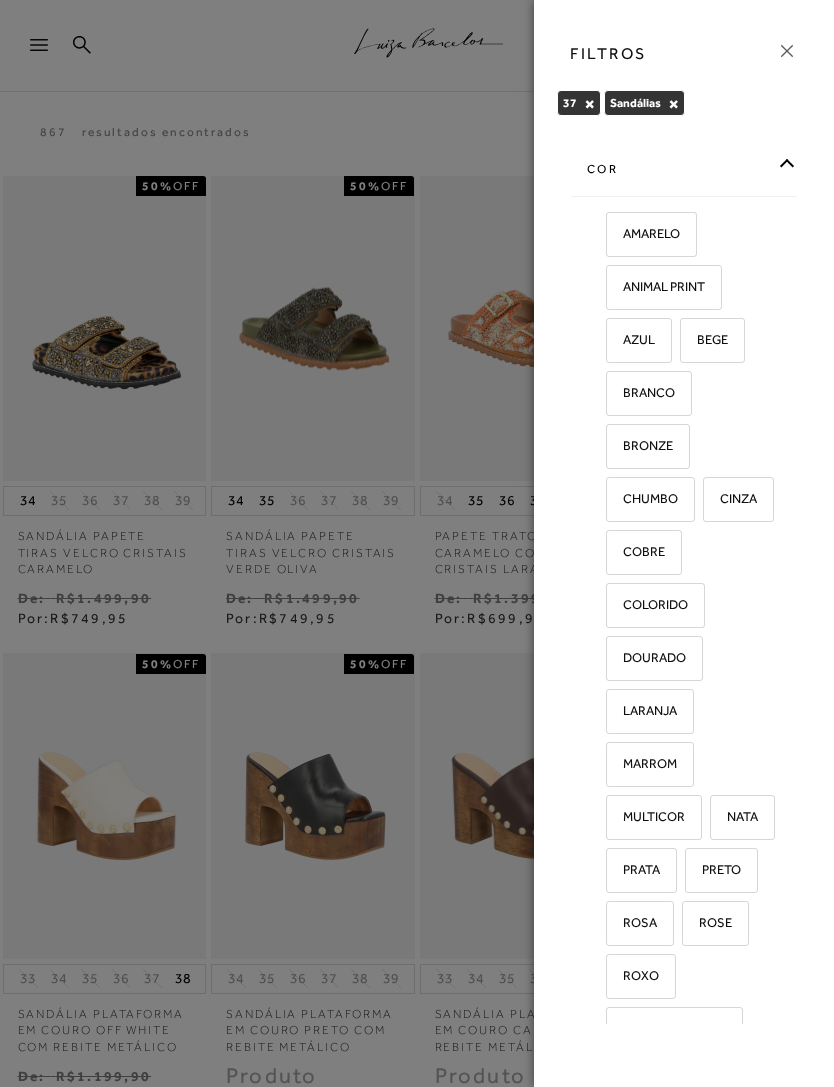 scroll, scrollTop: 0, scrollLeft: 0, axis: both 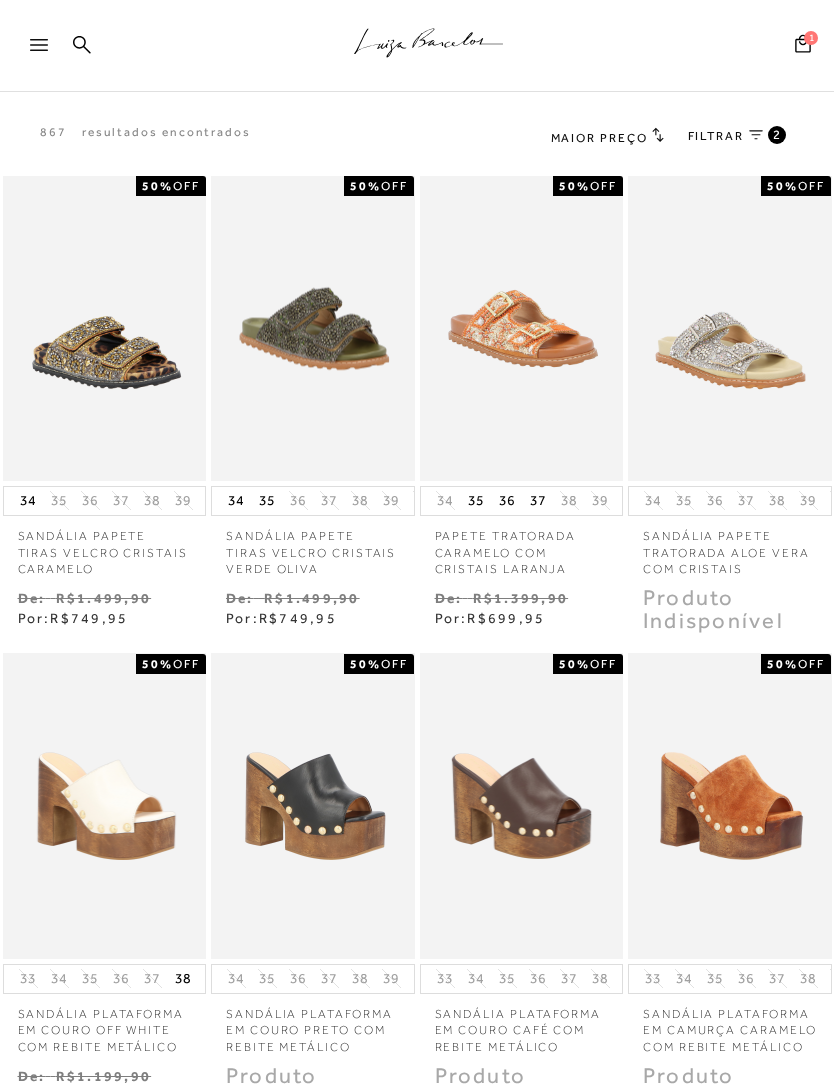 click on "FILTRAR" at bounding box center (716, 136) 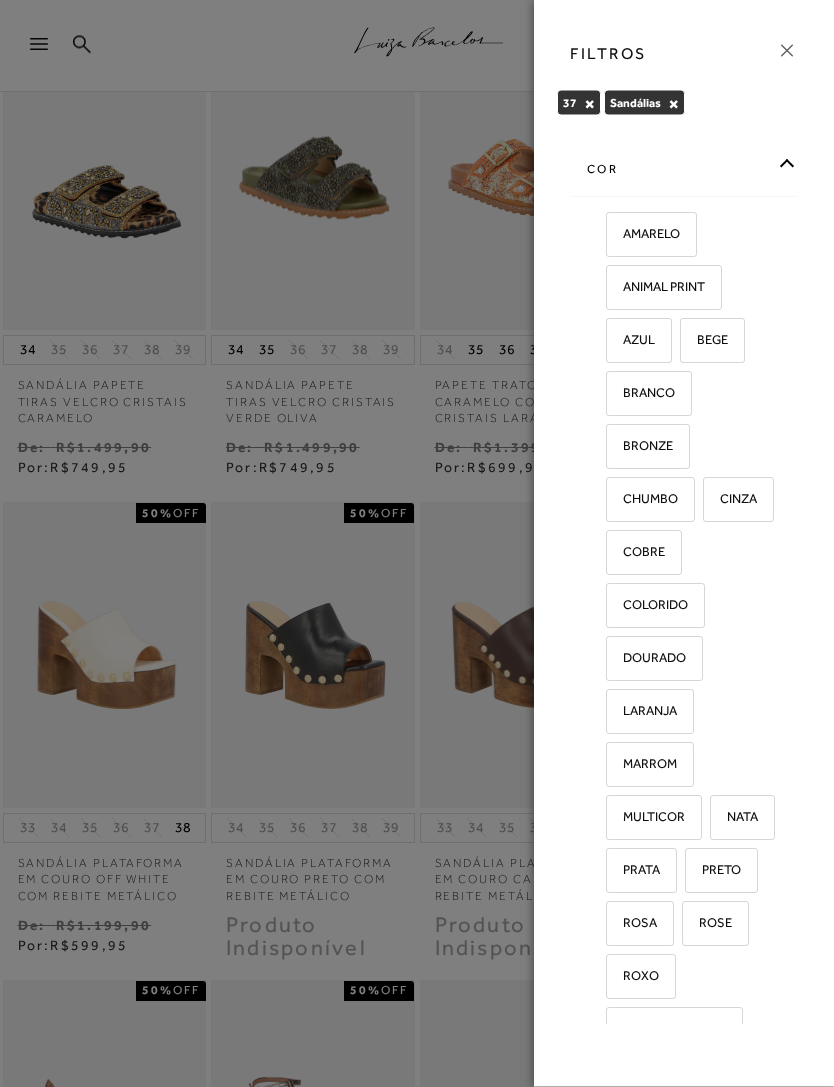 scroll, scrollTop: 160, scrollLeft: 0, axis: vertical 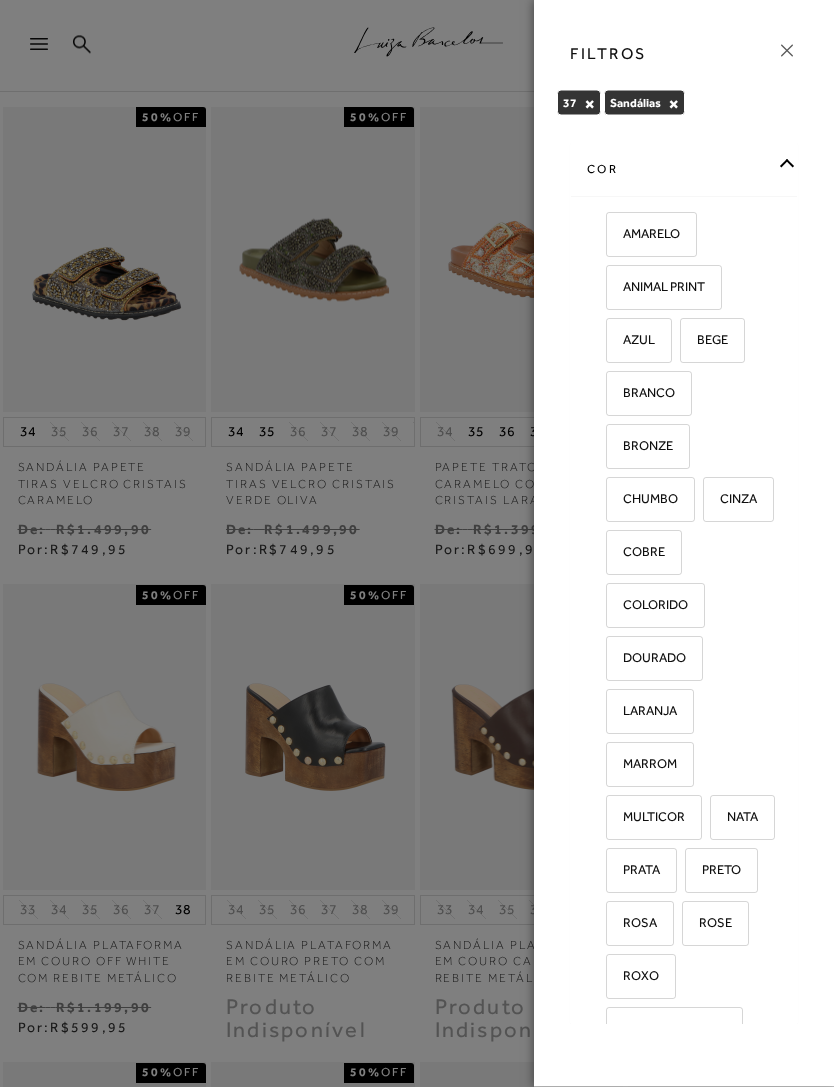 click on "BEGE" at bounding box center [705, 339] 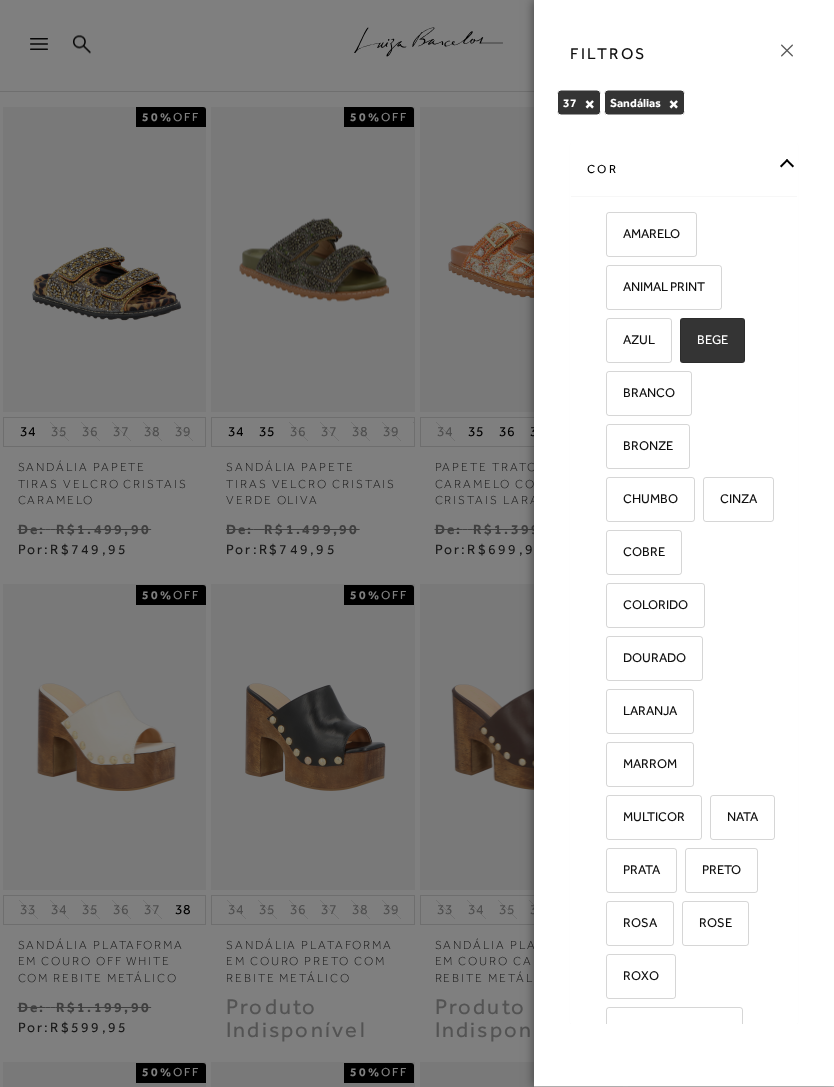 checkbox on "true" 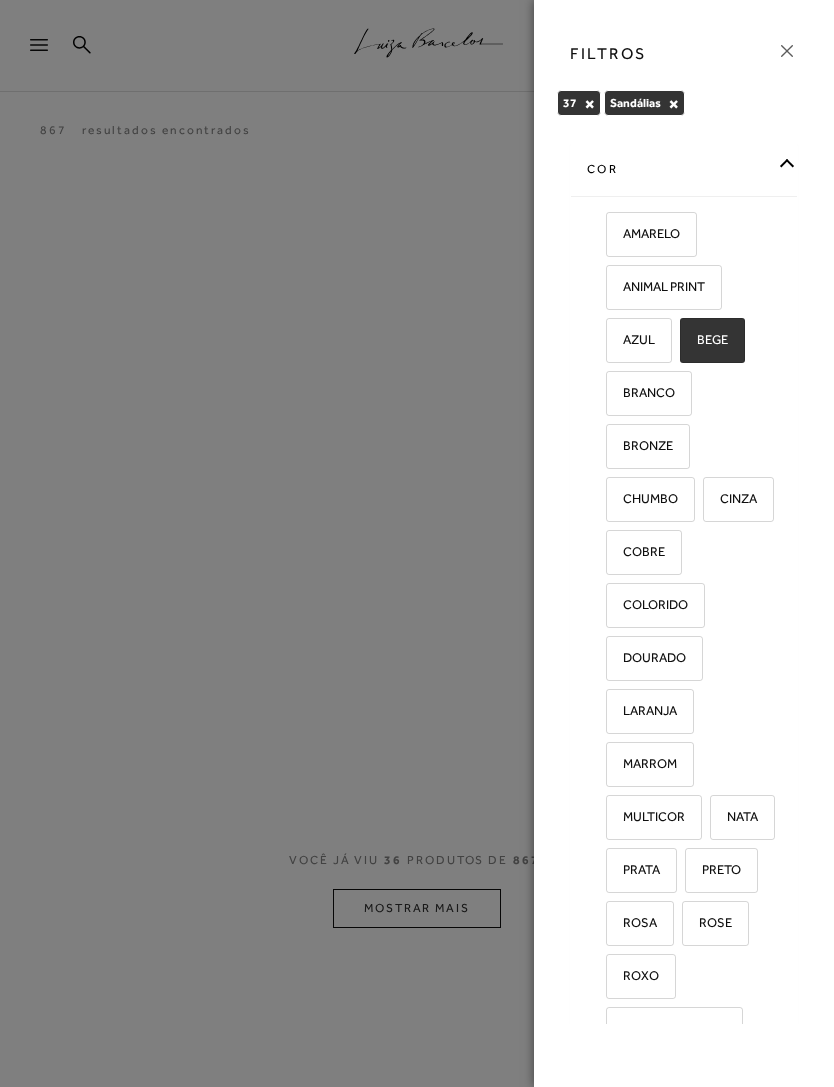 scroll, scrollTop: 0, scrollLeft: 0, axis: both 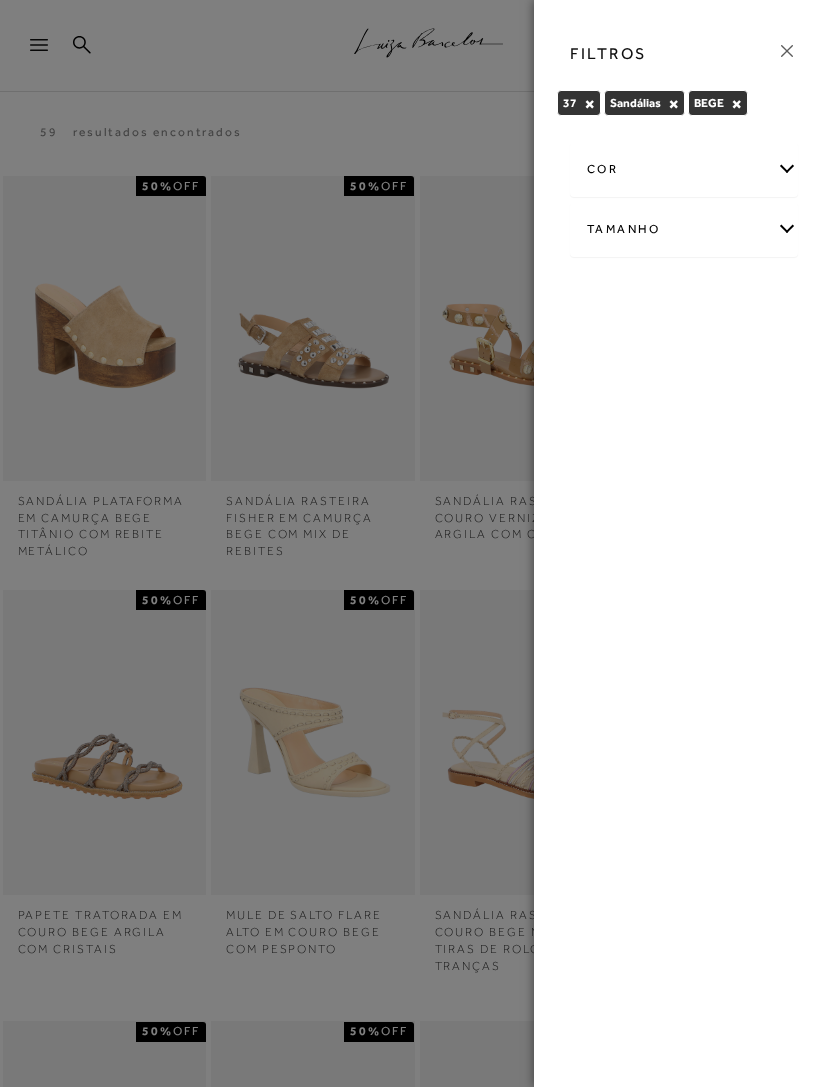 click at bounding box center (417, 543) 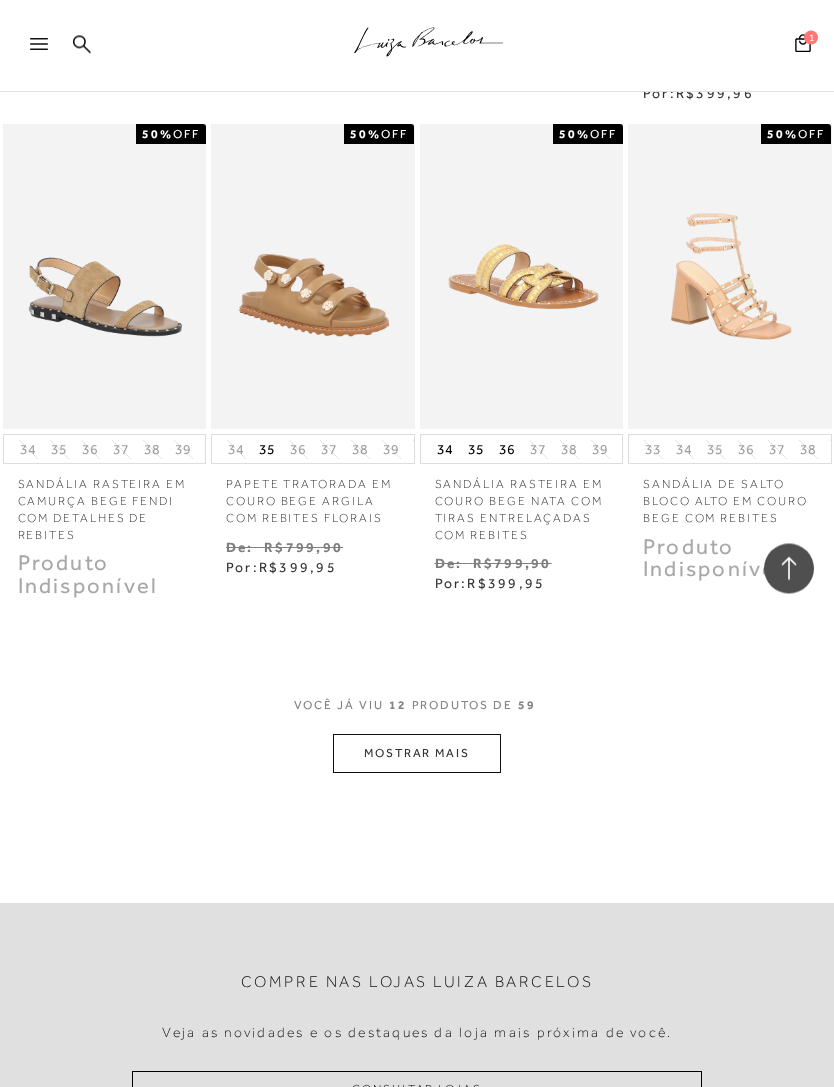 scroll, scrollTop: 1053, scrollLeft: 0, axis: vertical 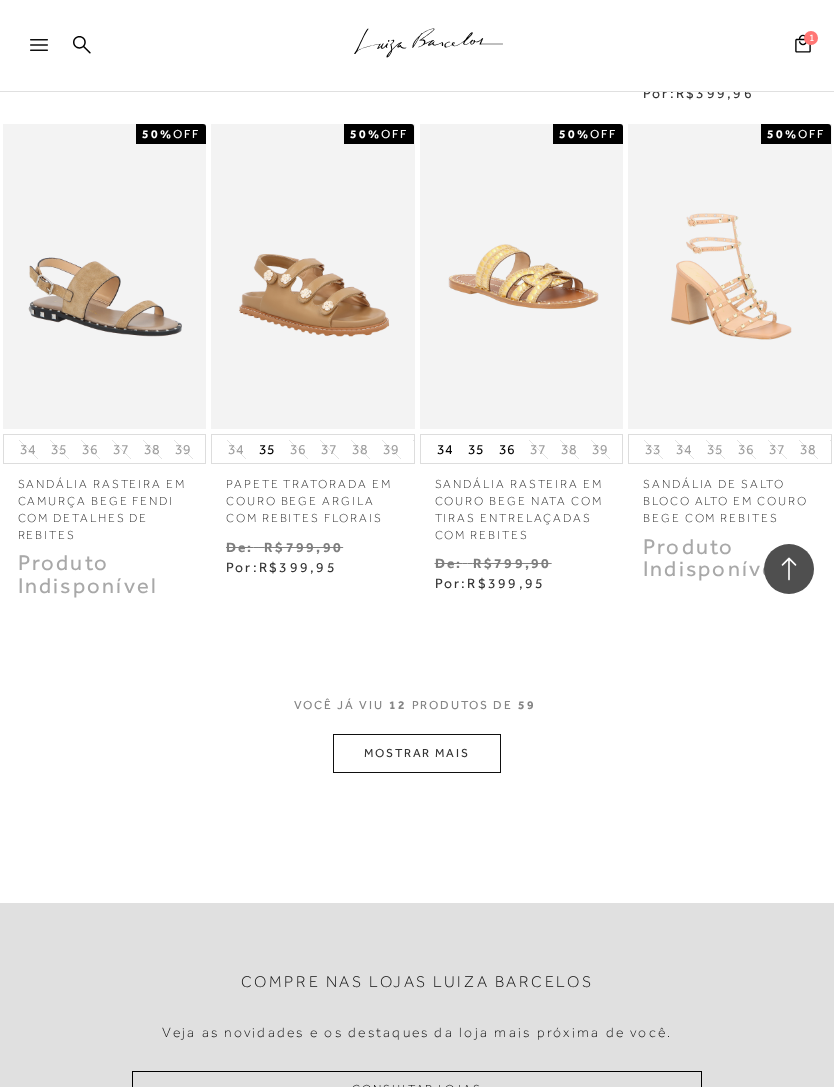 click on "MOSTRAR MAIS" at bounding box center (417, 753) 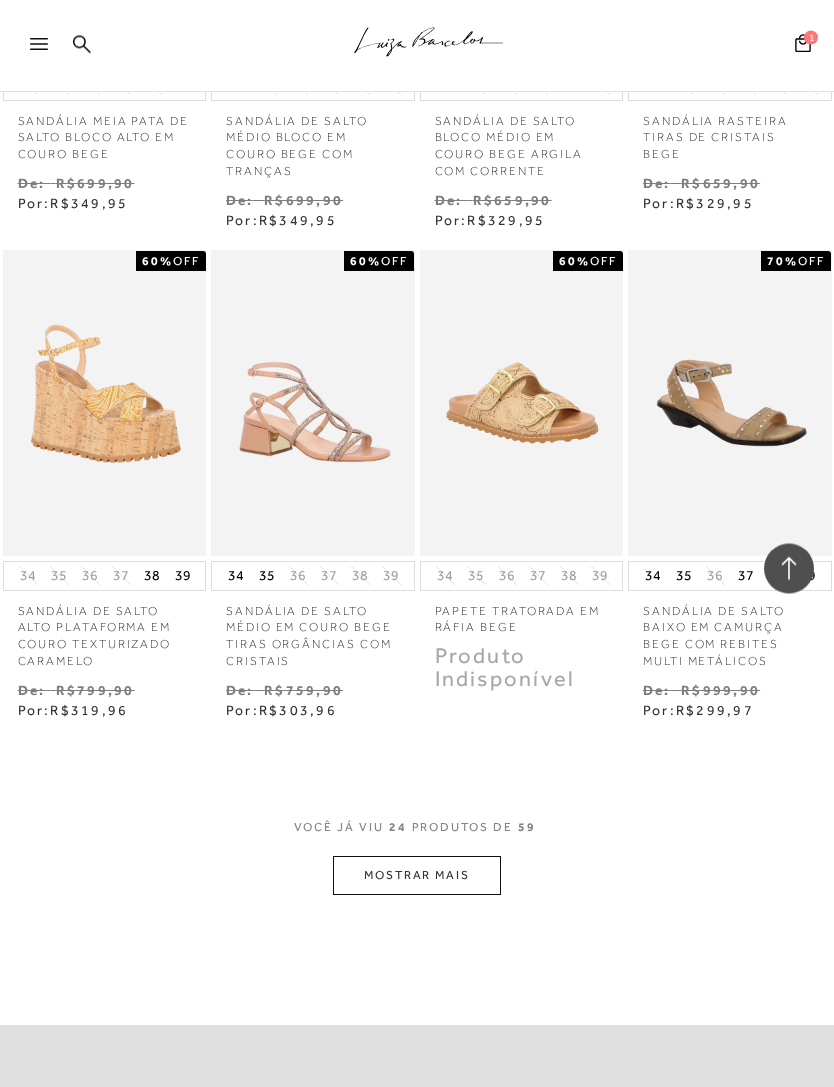 scroll, scrollTop: 2429, scrollLeft: 0, axis: vertical 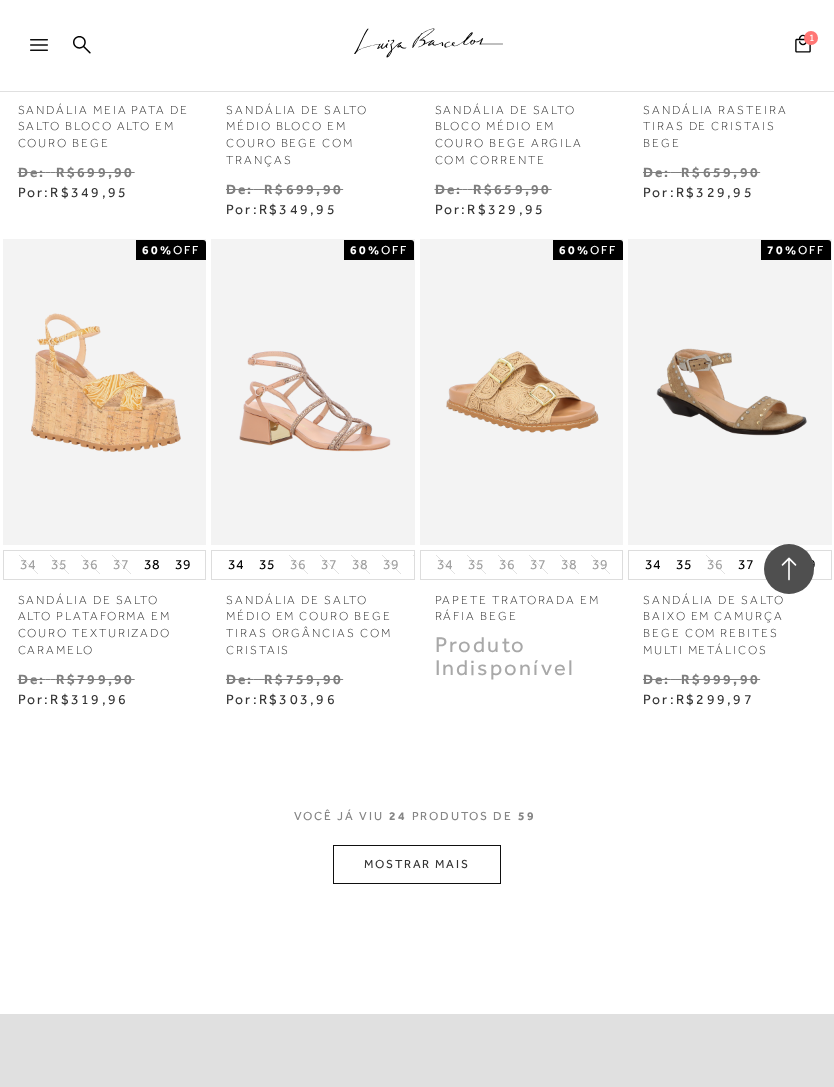 click on "MOSTRAR MAIS" at bounding box center [417, 864] 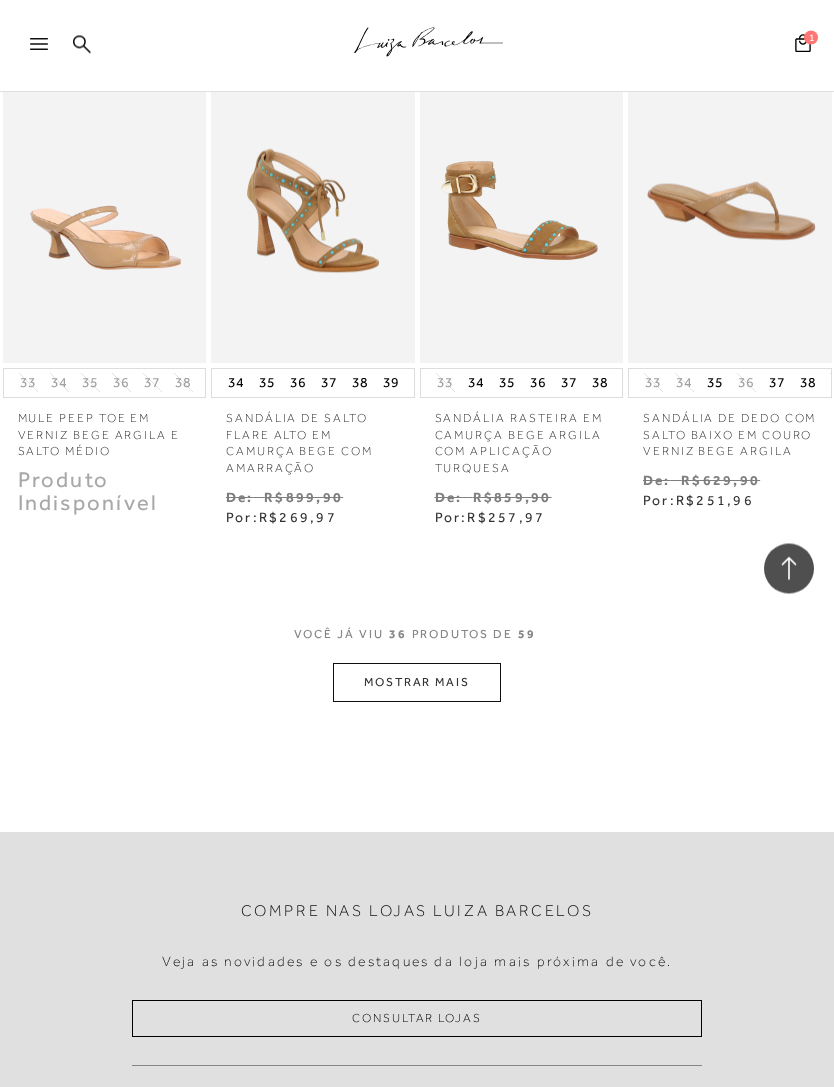 scroll, scrollTop: 4081, scrollLeft: 0, axis: vertical 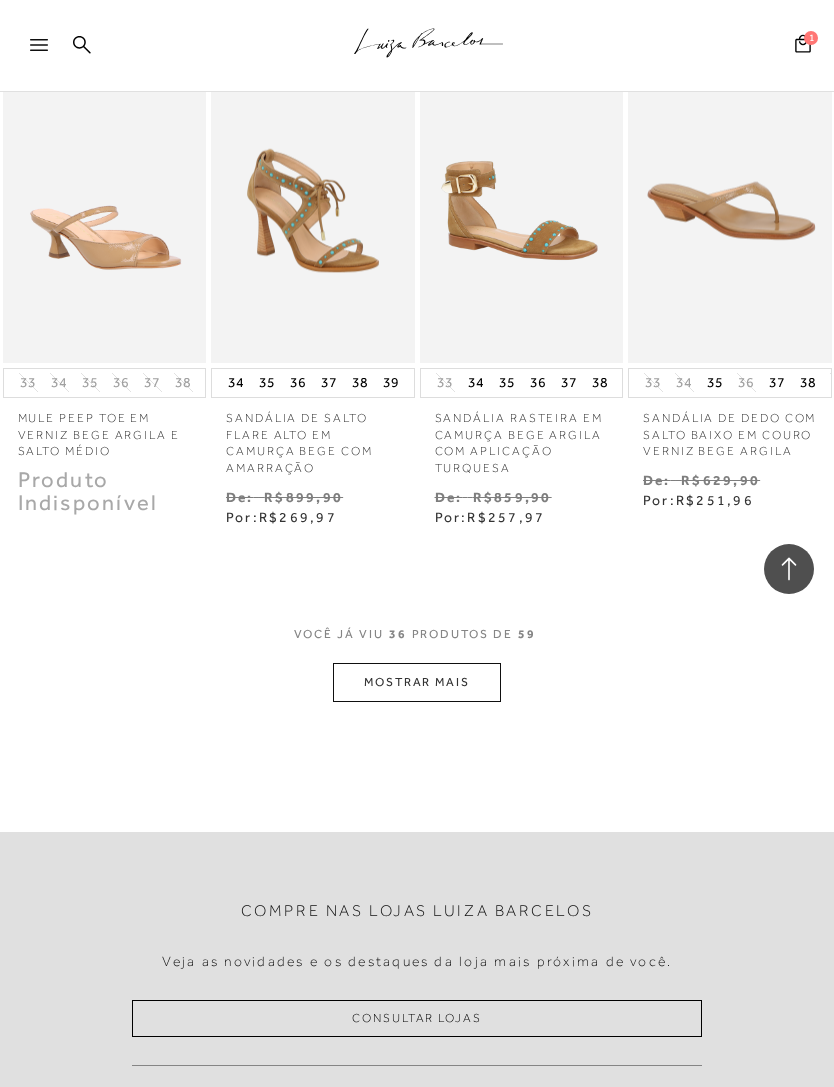 click on "Compre nas lojas Luiza Barcelos
Veja as novidades e os destaques da loja mais próxima de você.
Consultar Lojas
Ganhe 10% off na sua primeira compra
Inscreva-se e receba as últimas novidades e tendências.
Cadastrar" at bounding box center (417, 1351) 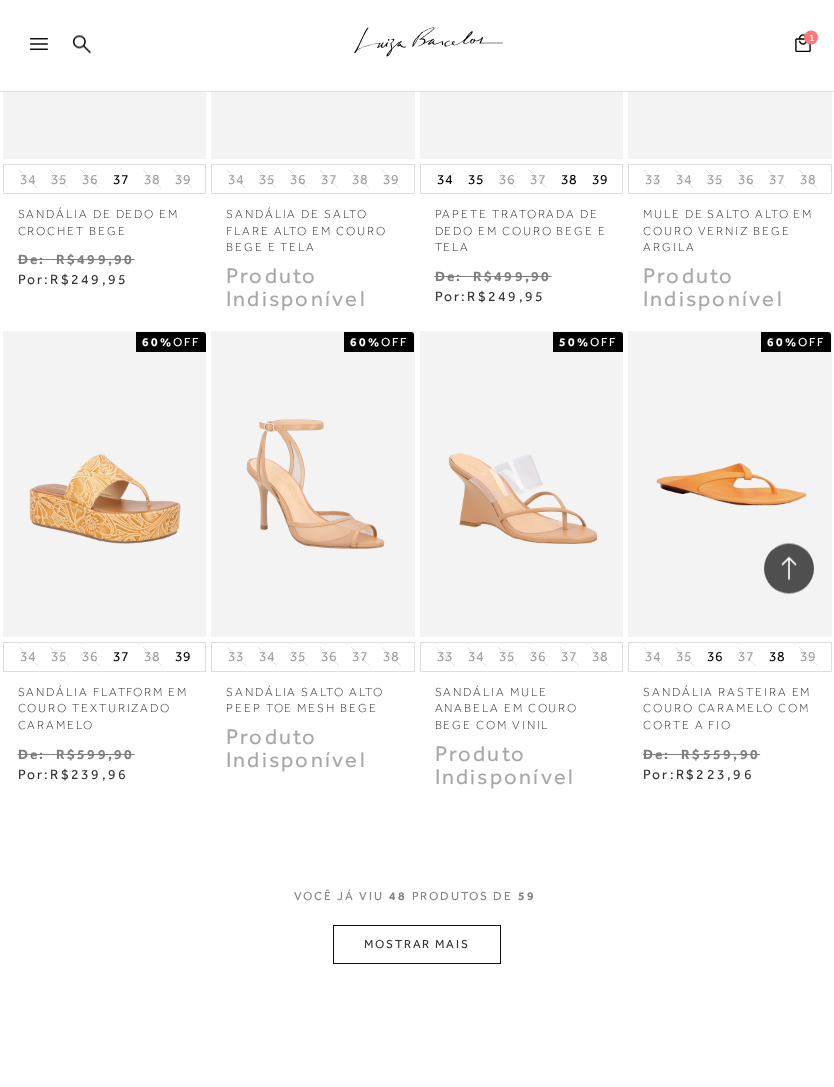scroll, scrollTop: 5265, scrollLeft: 0, axis: vertical 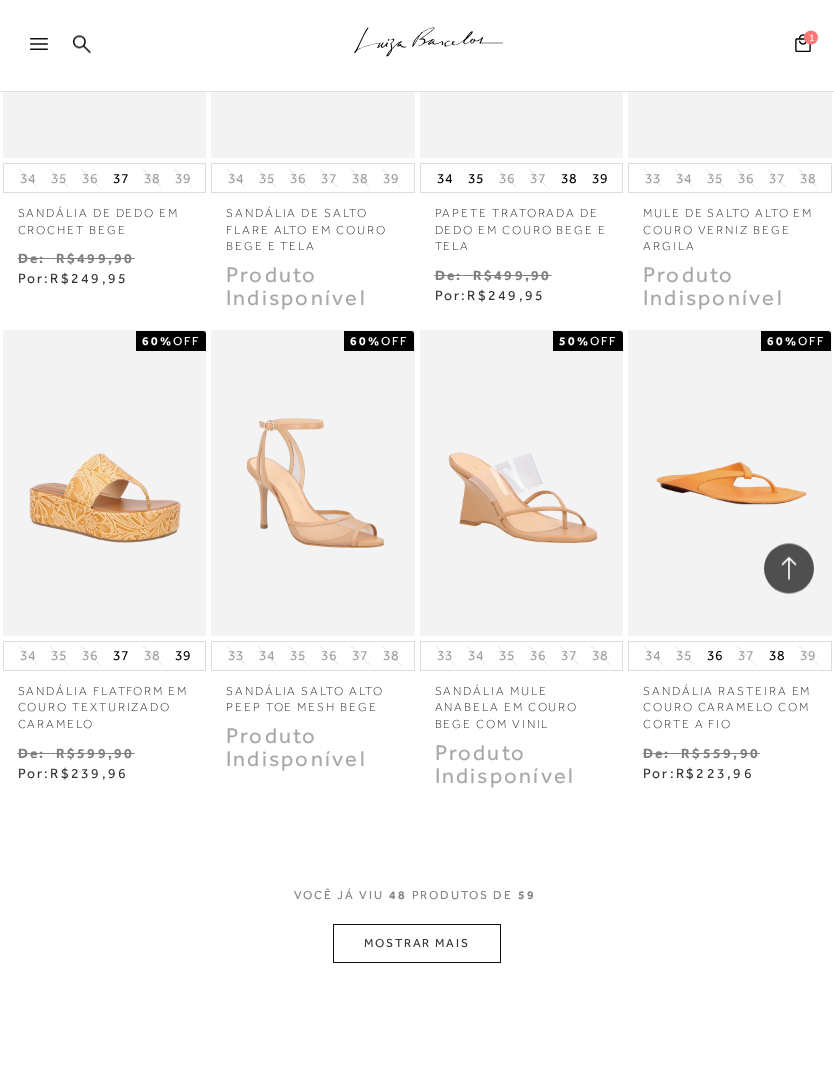 click on "MOSTRAR MAIS" at bounding box center [417, 944] 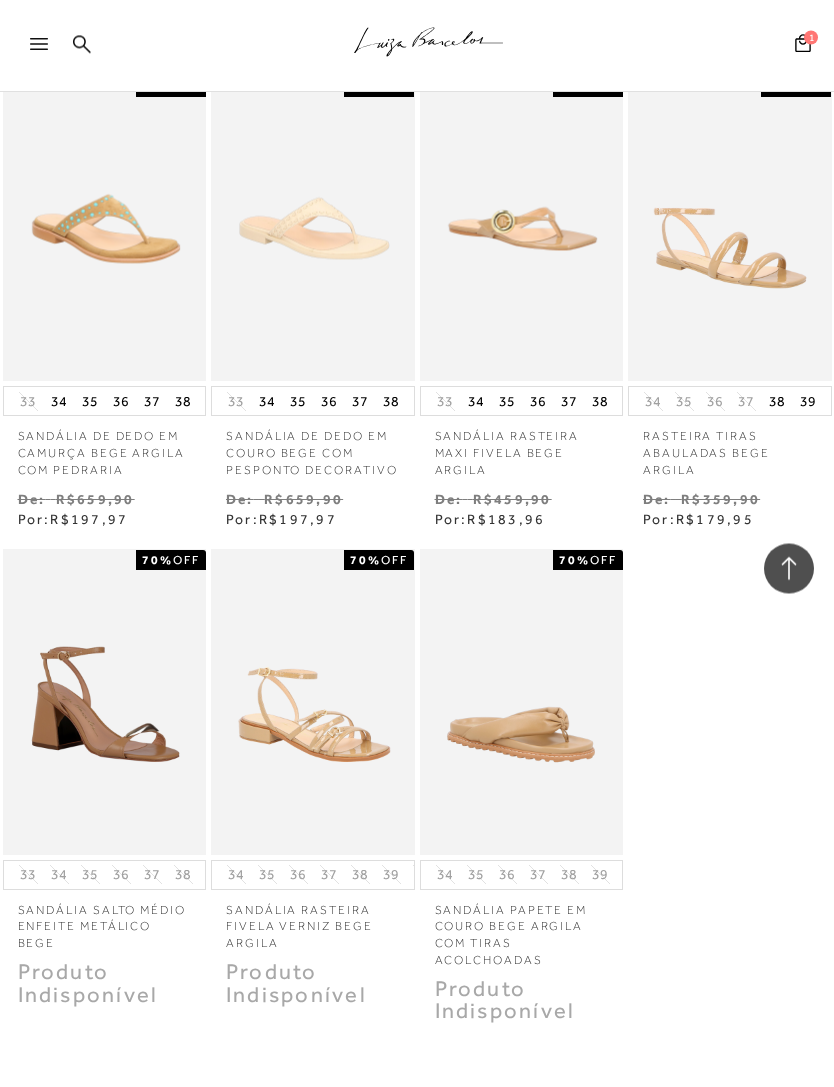 scroll, scrollTop: 6467, scrollLeft: 0, axis: vertical 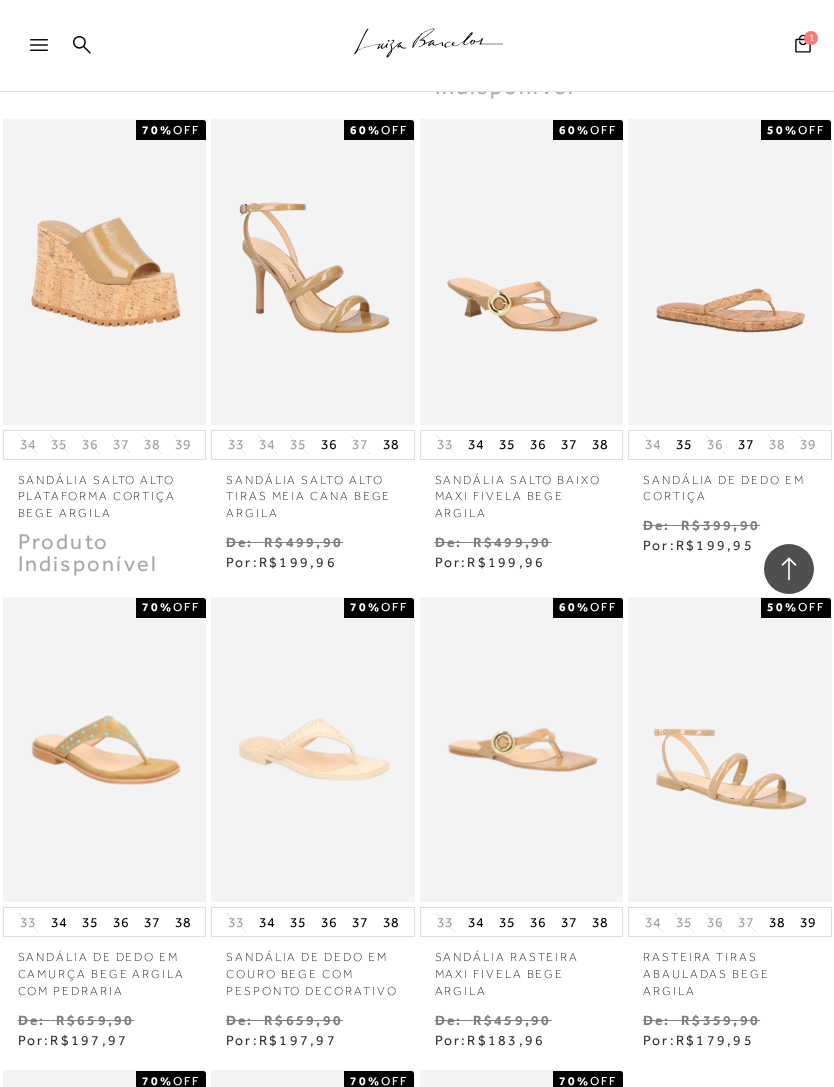 click at bounding box center [105, 749] 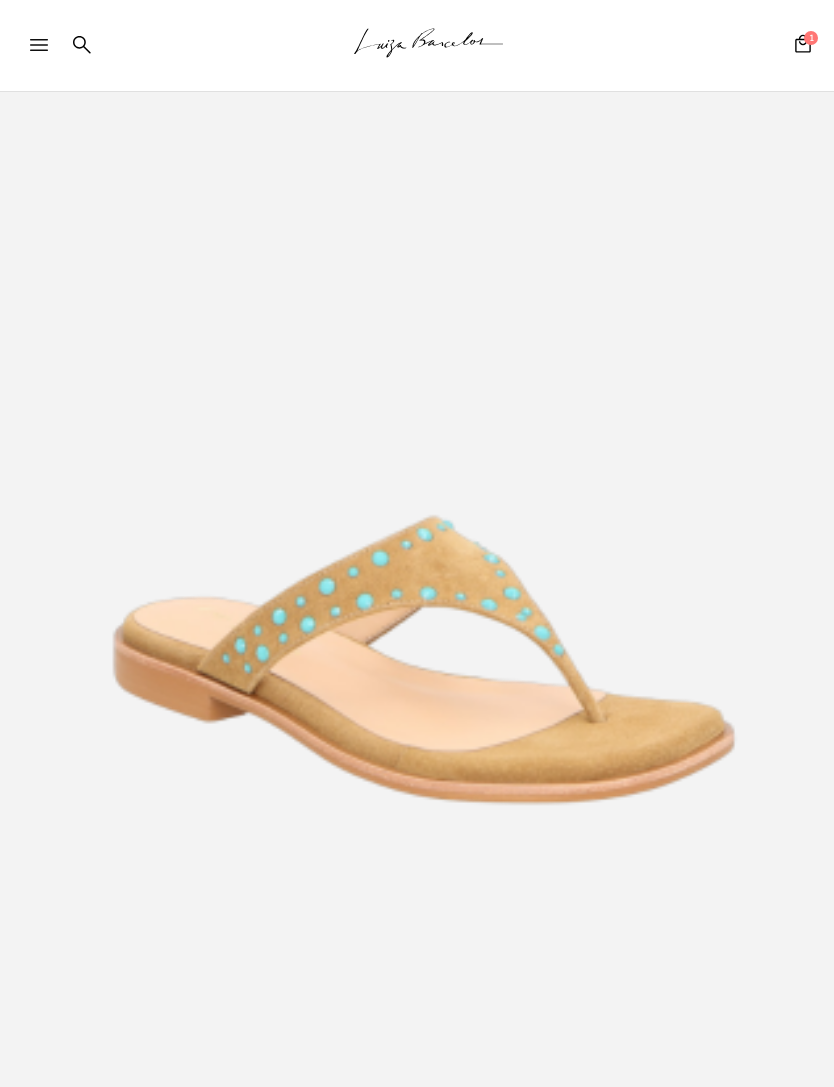 scroll, scrollTop: 0, scrollLeft: 0, axis: both 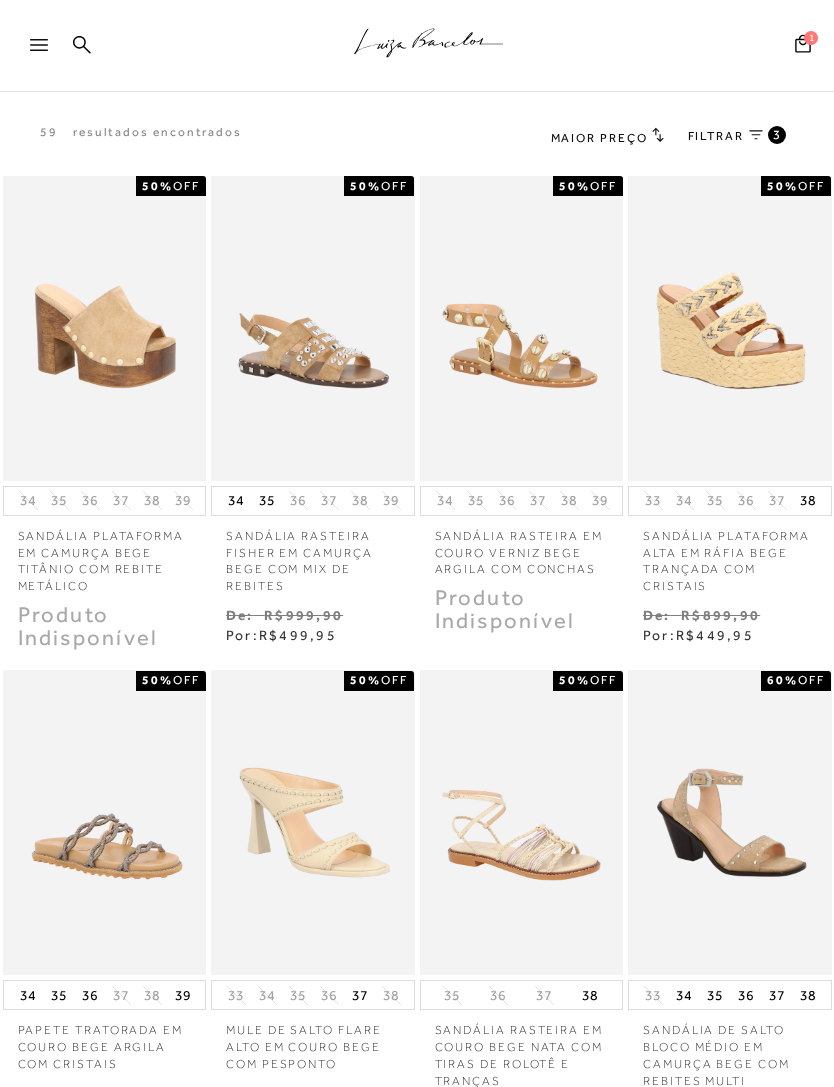 click at bounding box center [48, 51] 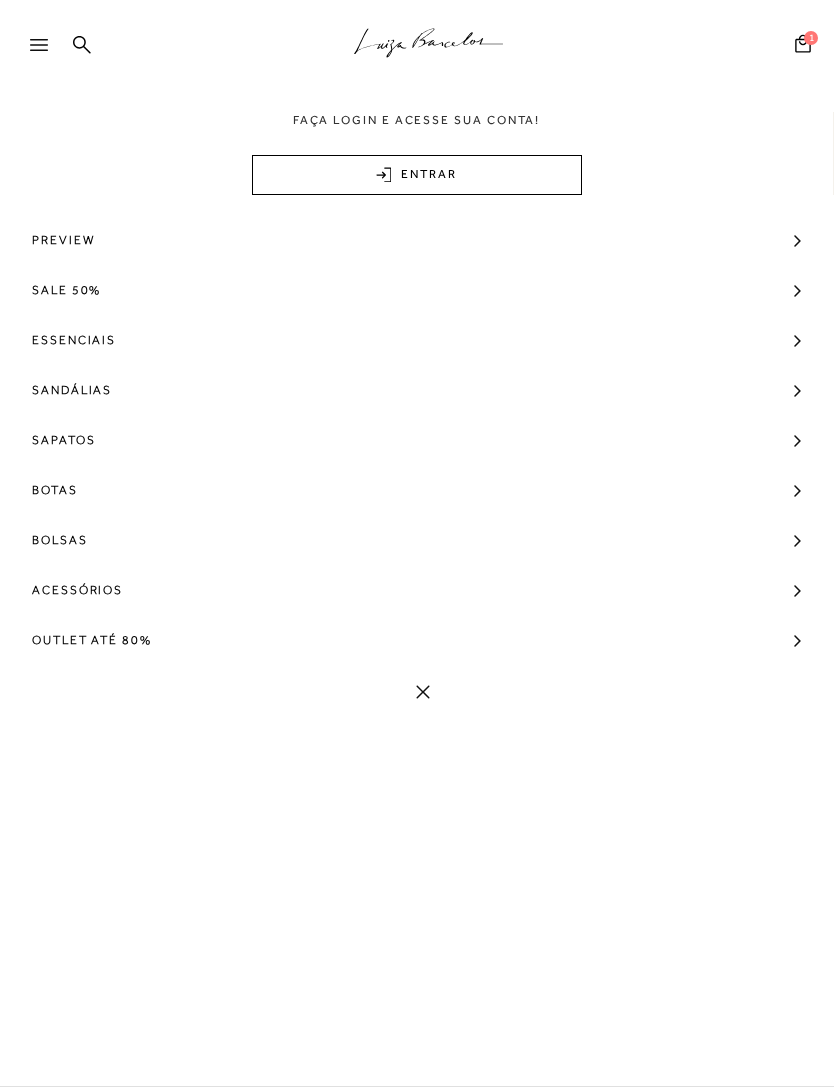 click on "Preview" at bounding box center (63, 240) 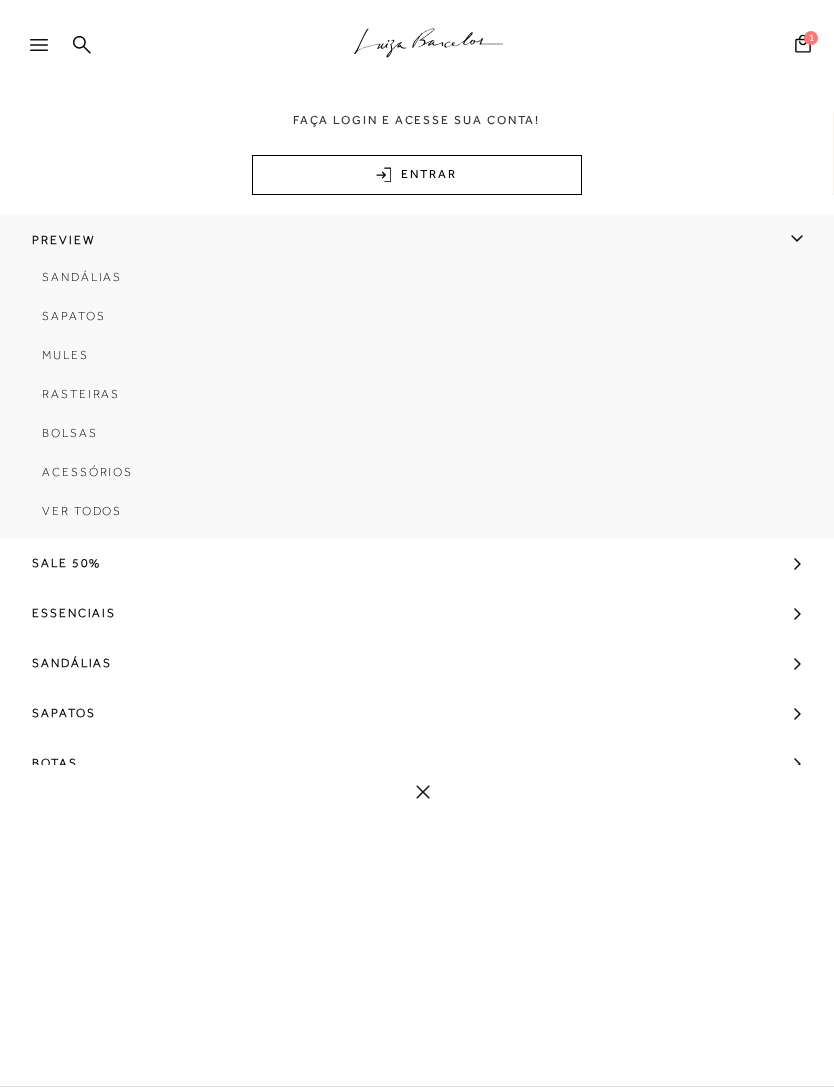 click on "Sandálias" at bounding box center (82, 277) 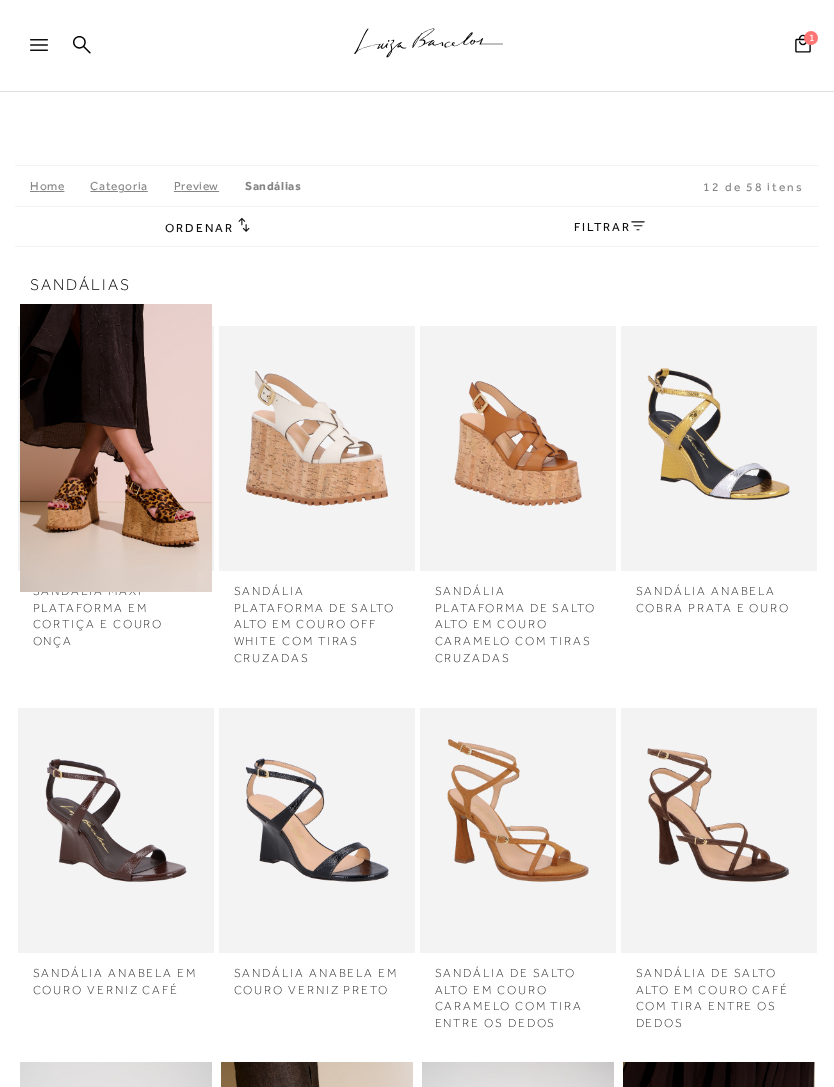 scroll, scrollTop: 0, scrollLeft: 0, axis: both 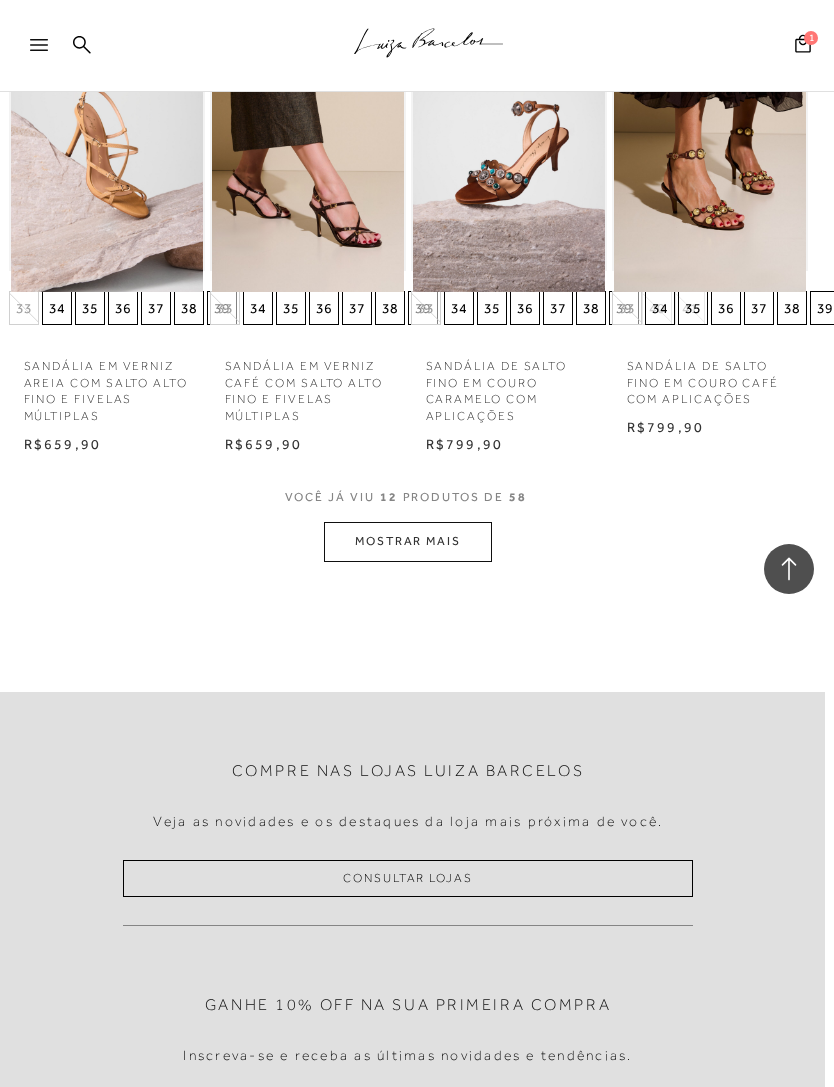 click on "MOSTRAR MAIS" at bounding box center (408, 541) 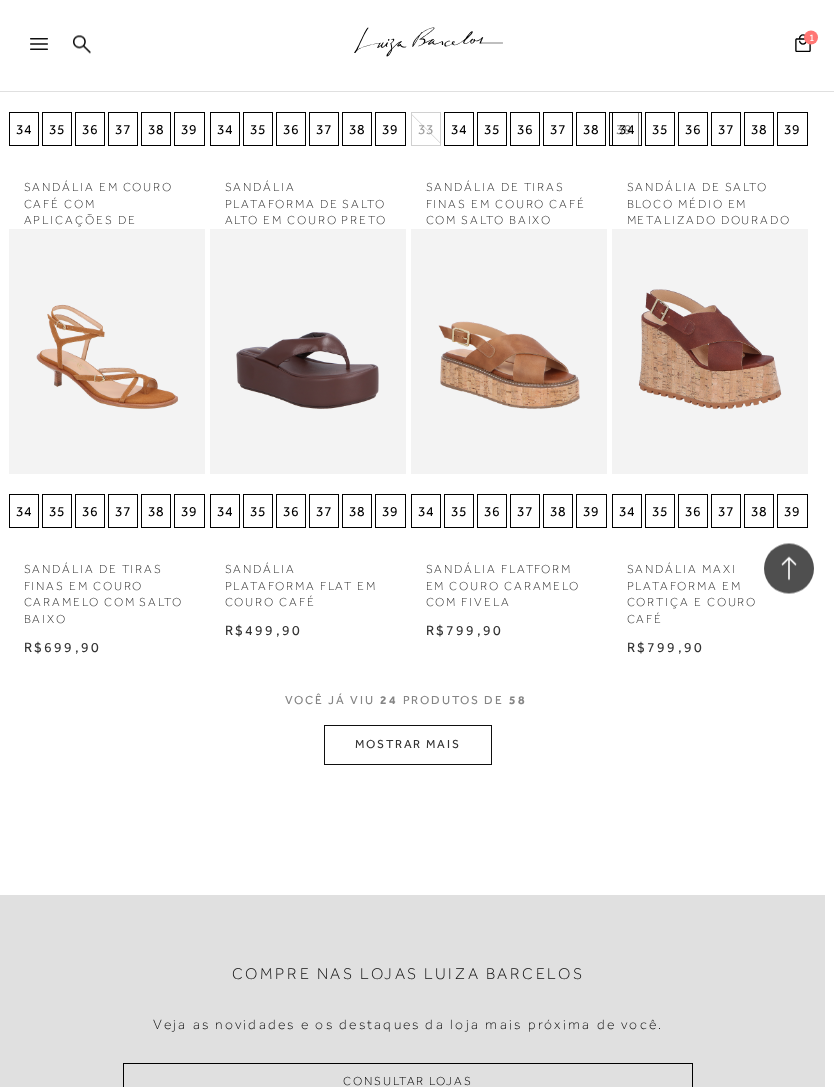 scroll, scrollTop: 2011, scrollLeft: 9, axis: both 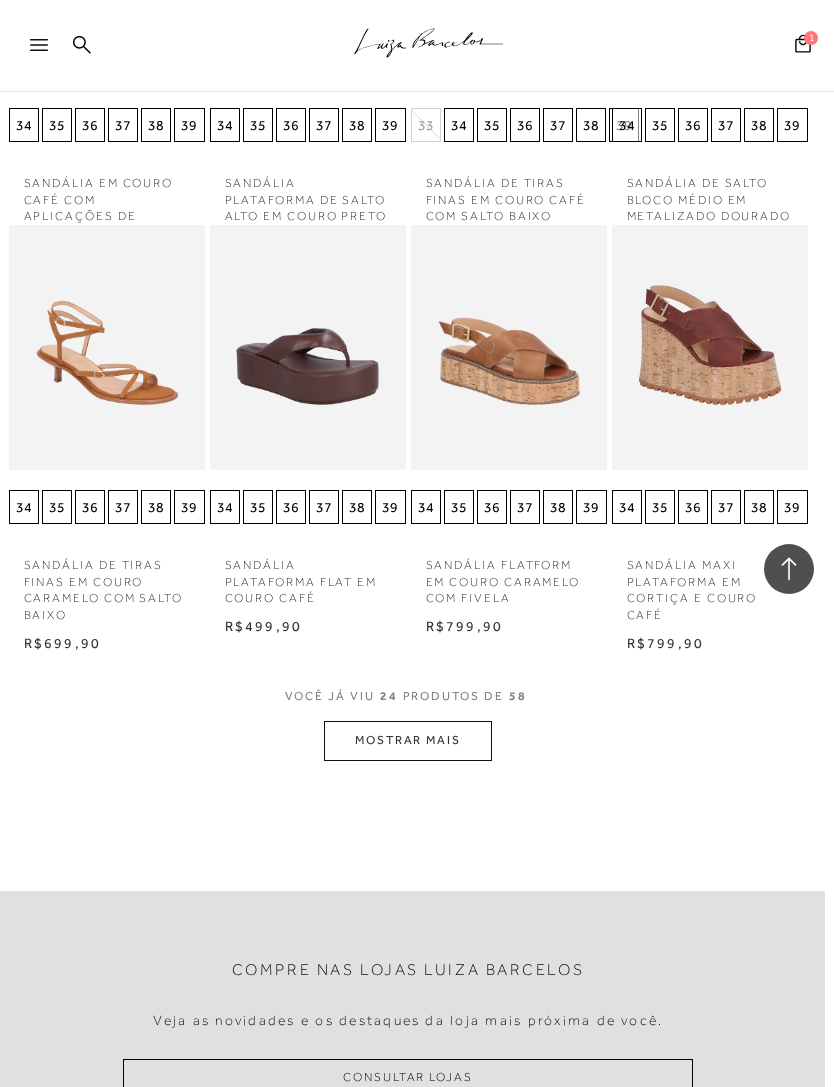 click on "MOSTRAR MAIS" at bounding box center [408, 740] 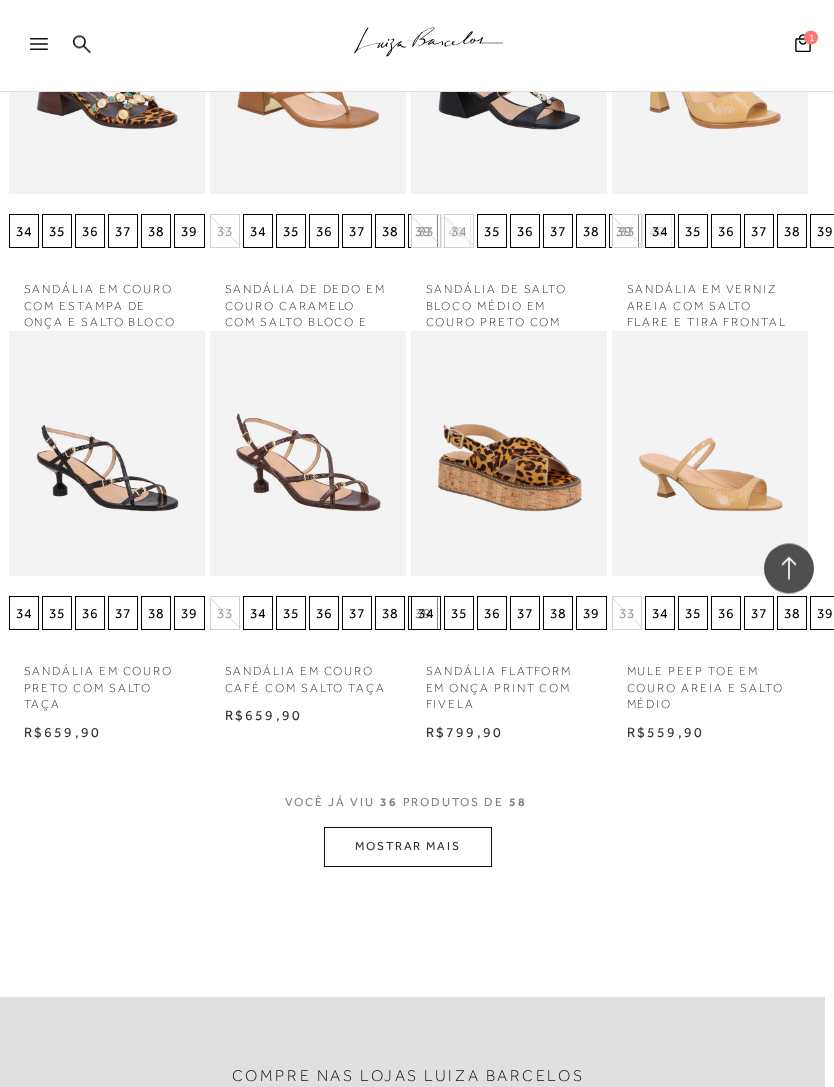 scroll, scrollTop: 3047, scrollLeft: 9, axis: both 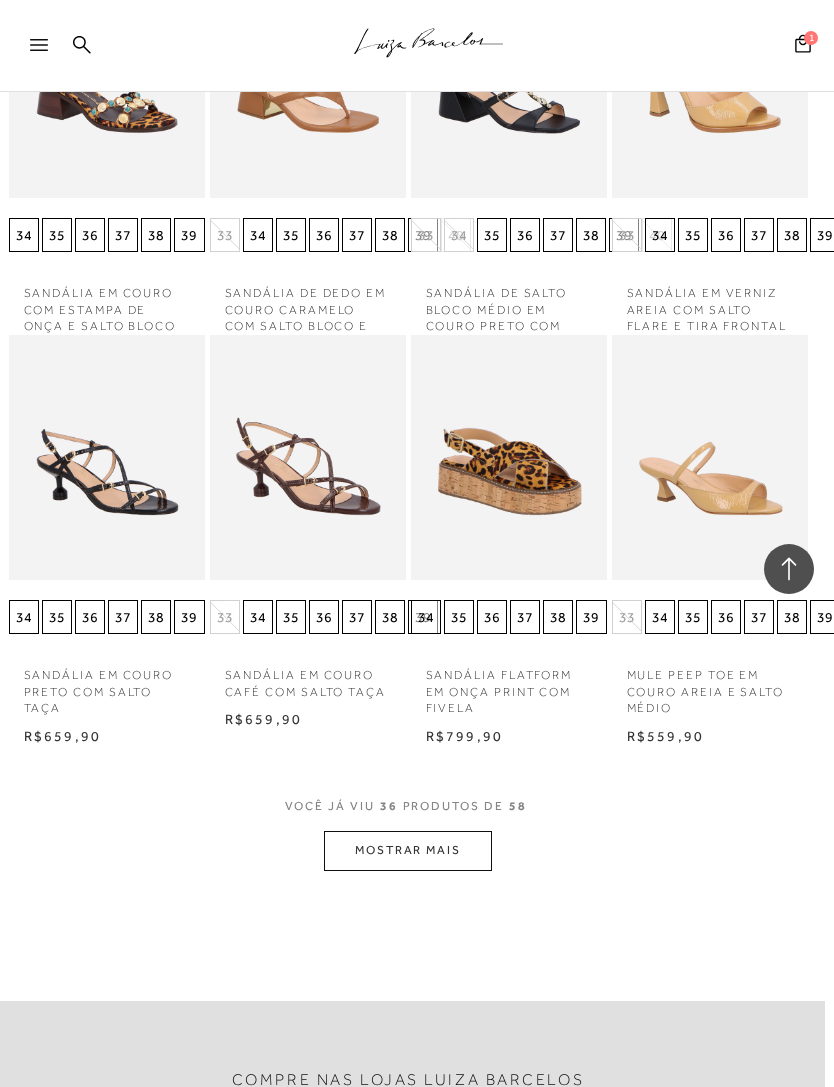 click on "MOSTRAR MAIS" at bounding box center [408, 850] 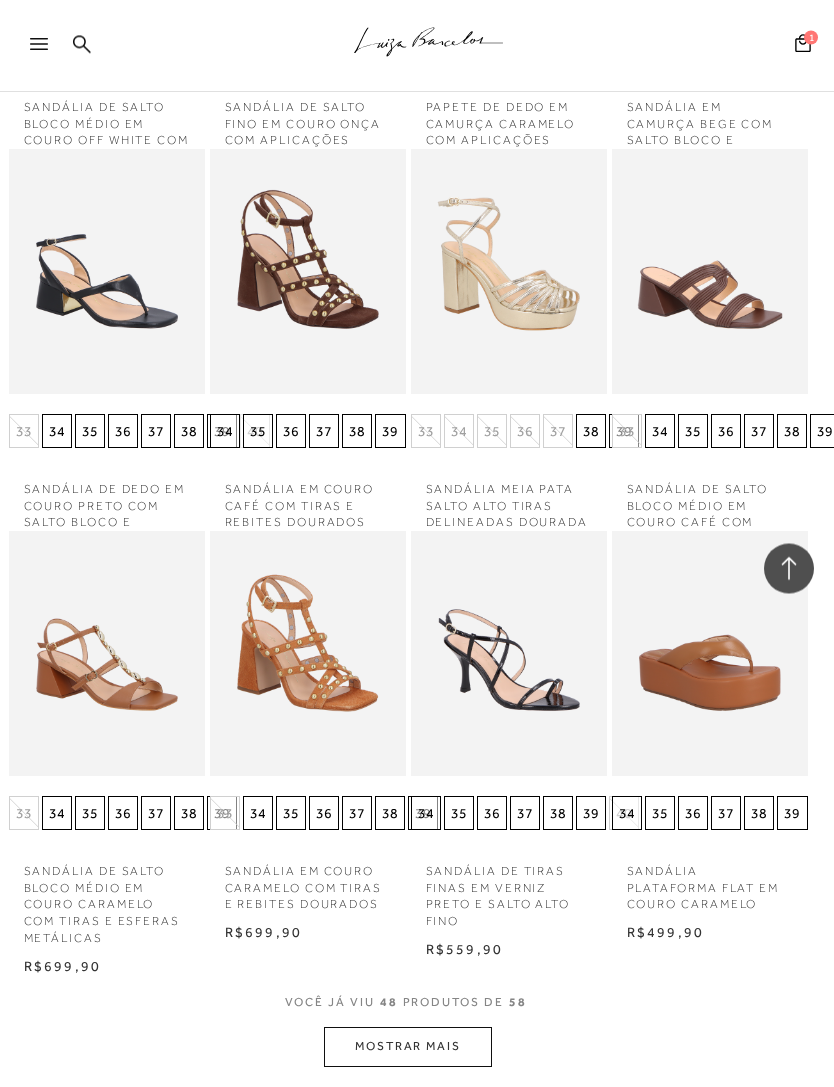 scroll, scrollTop: 3997, scrollLeft: 9, axis: both 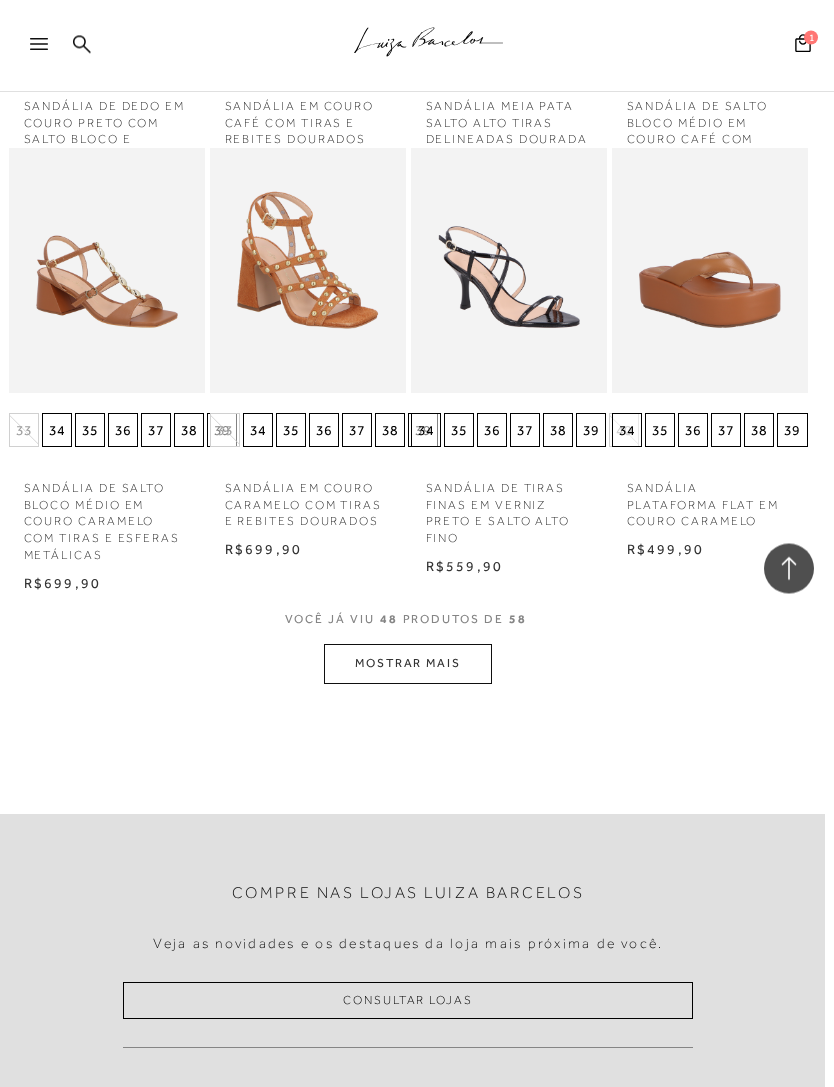 click on "MOSTRAR MAIS" at bounding box center (408, 664) 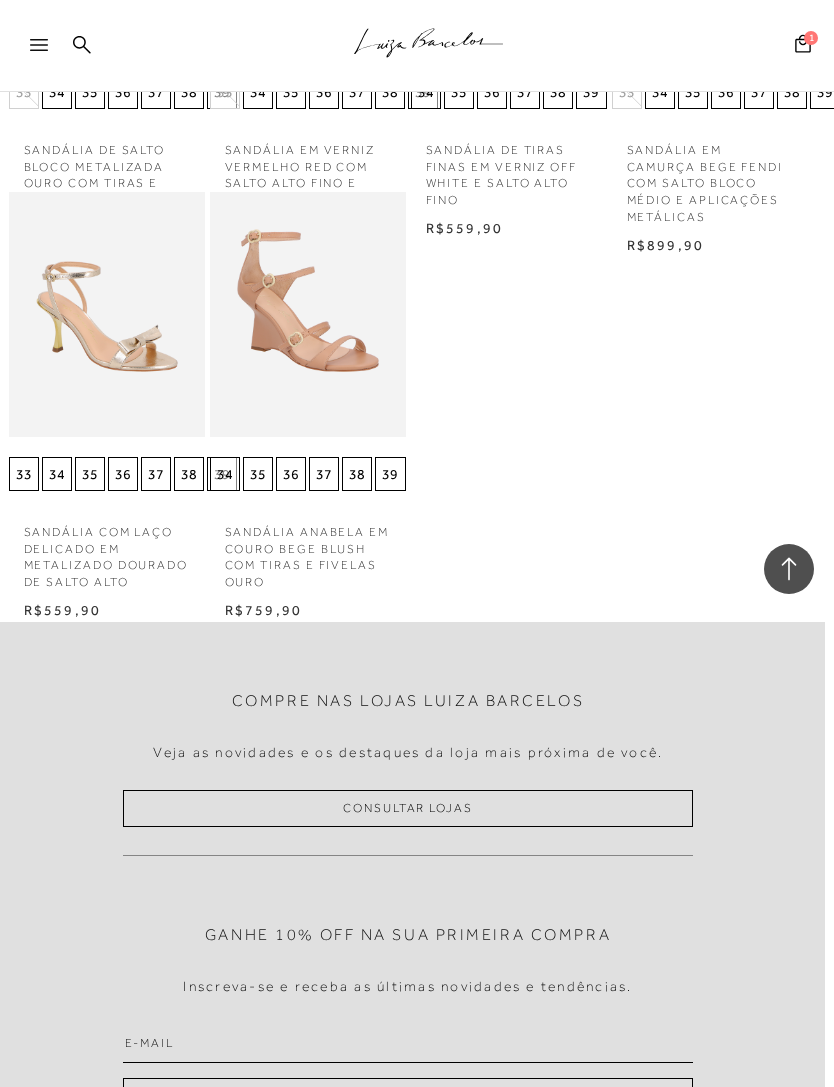 scroll, scrollTop: 5494, scrollLeft: 9, axis: both 